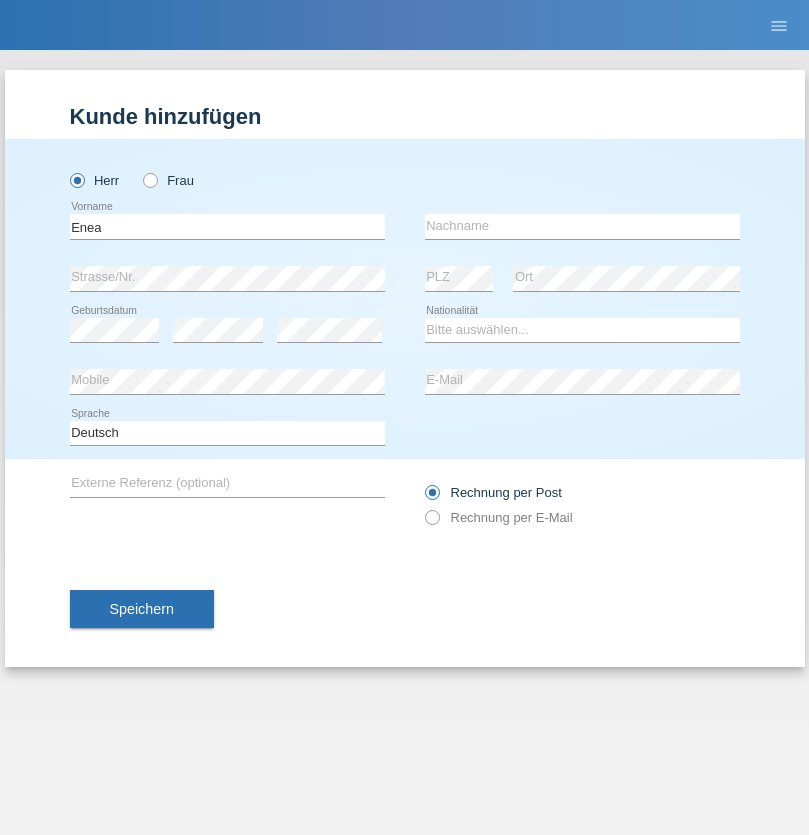 type on "Enea" 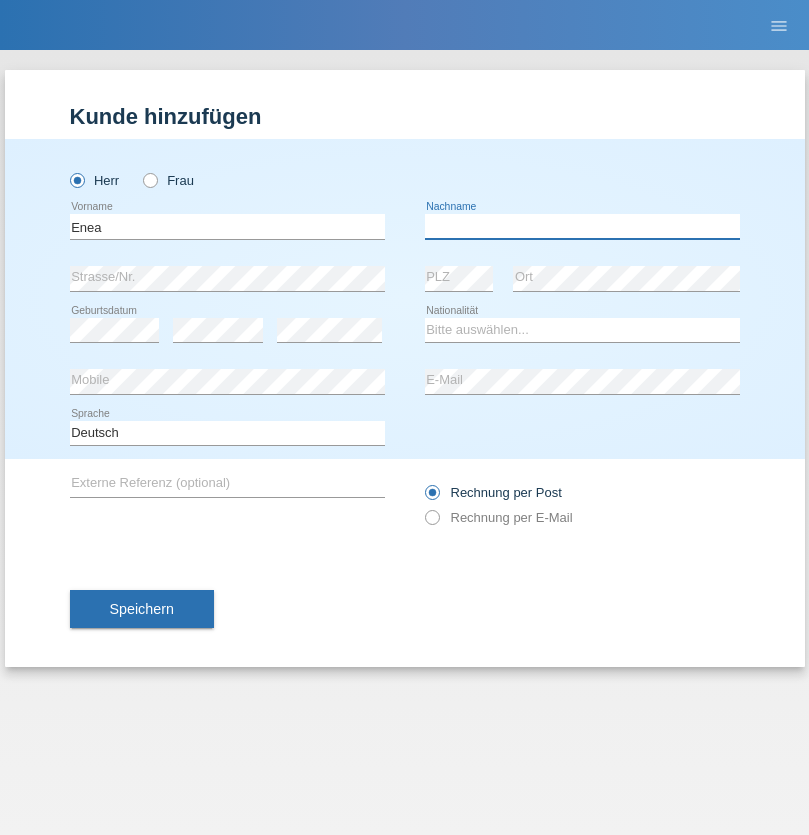 click at bounding box center [582, 226] 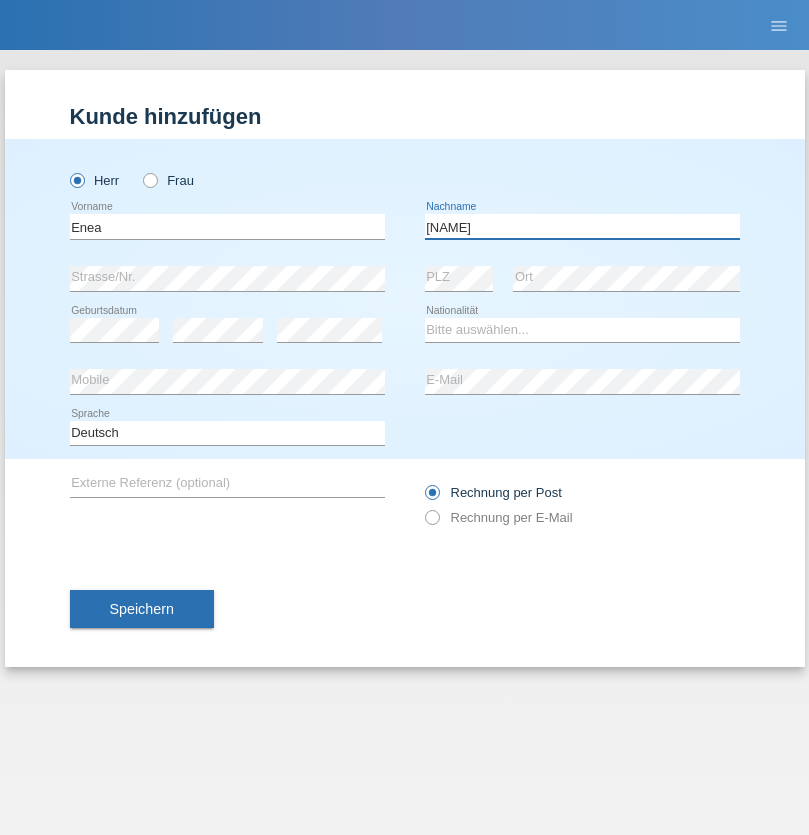 type on "Andrei" 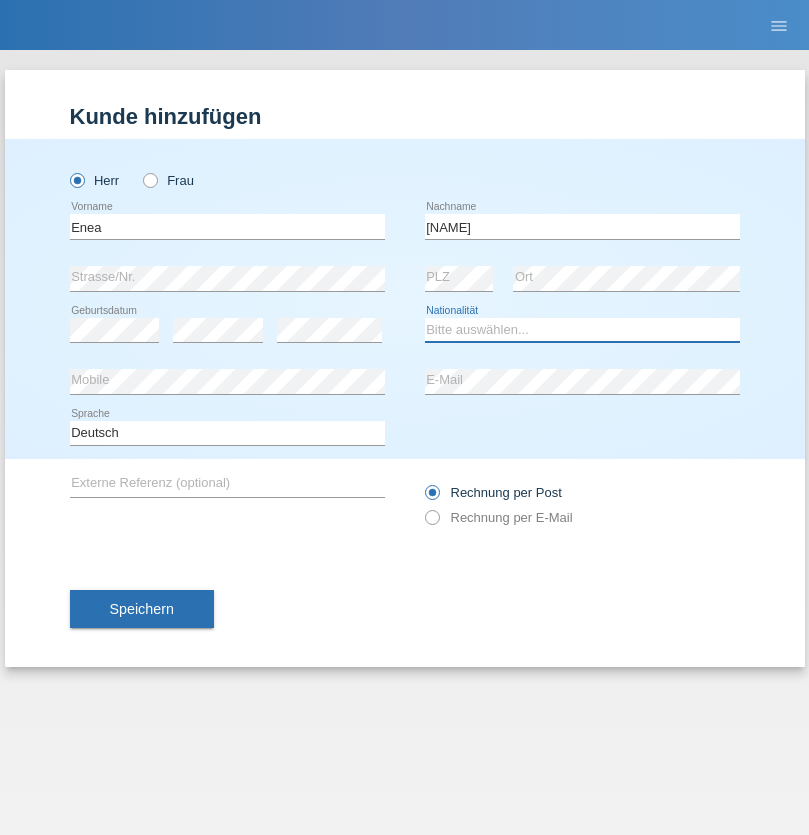 select on "OM" 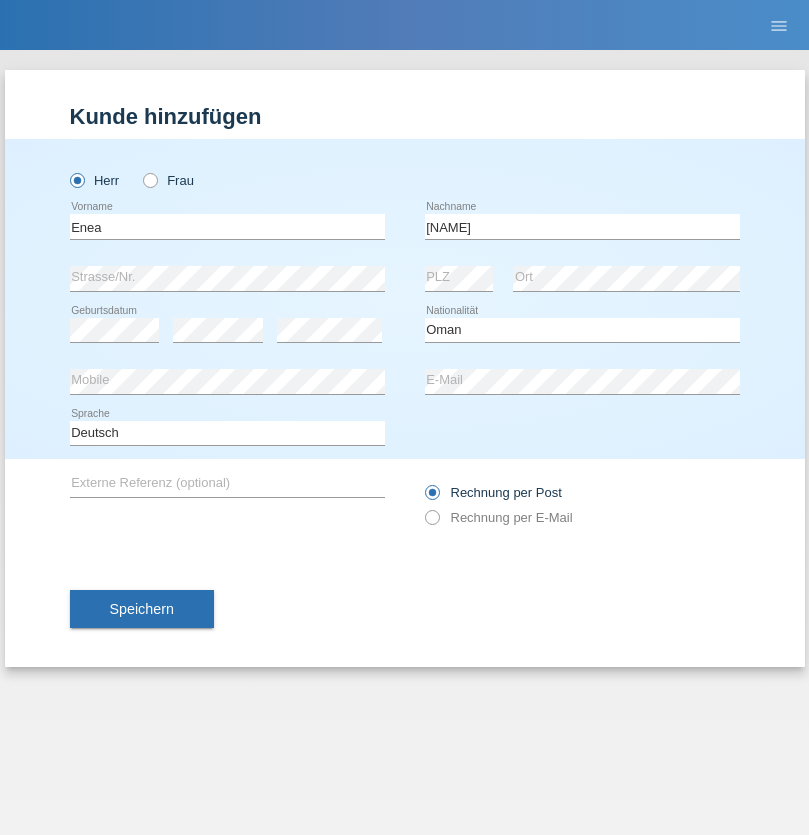 select on "C" 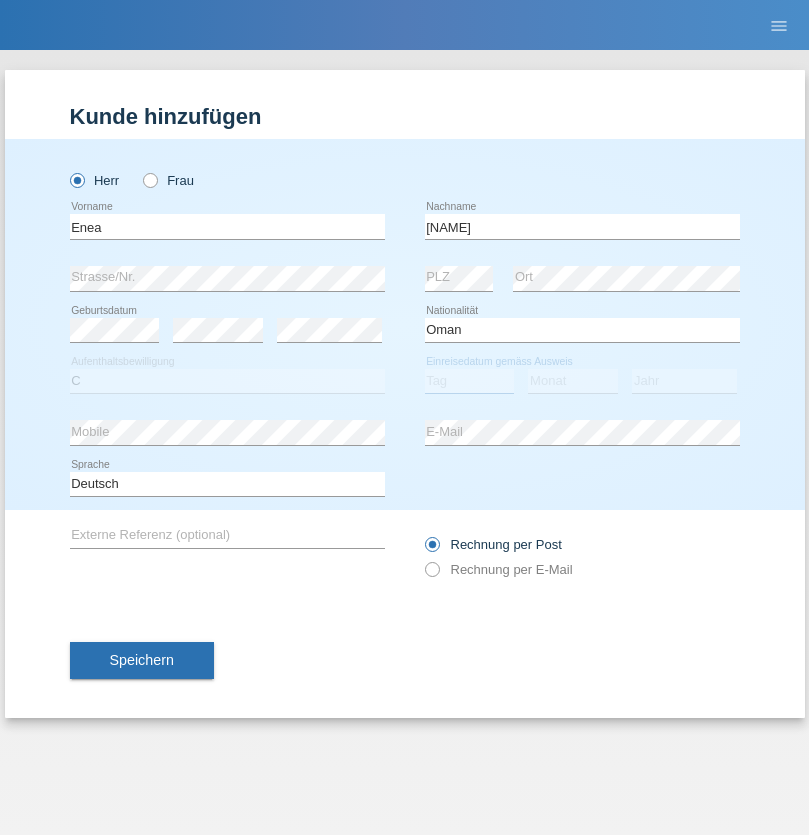 select on "17" 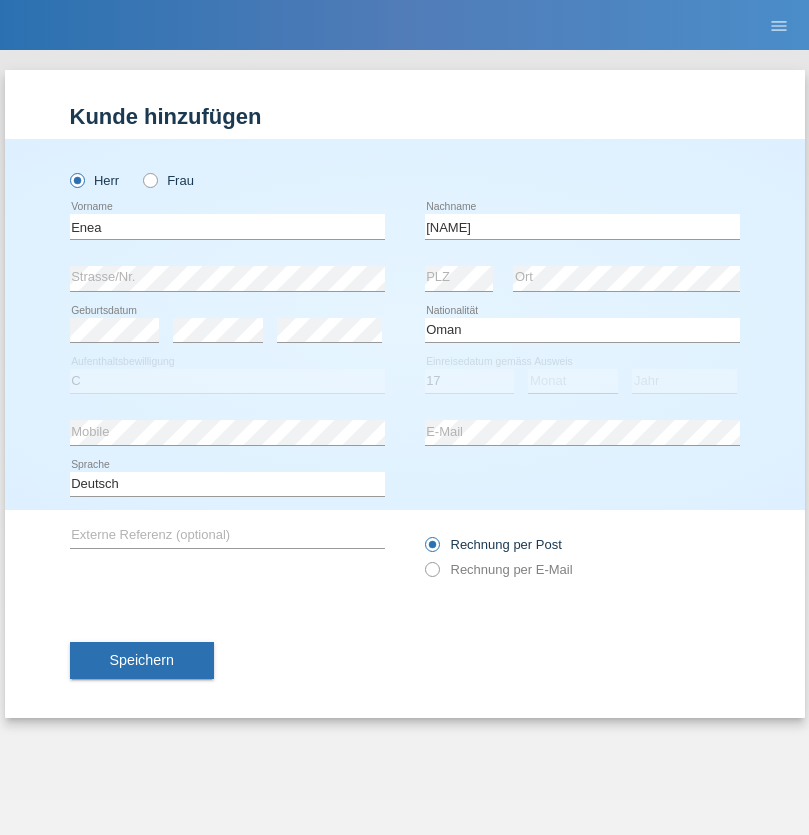 select on "06" 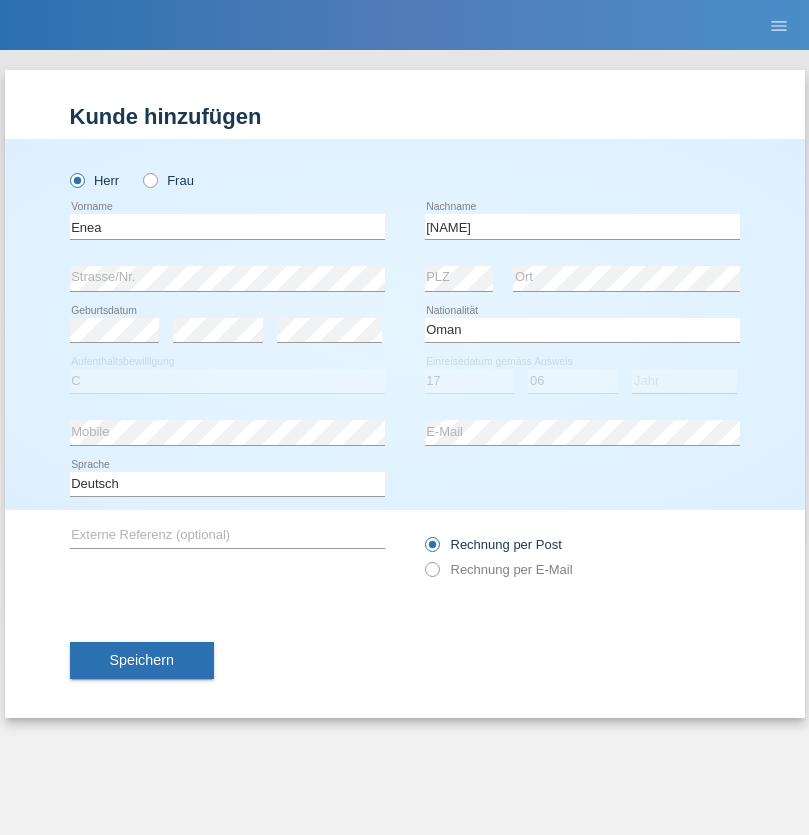 select on "2021" 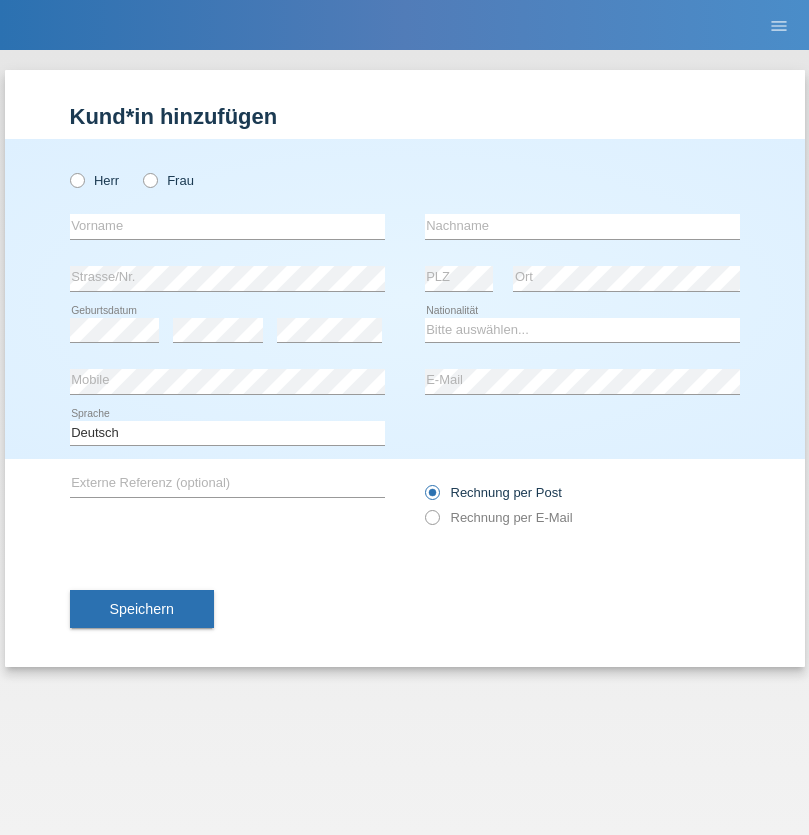 scroll, scrollTop: 0, scrollLeft: 0, axis: both 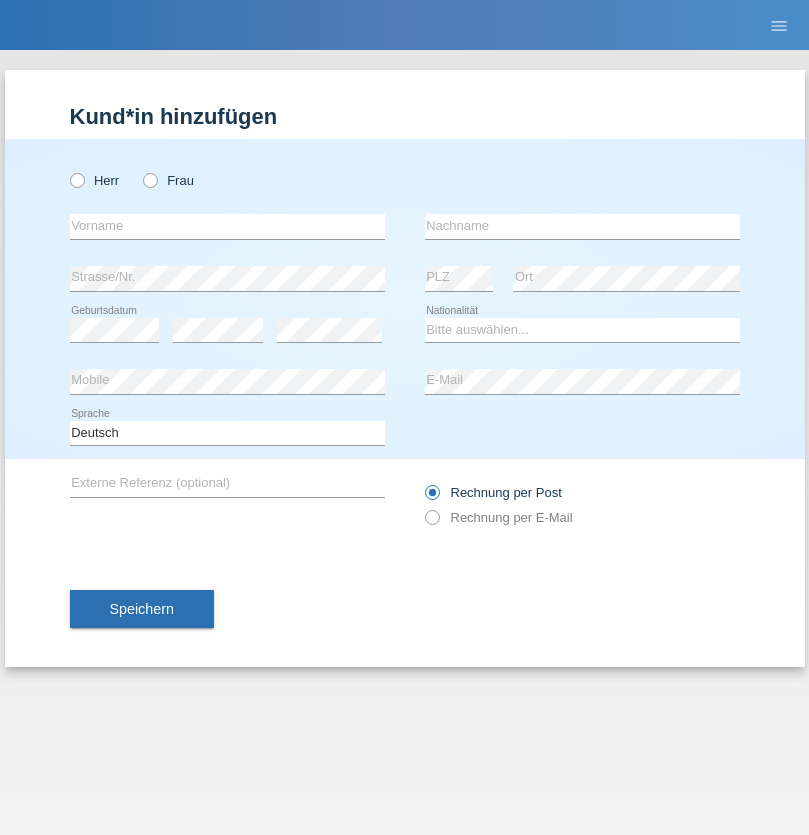 radio on "true" 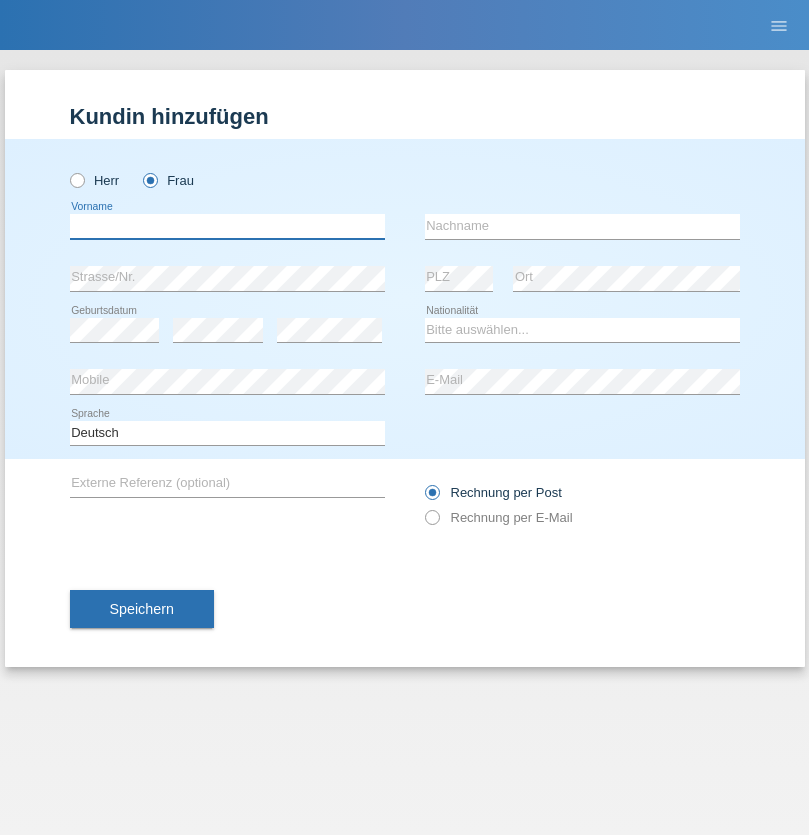 click at bounding box center [227, 226] 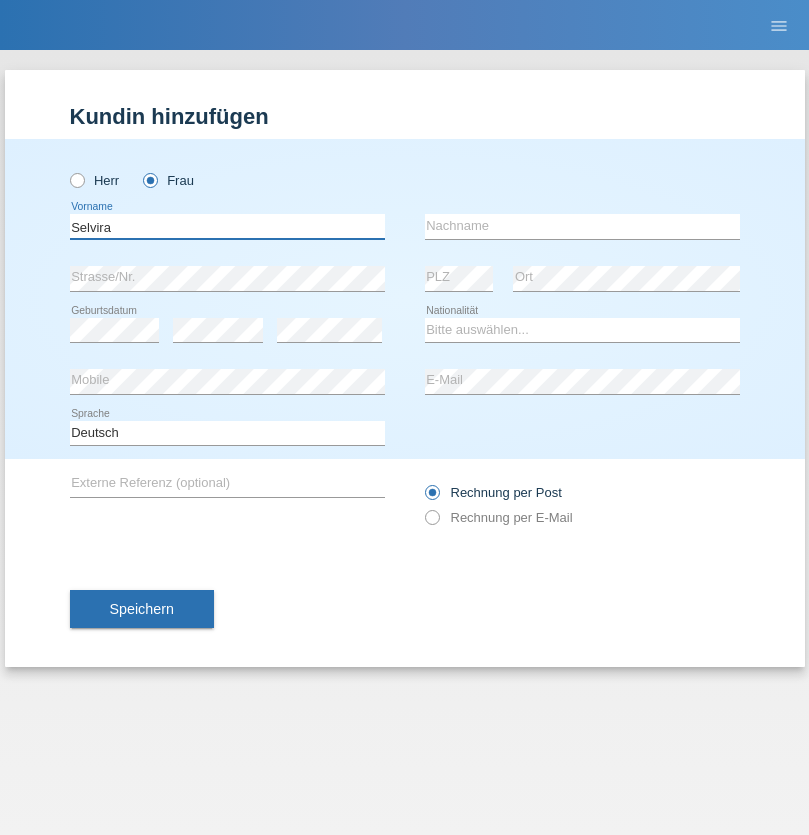 type on "Selvira" 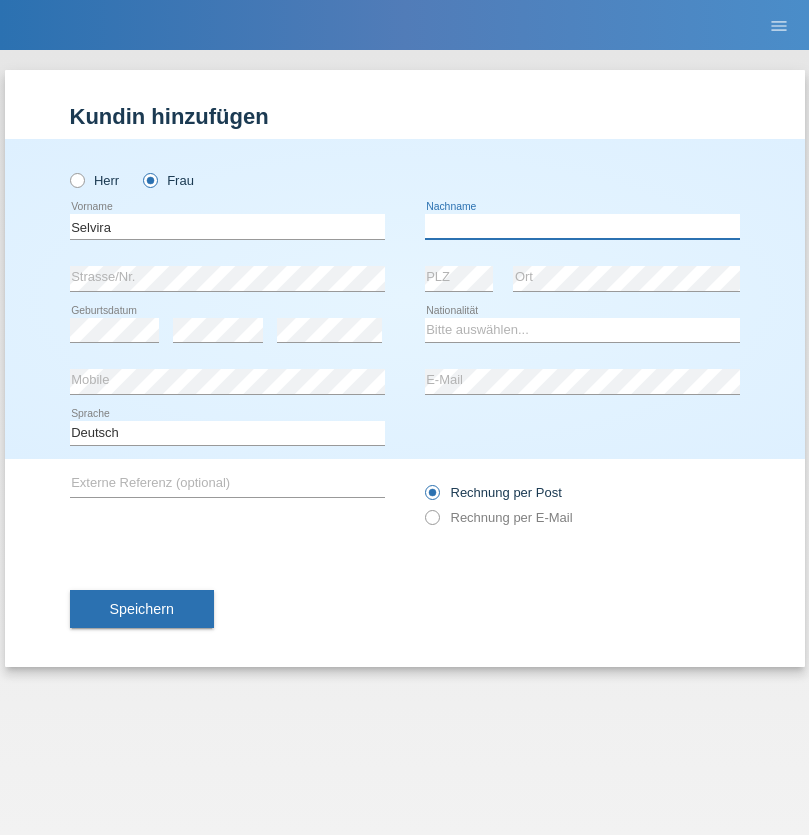 click at bounding box center (582, 226) 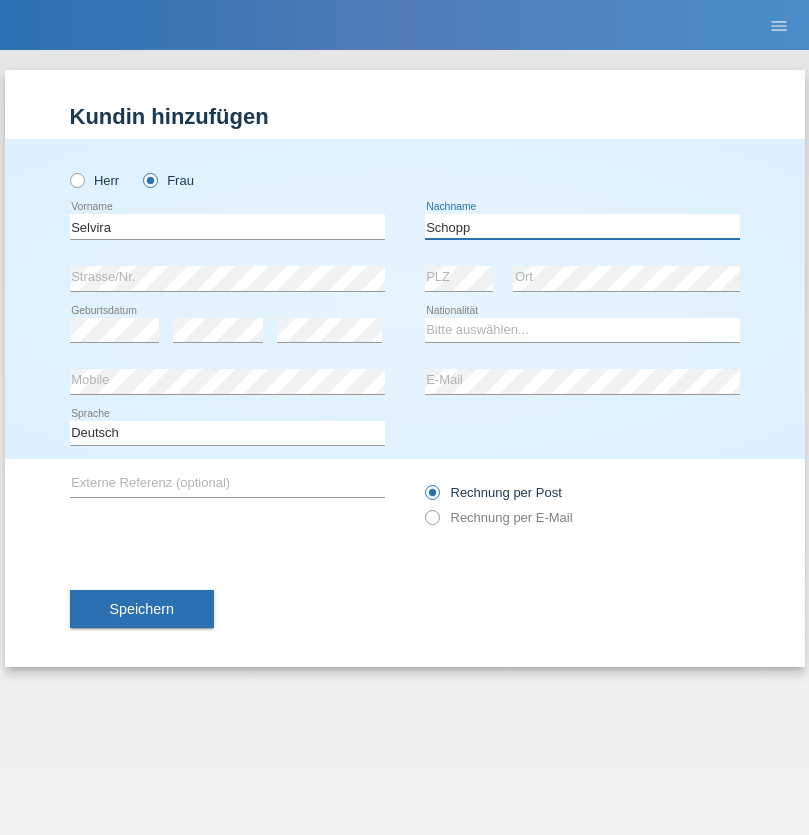 type on "Schopp" 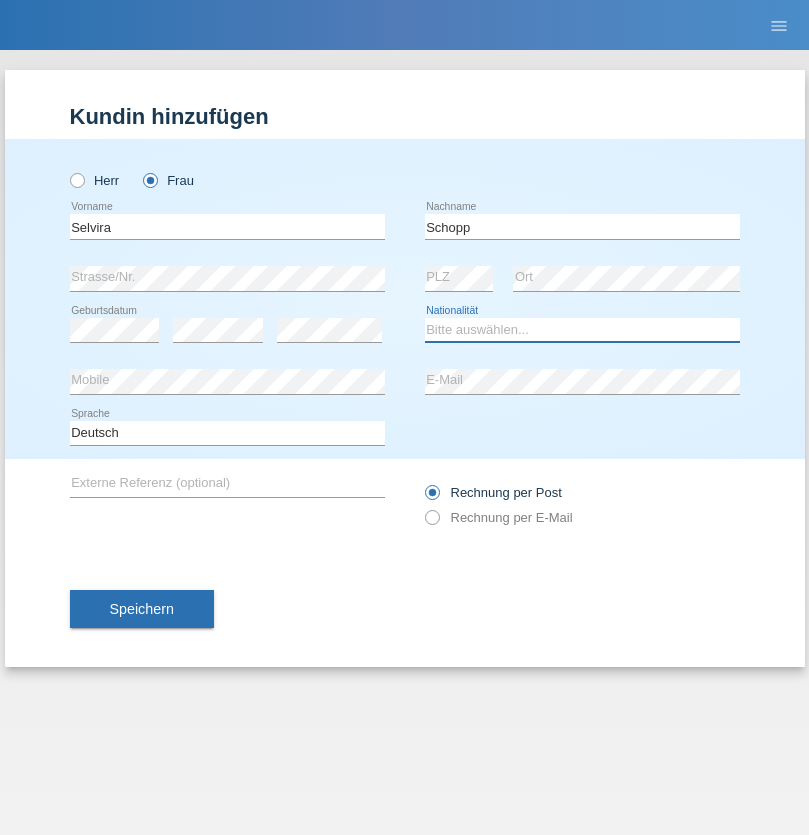select on "CH" 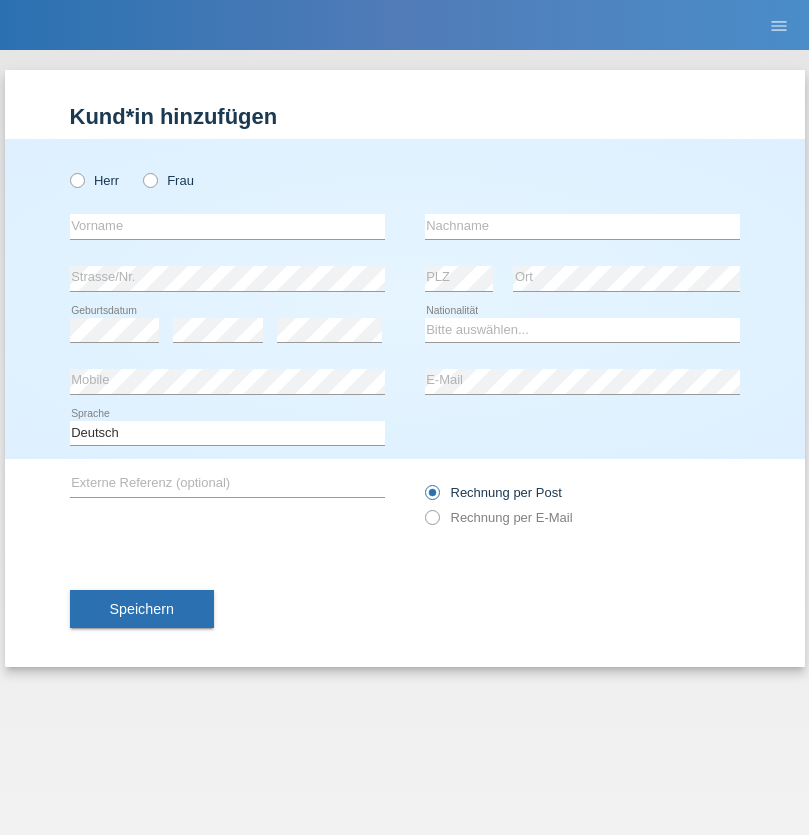 scroll, scrollTop: 0, scrollLeft: 0, axis: both 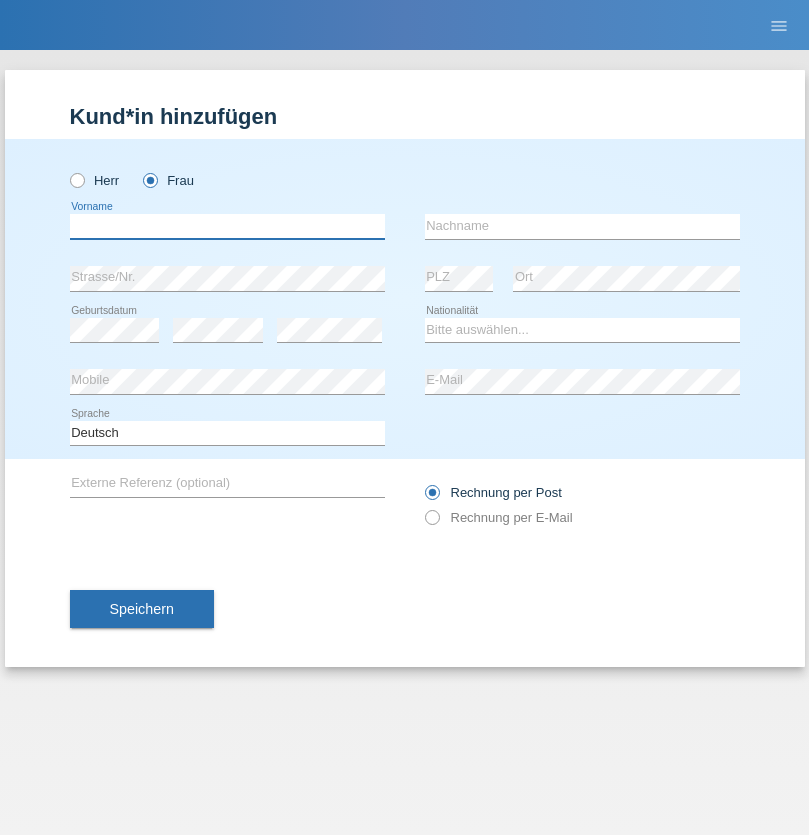 click at bounding box center (227, 226) 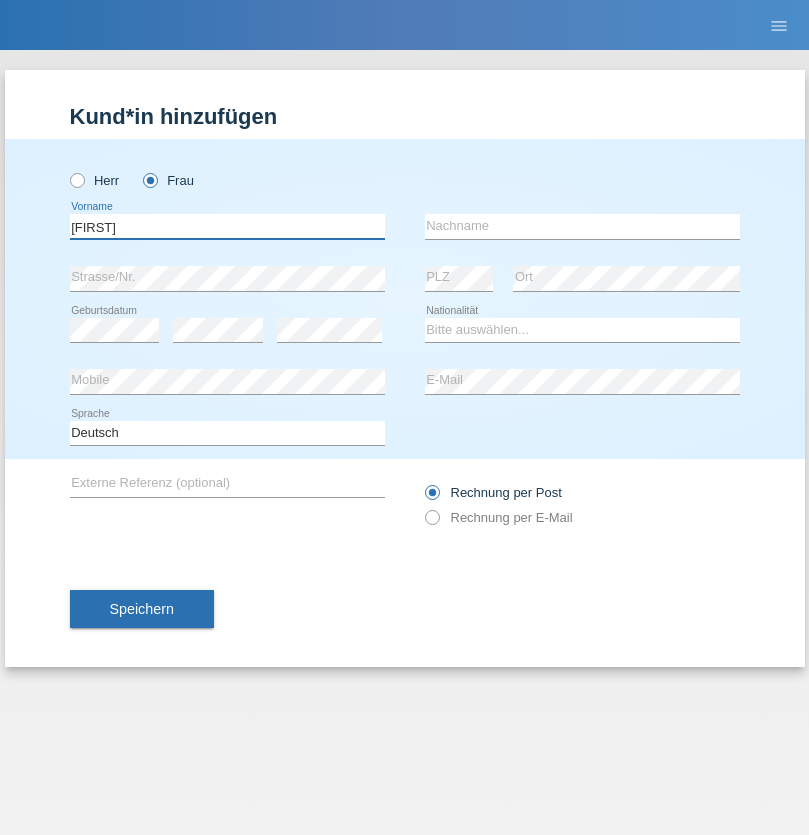 type on "[FIRST]" 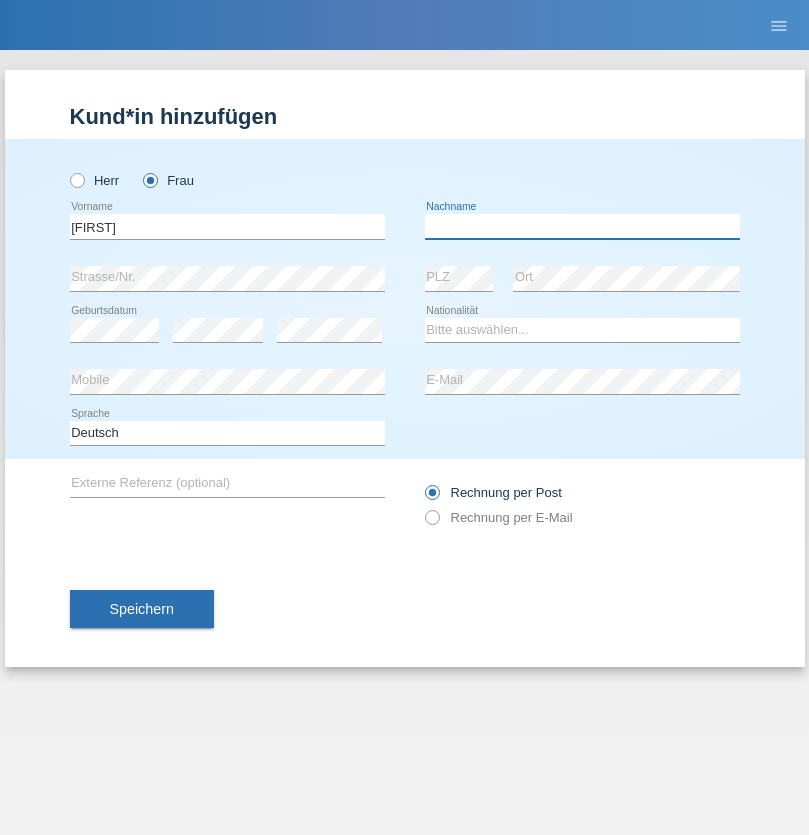 click at bounding box center [582, 226] 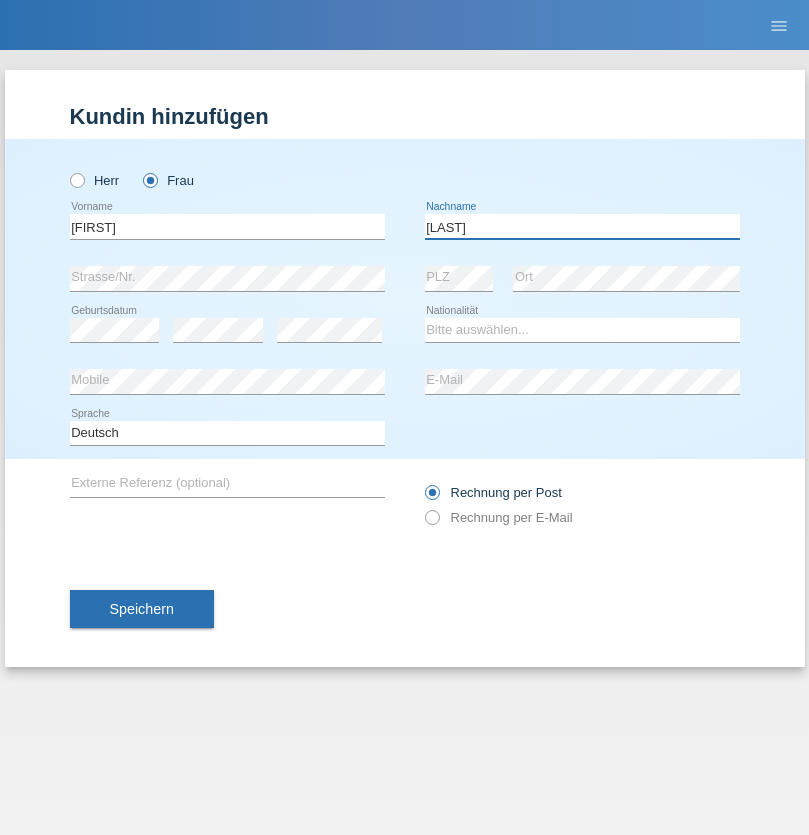 type on "[LAST]" 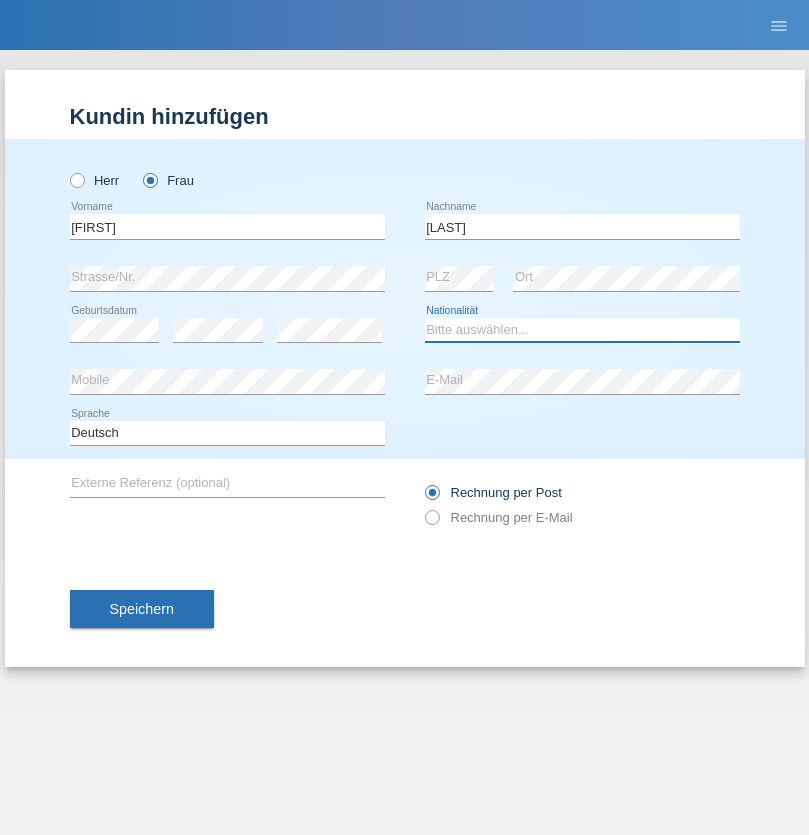 select on "SK" 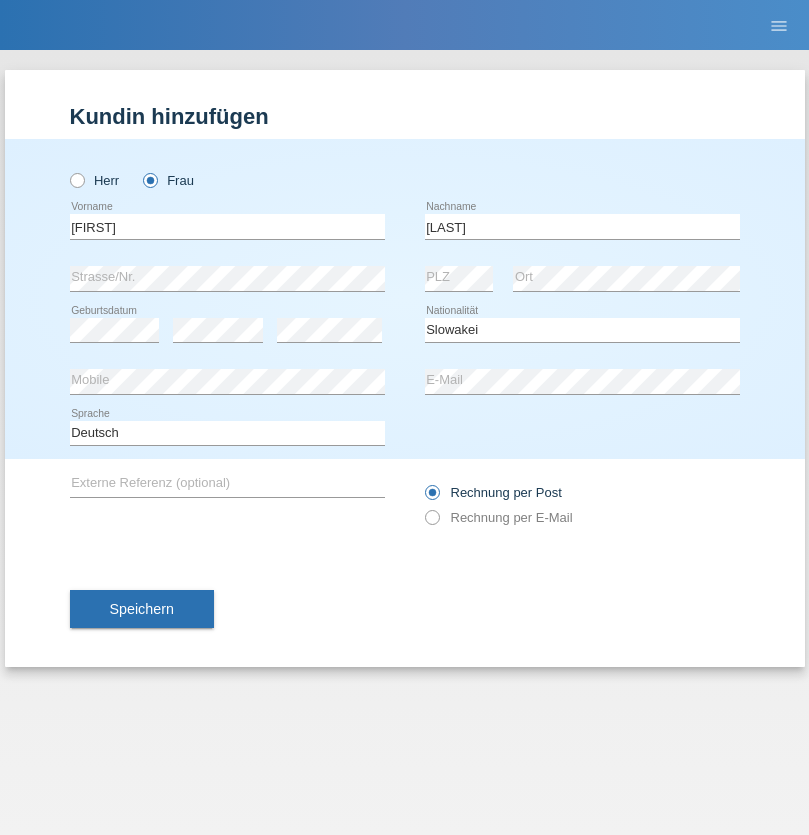 select on "C" 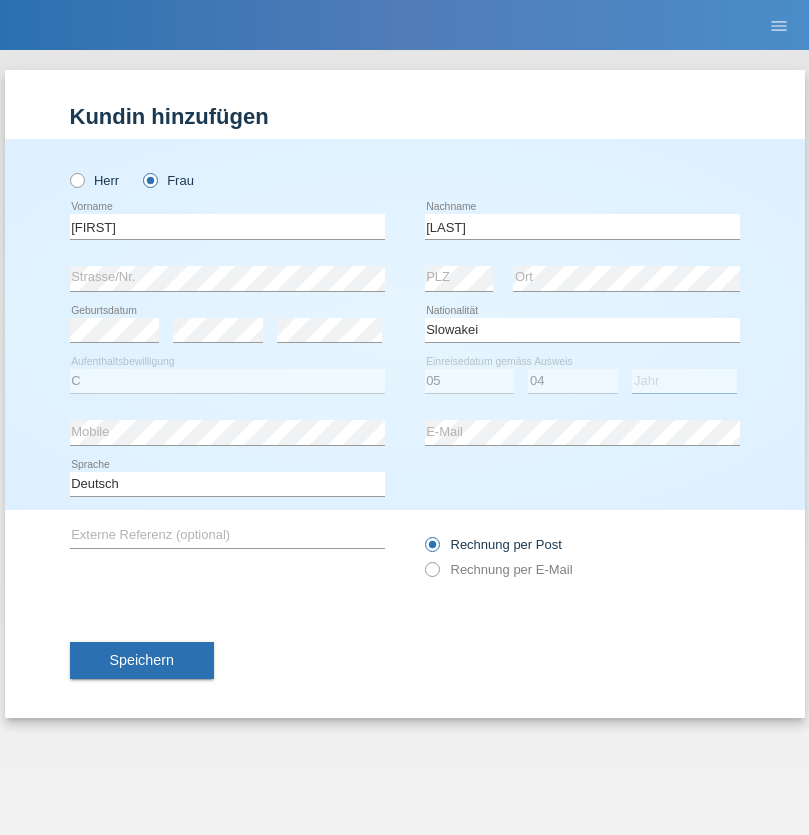 select on "2014" 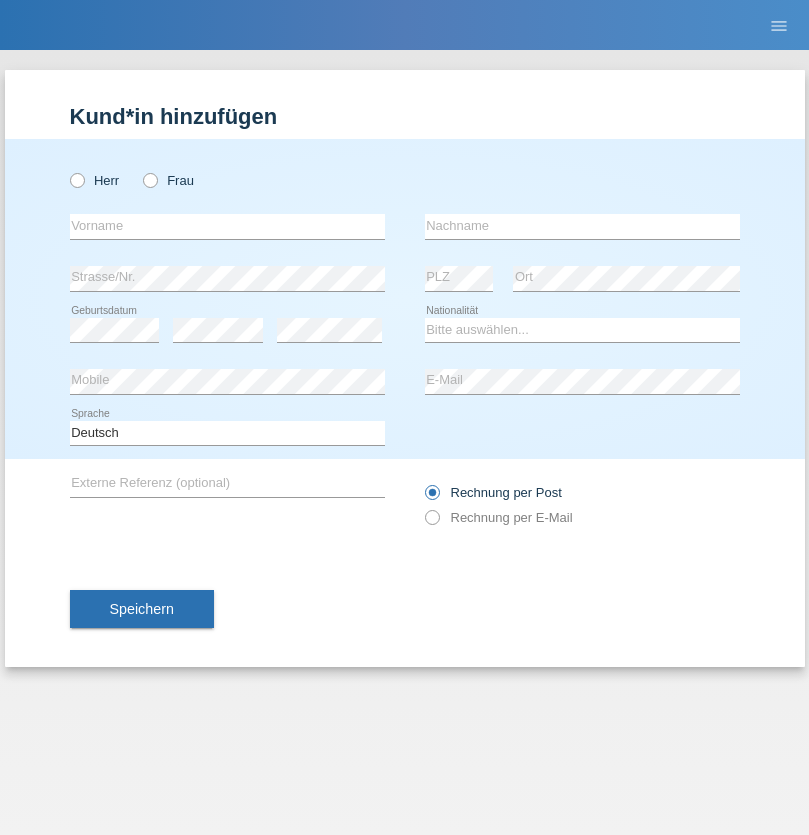 scroll, scrollTop: 0, scrollLeft: 0, axis: both 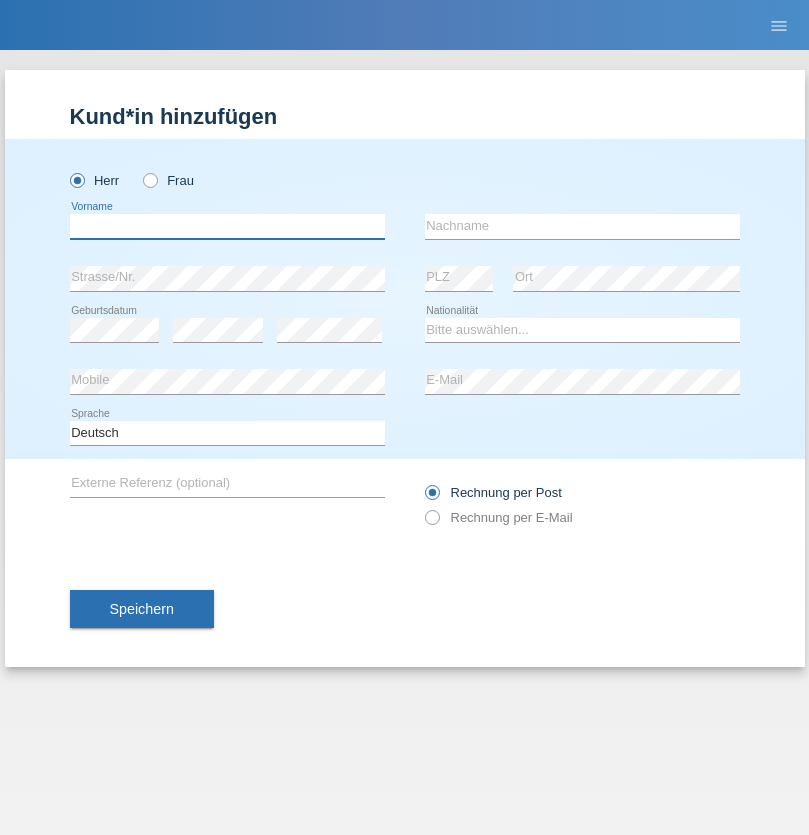 click at bounding box center [227, 226] 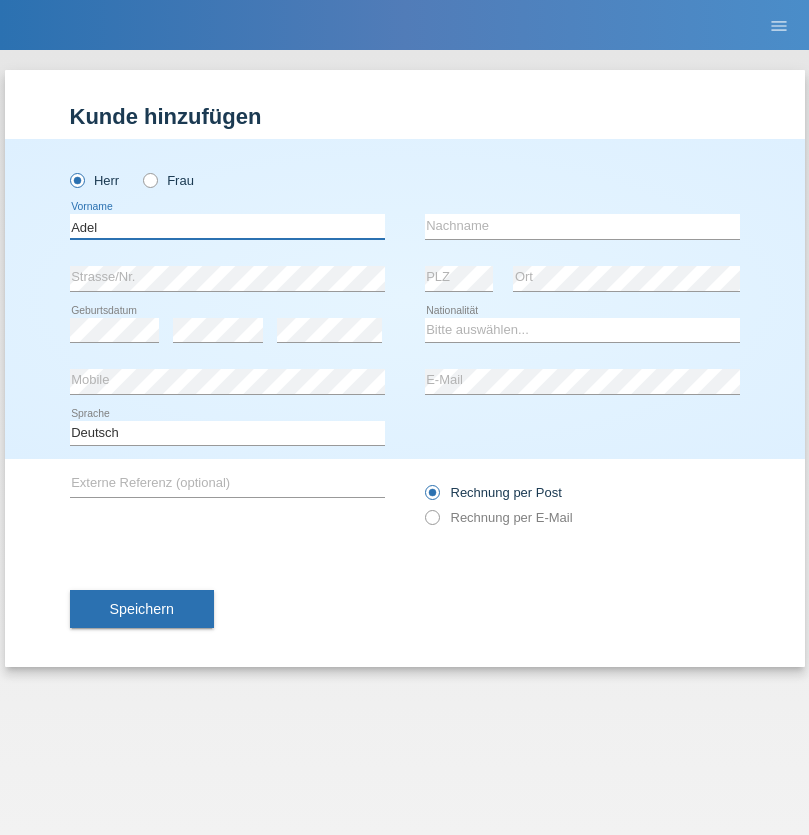 type on "Adel" 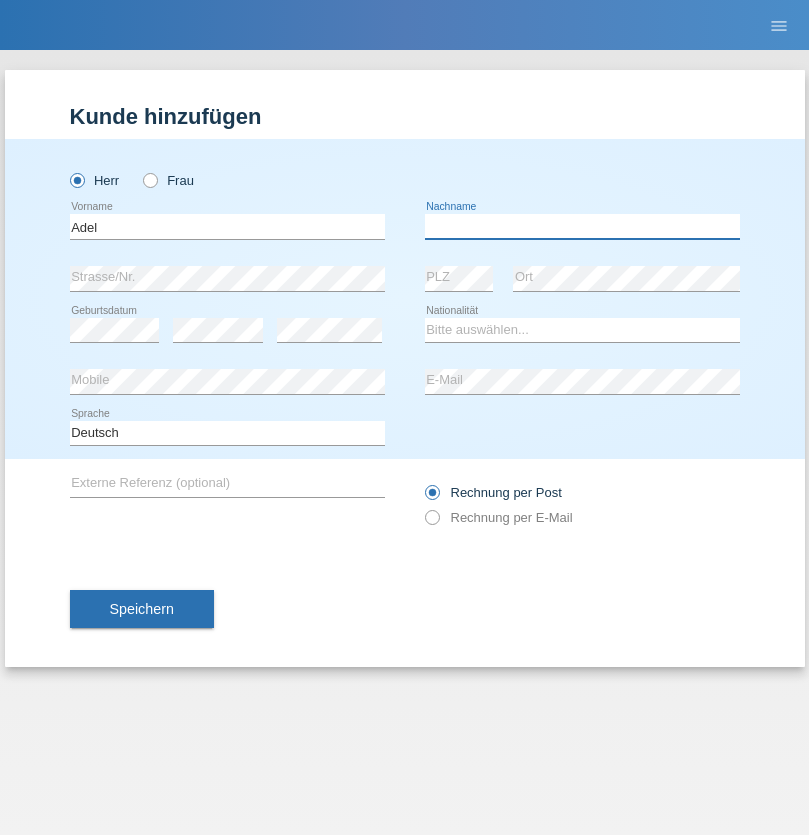 click at bounding box center (582, 226) 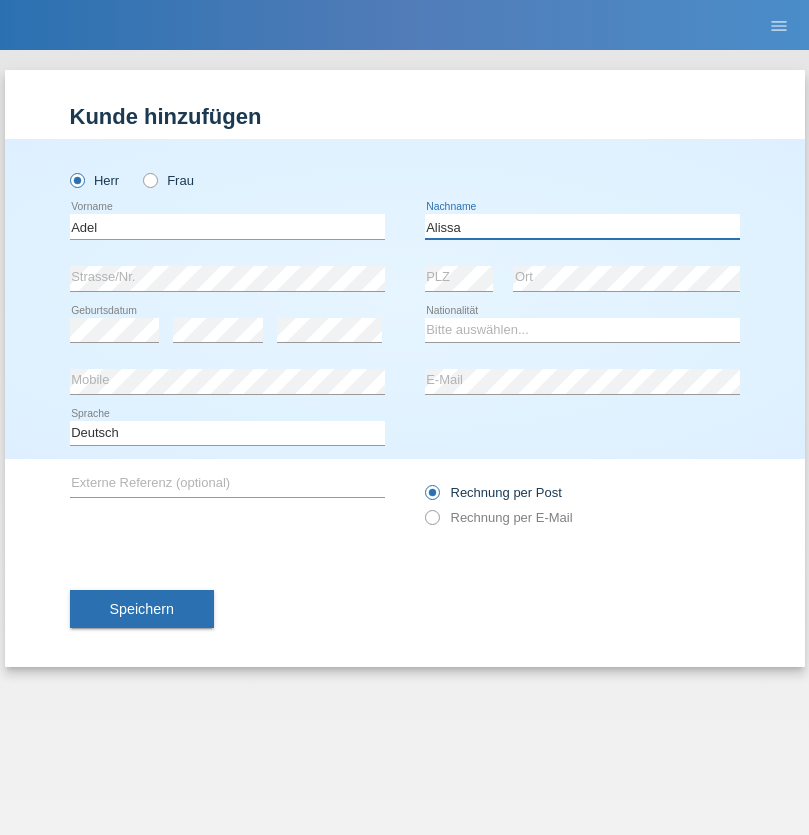 type on "Alissa" 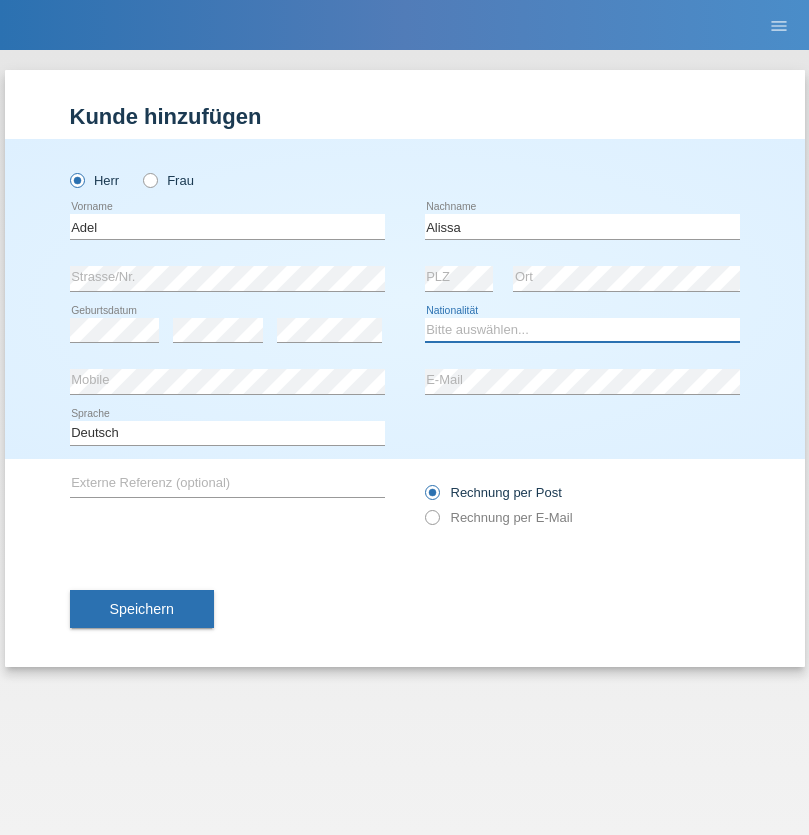 select on "SY" 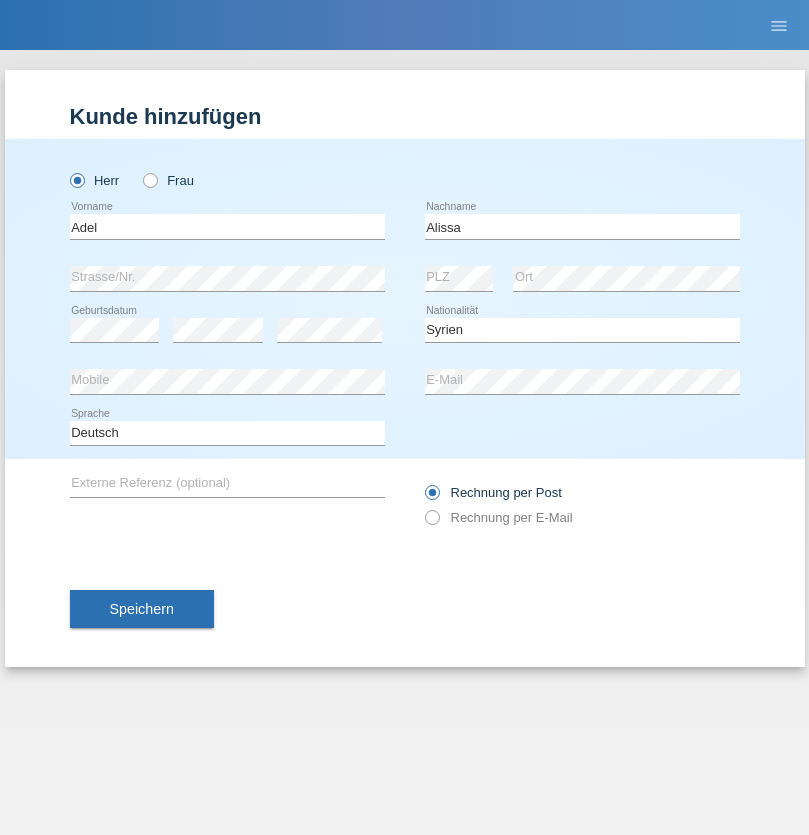 select on "C" 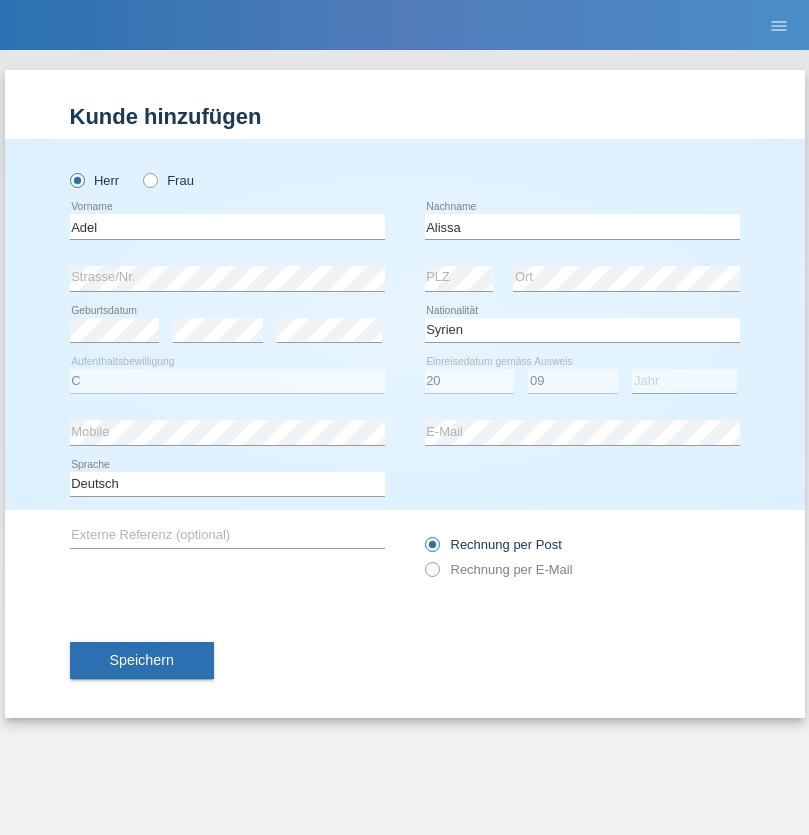select on "2018" 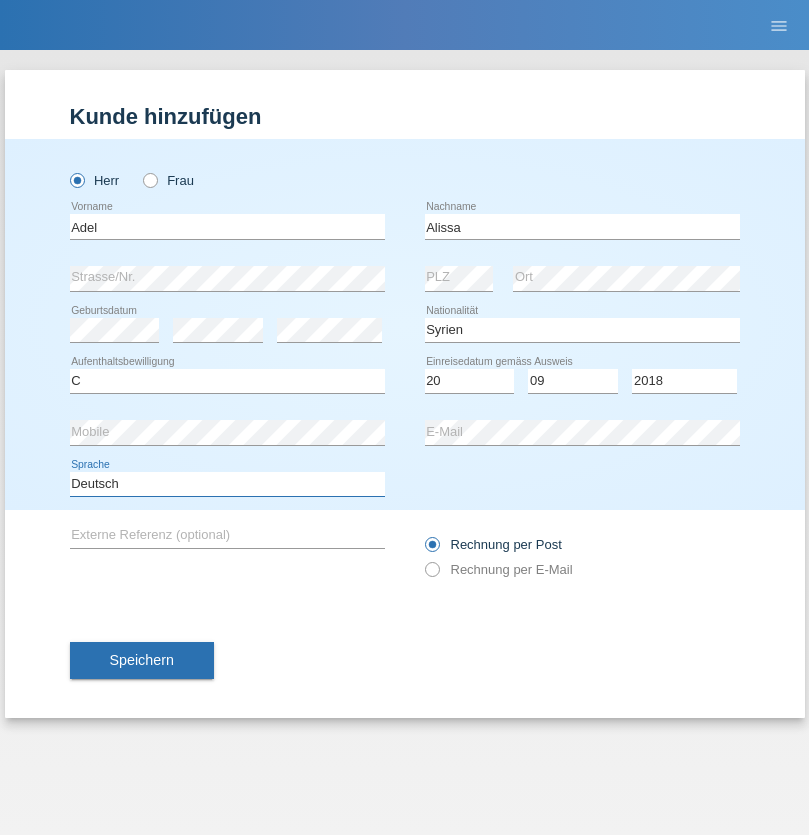 select on "en" 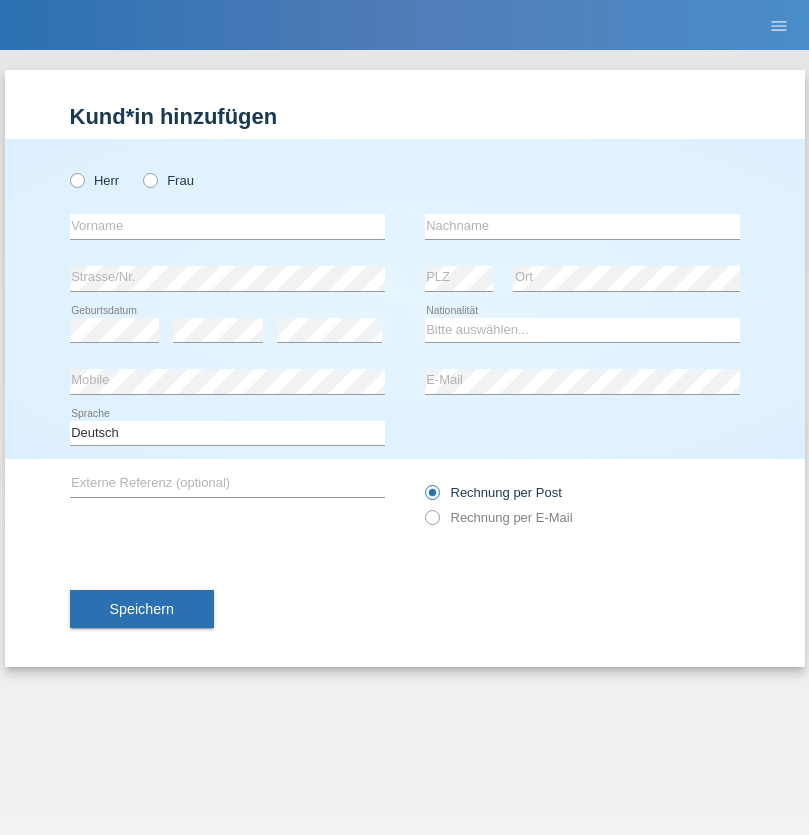 scroll, scrollTop: 0, scrollLeft: 0, axis: both 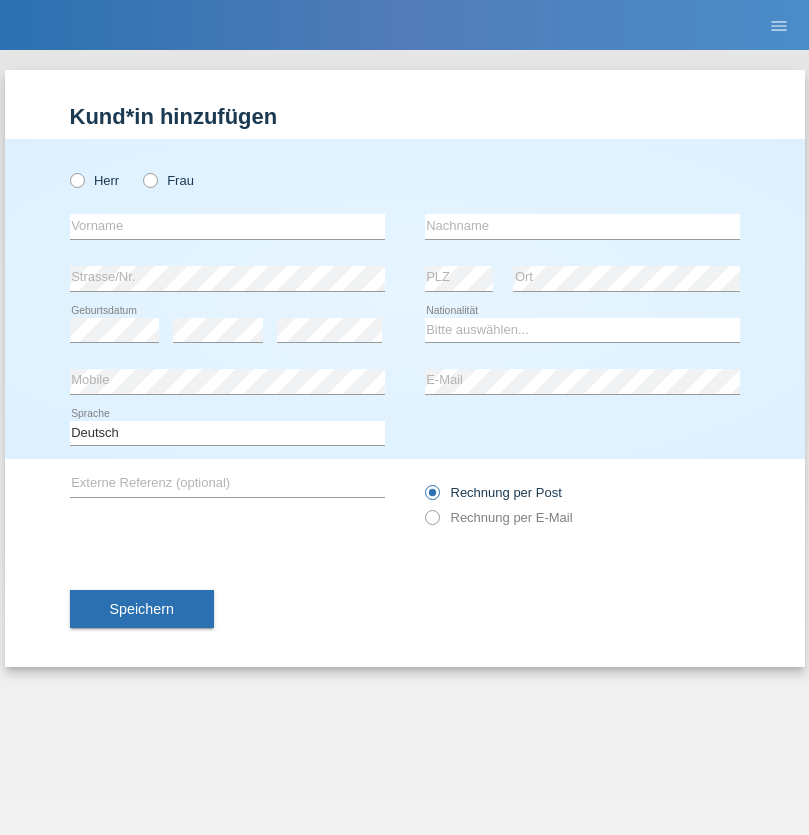 radio on "true" 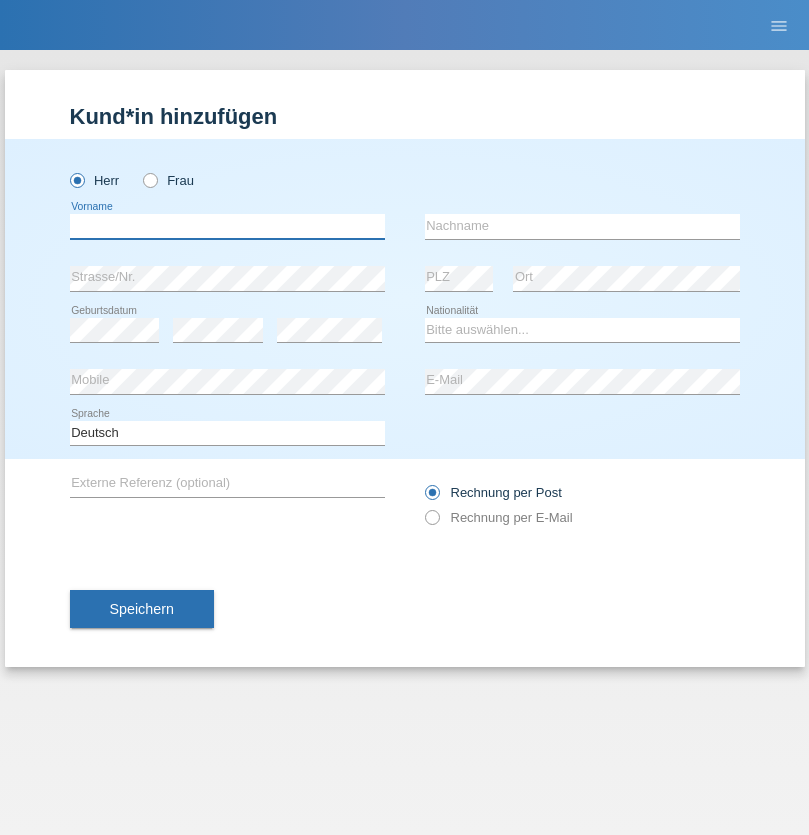 click at bounding box center (227, 226) 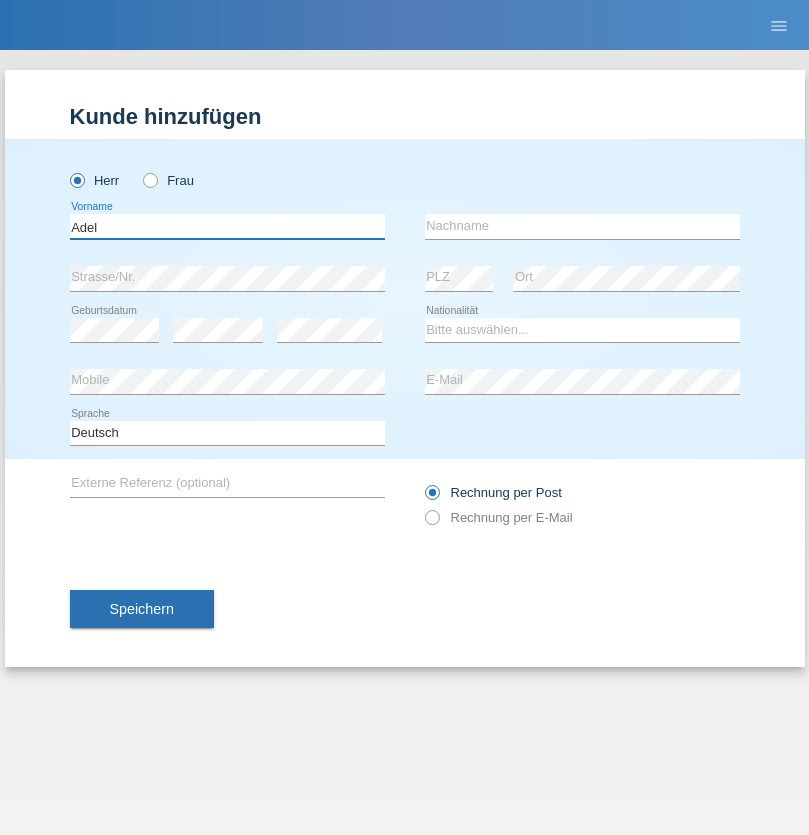 type on "Adel" 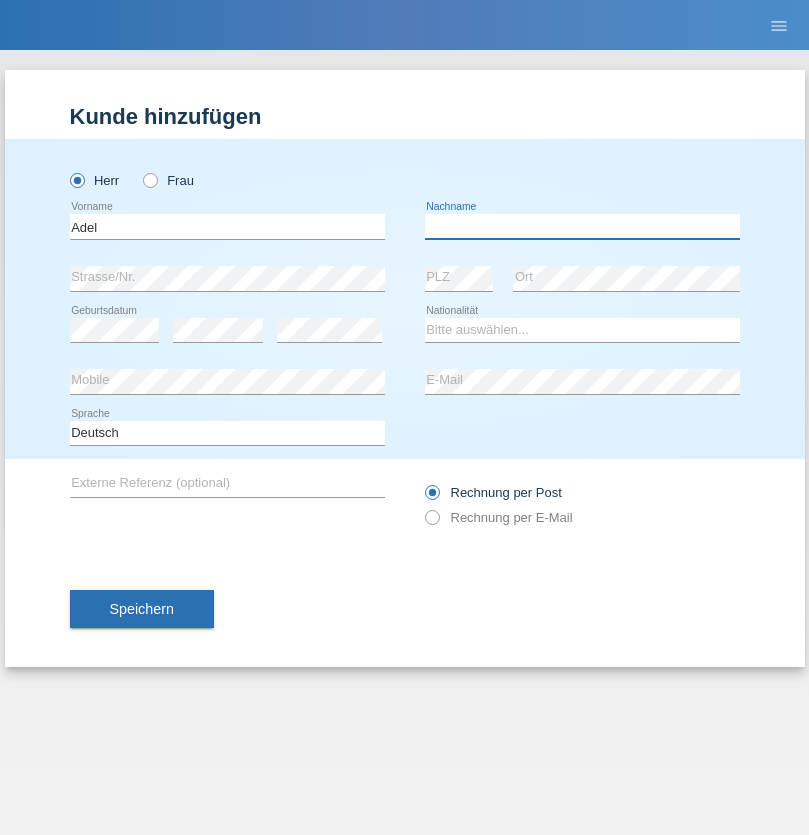 click at bounding box center (582, 226) 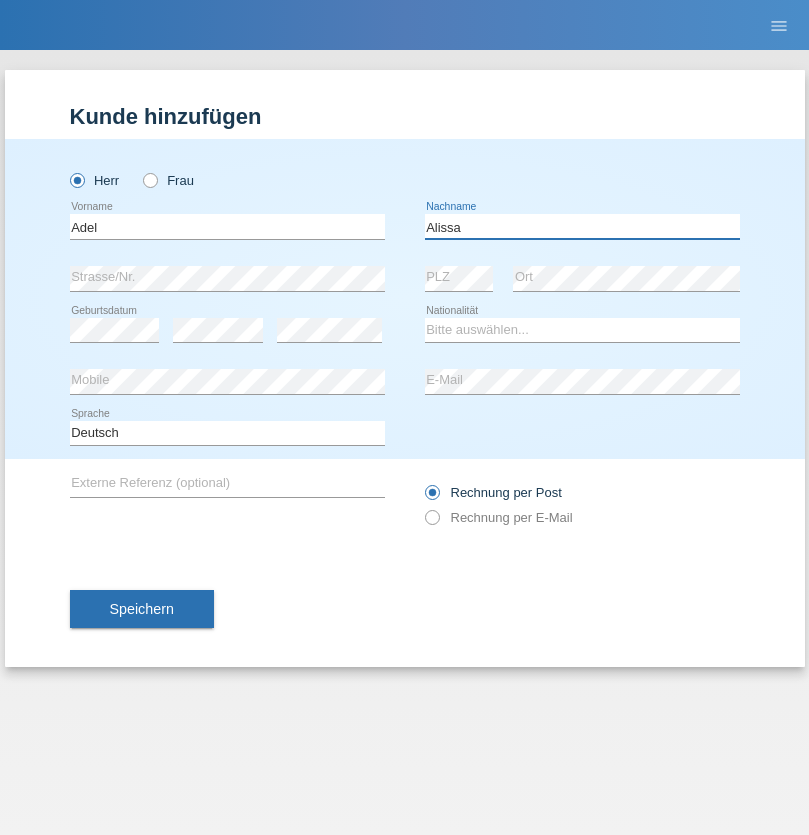 type on "Alissa" 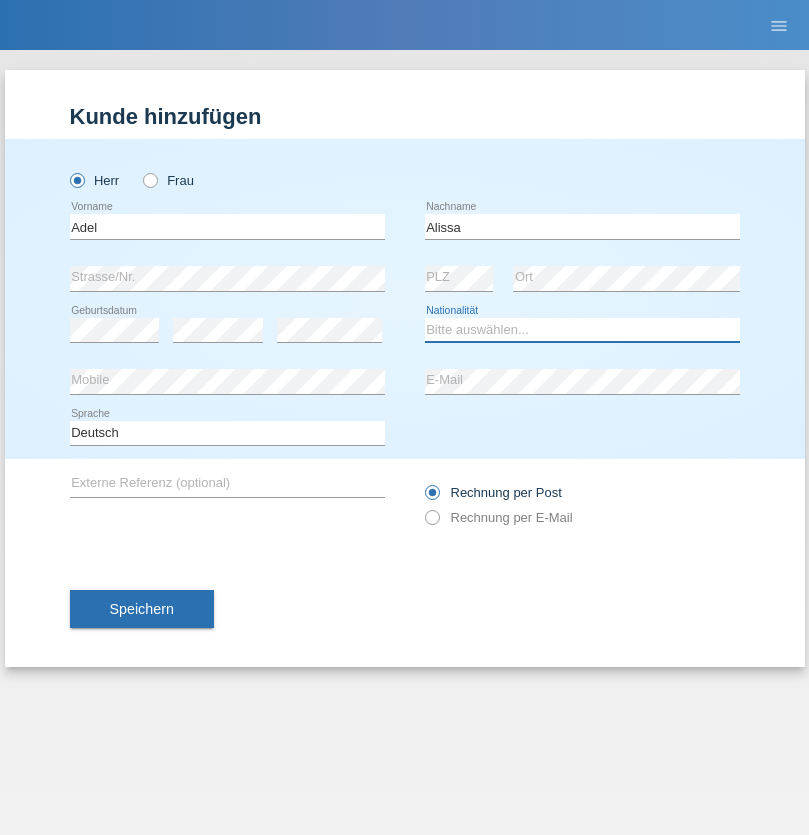 select on "SY" 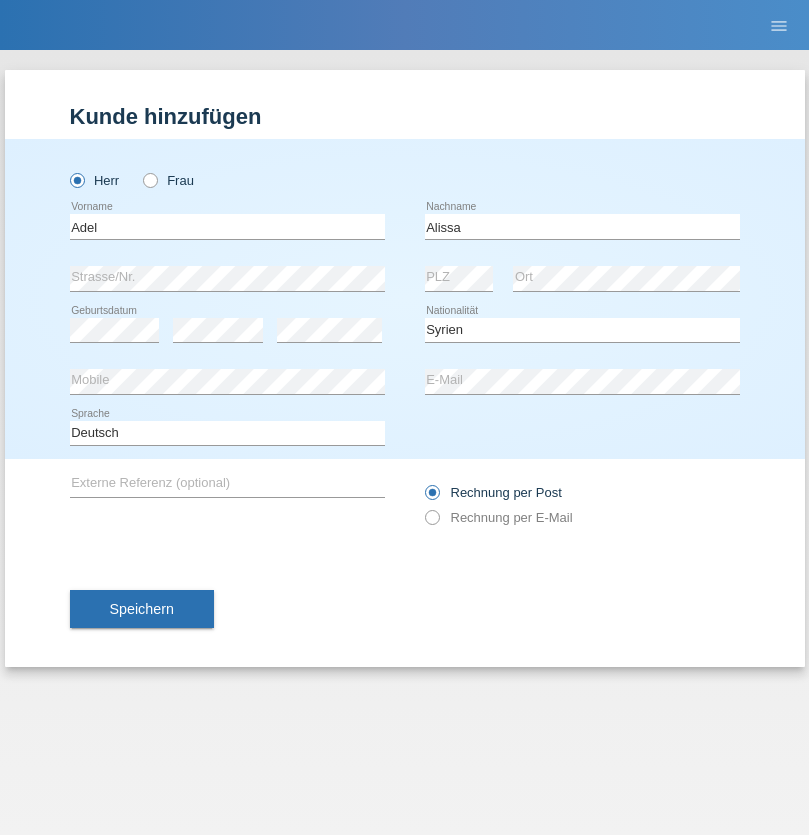 select on "C" 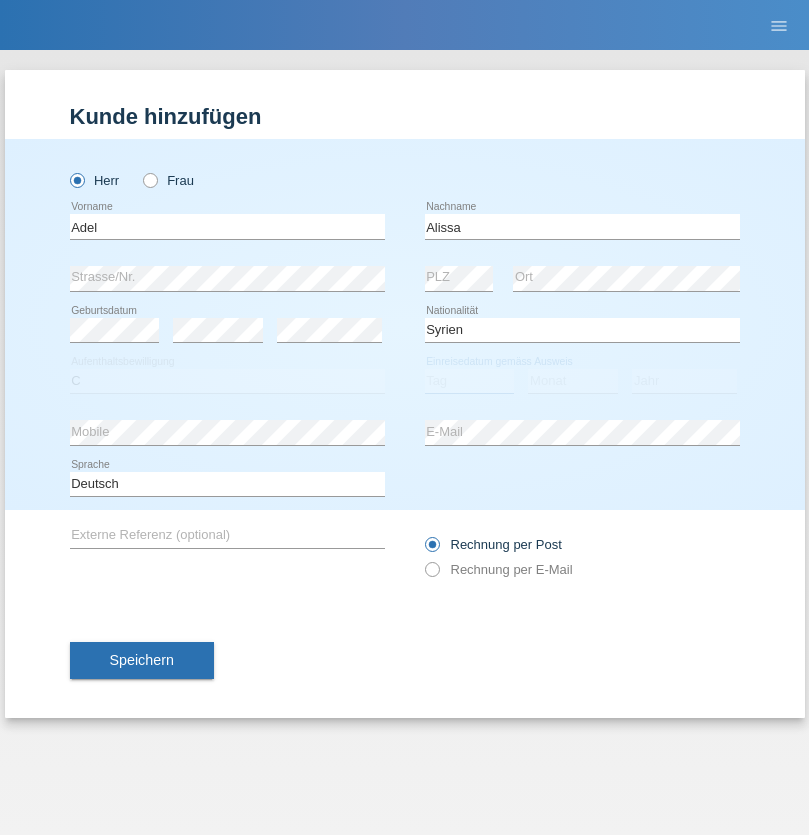 select on "20" 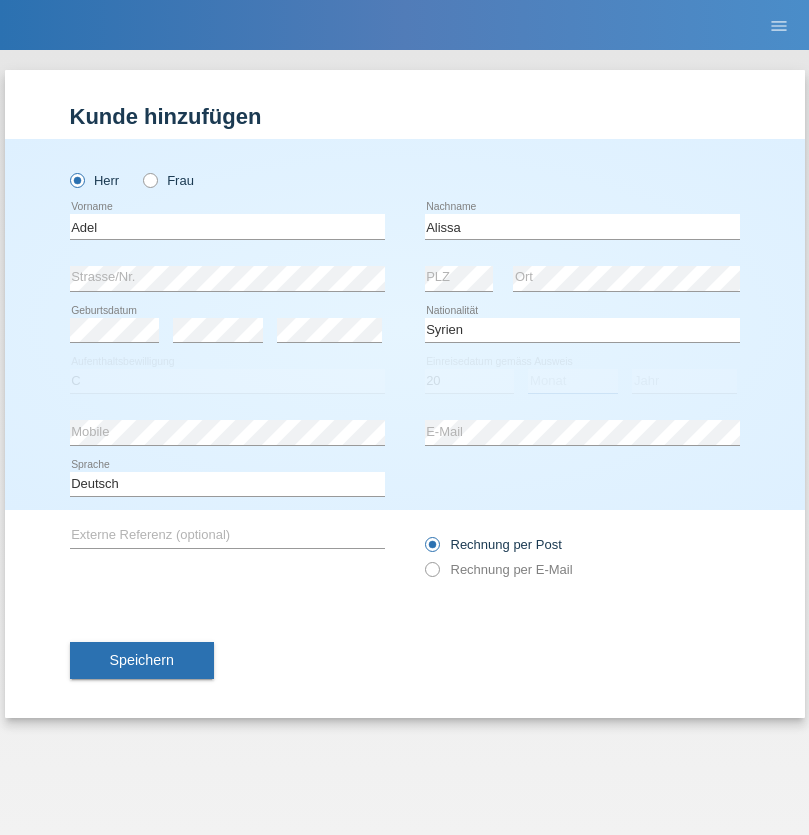 select on "09" 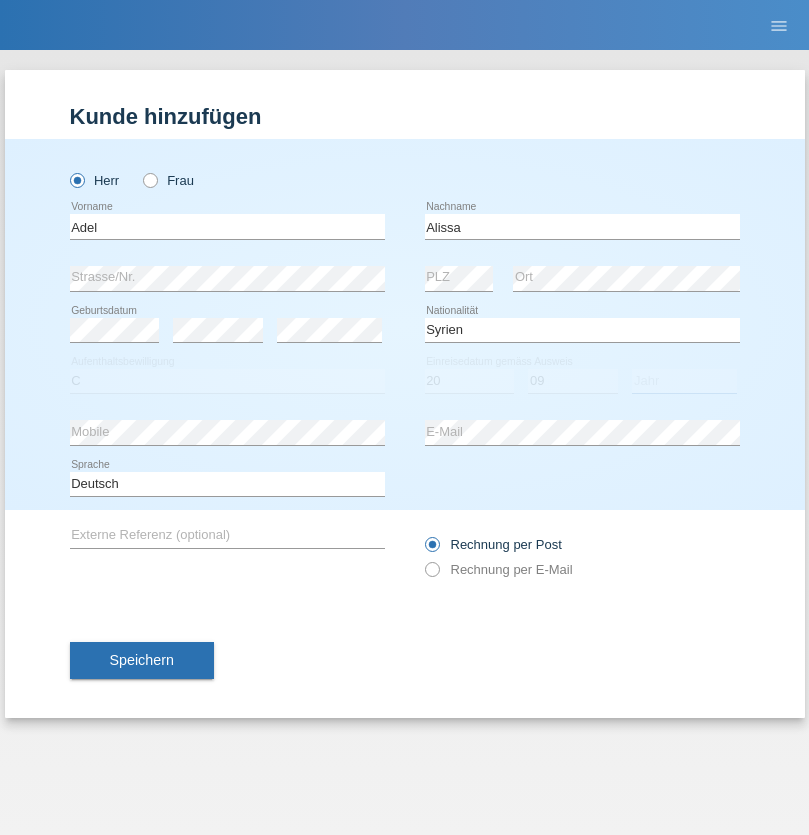 select on "2018" 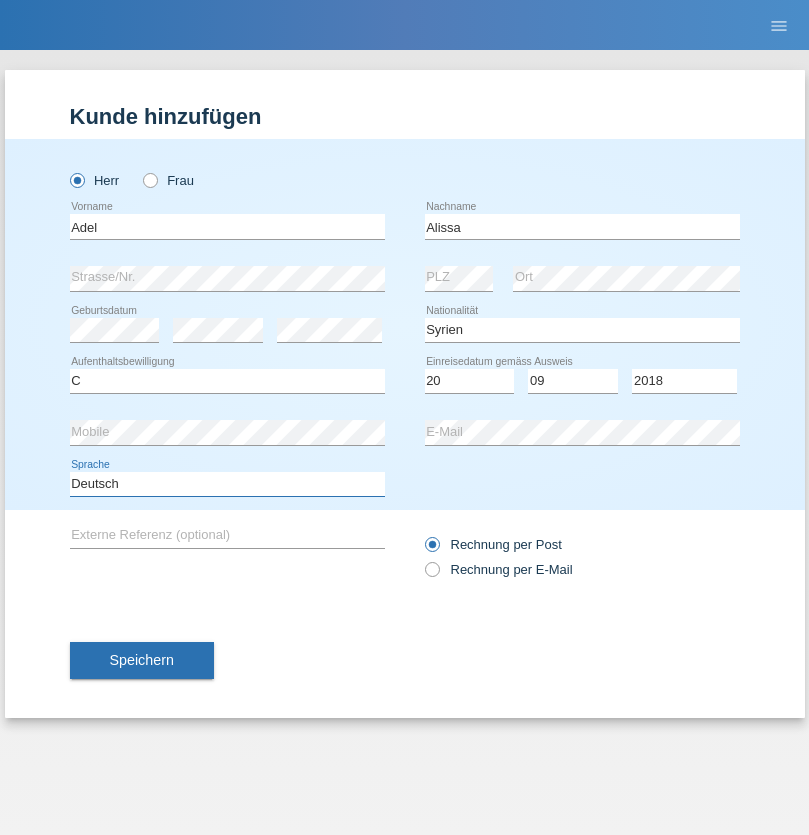 select on "en" 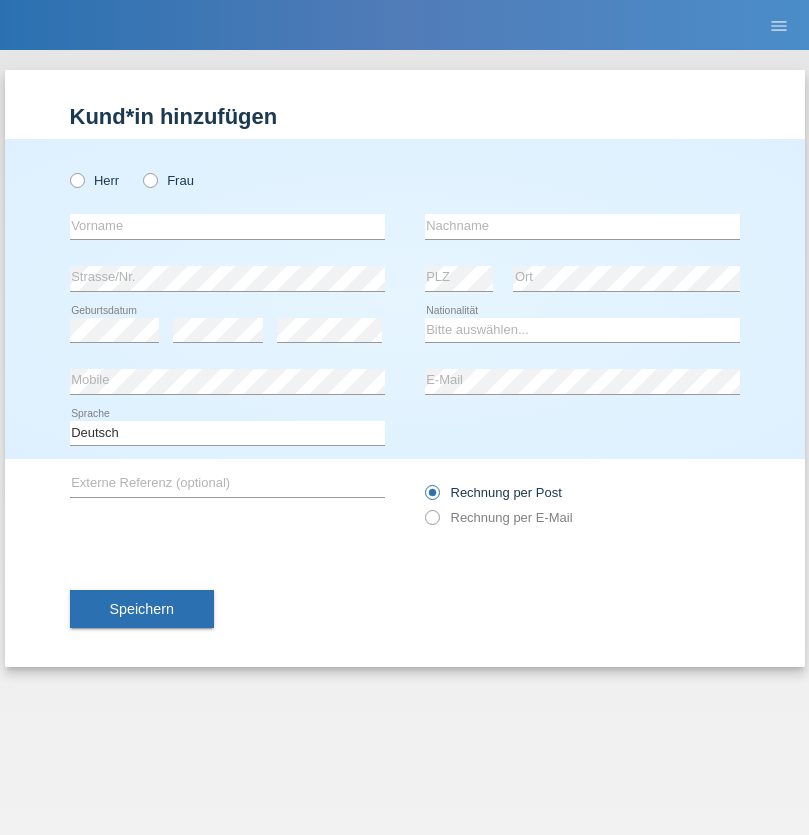 scroll, scrollTop: 0, scrollLeft: 0, axis: both 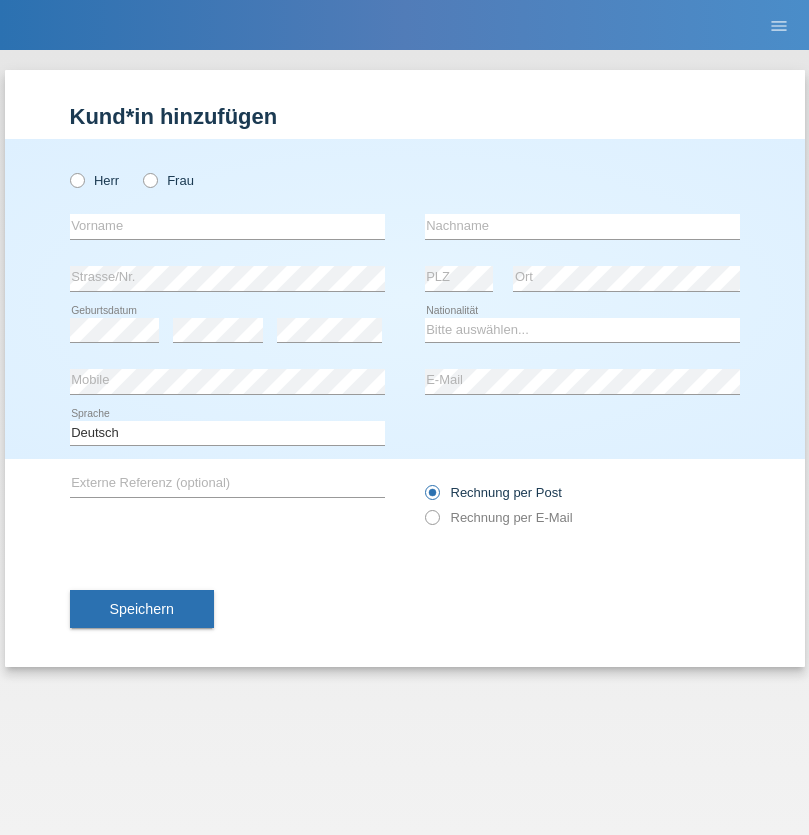 radio on "true" 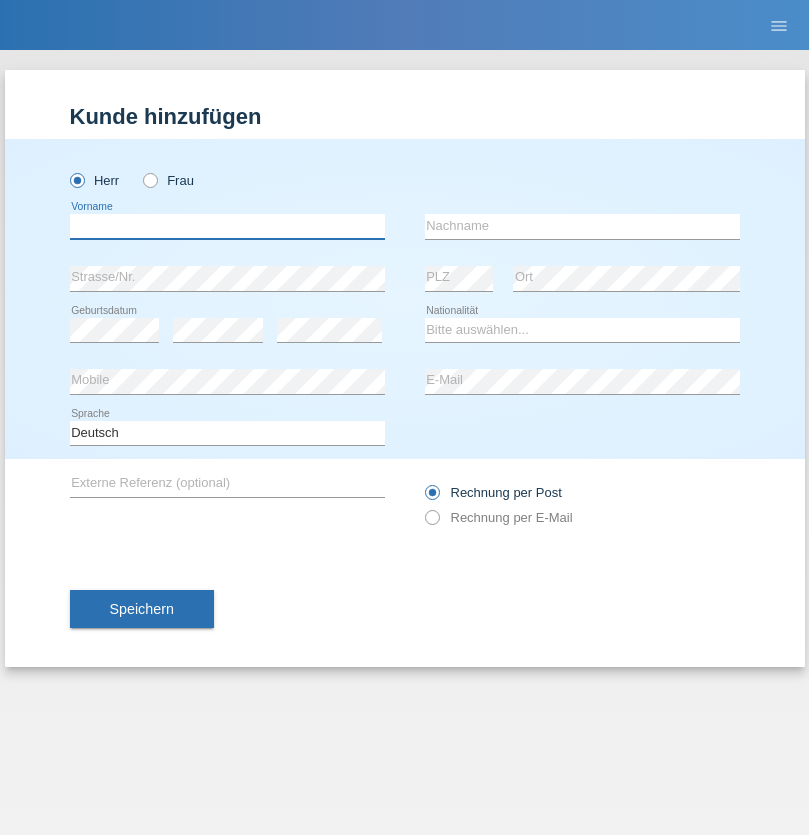 click at bounding box center [227, 226] 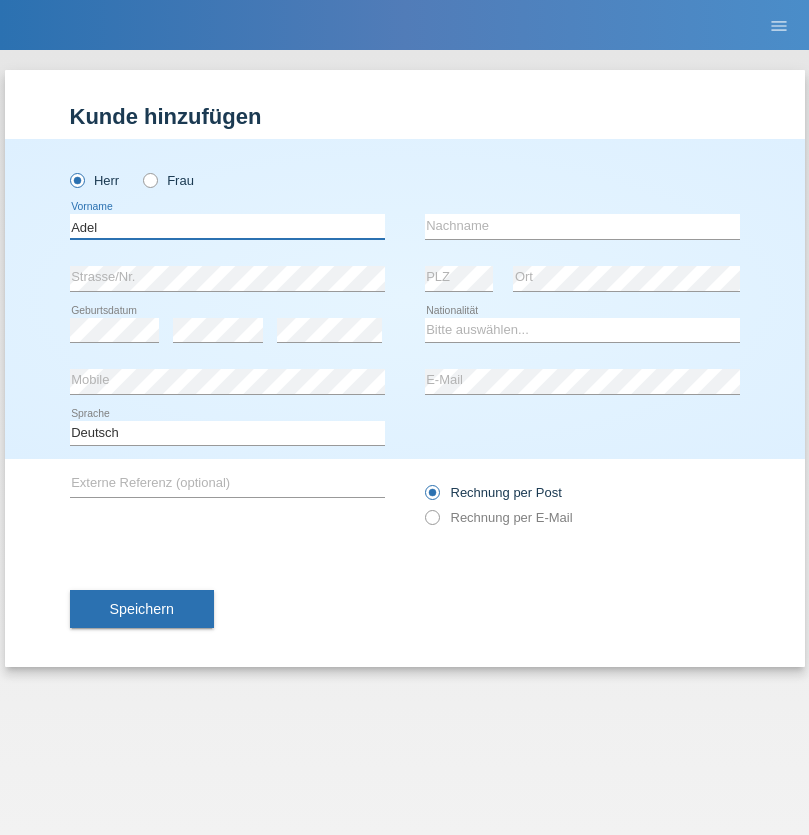 type on "Adel" 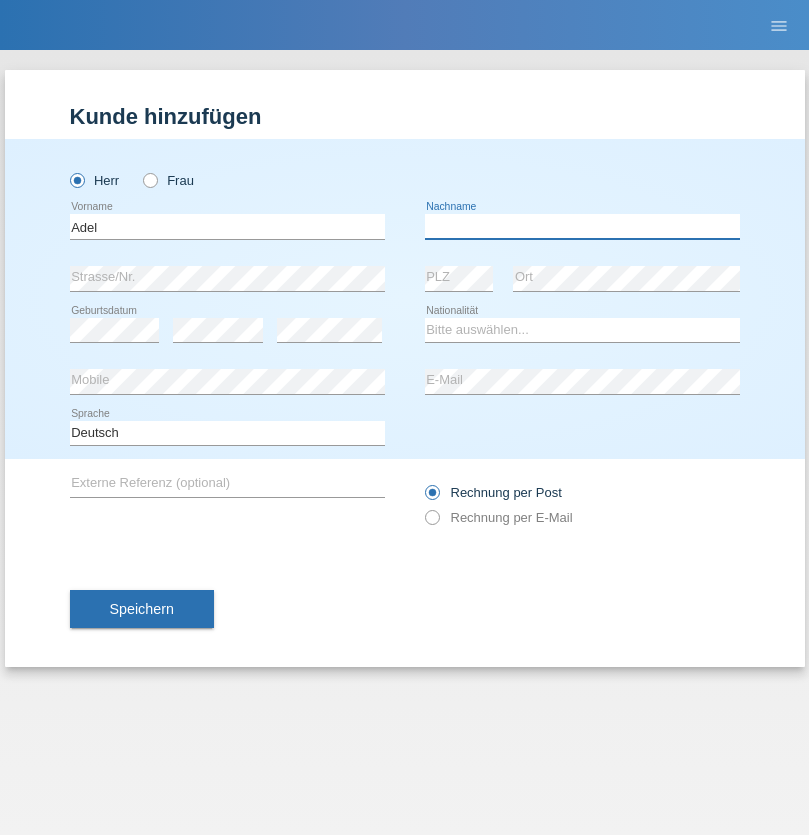click at bounding box center (582, 226) 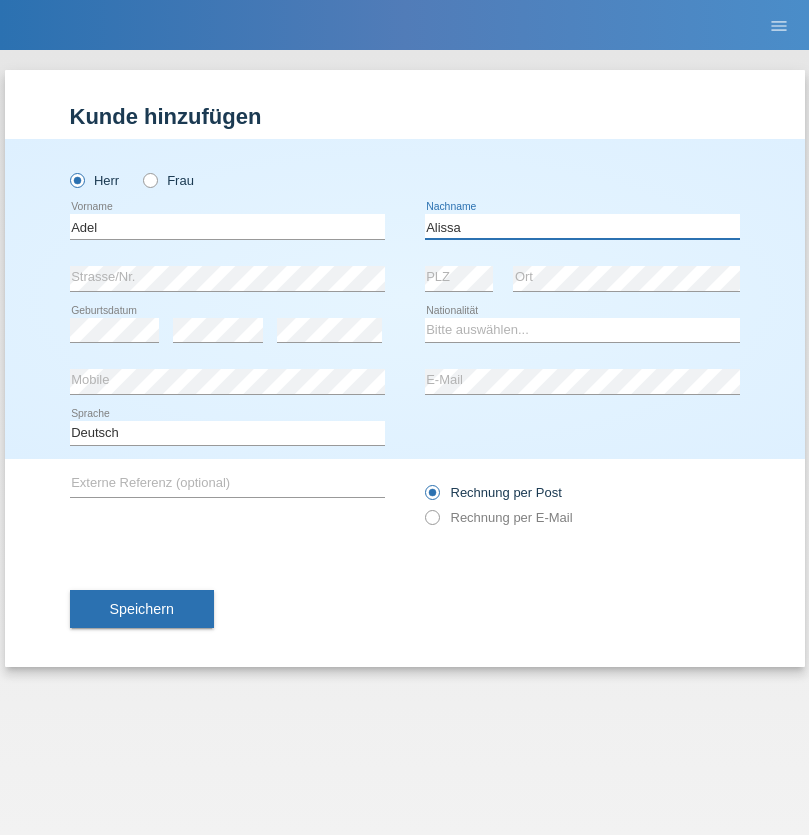 type on "Alissa" 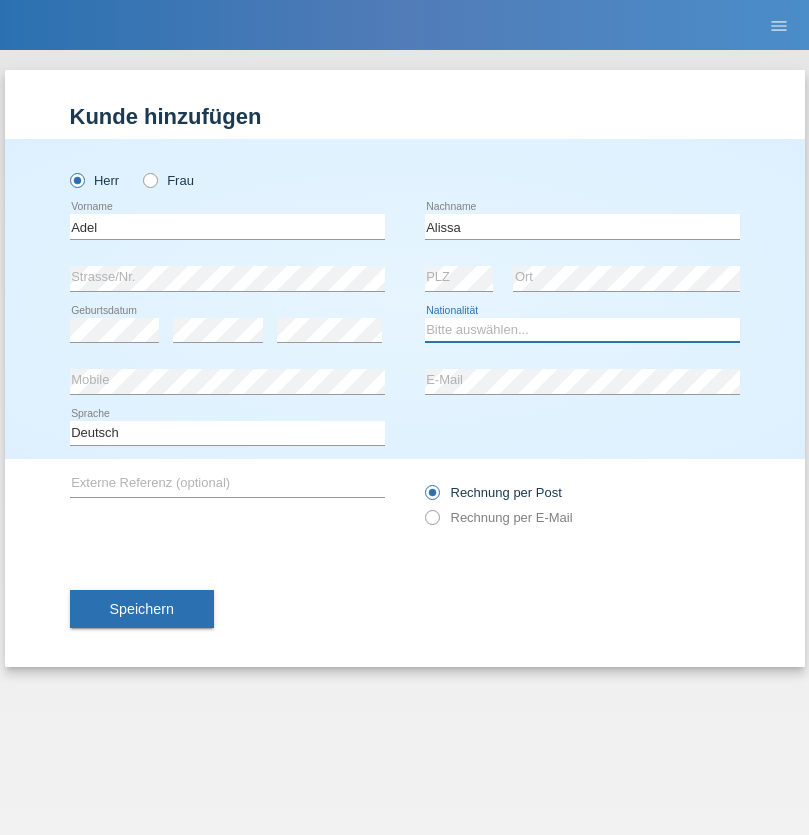 select on "SY" 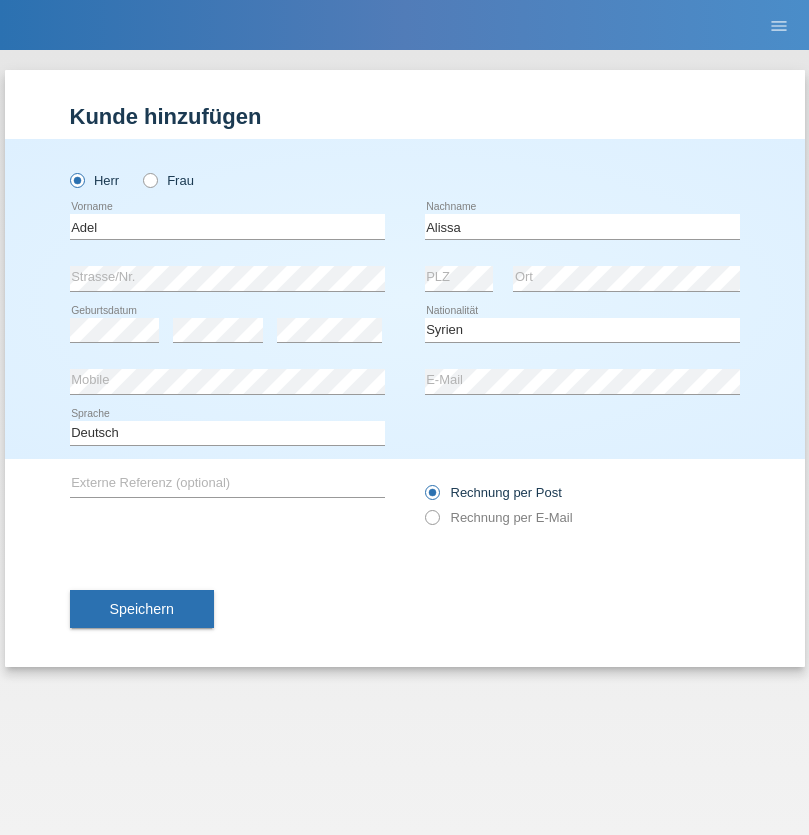 select on "C" 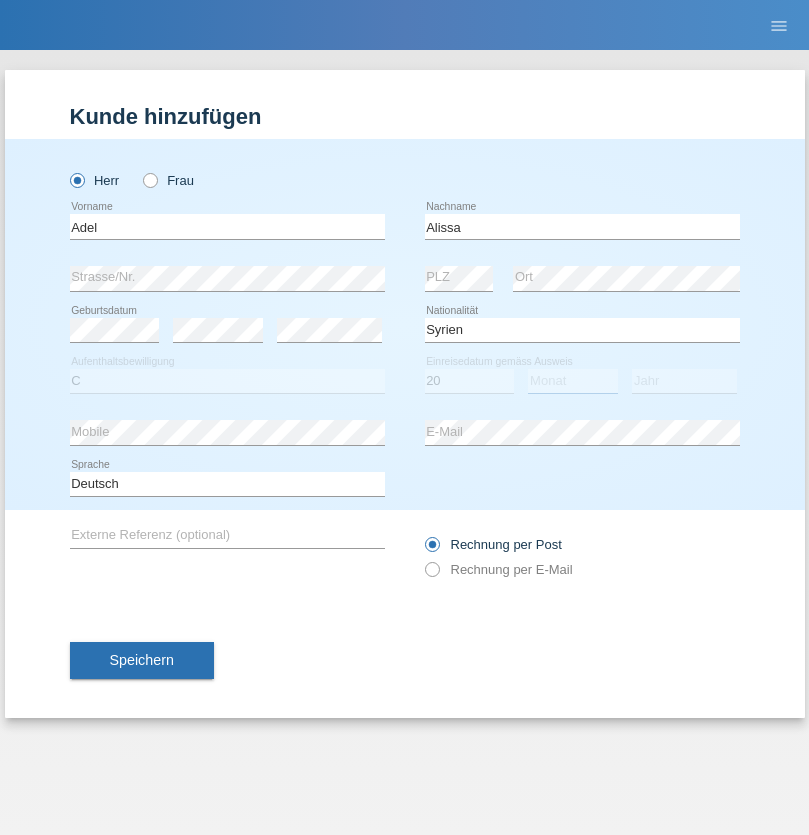 select on "09" 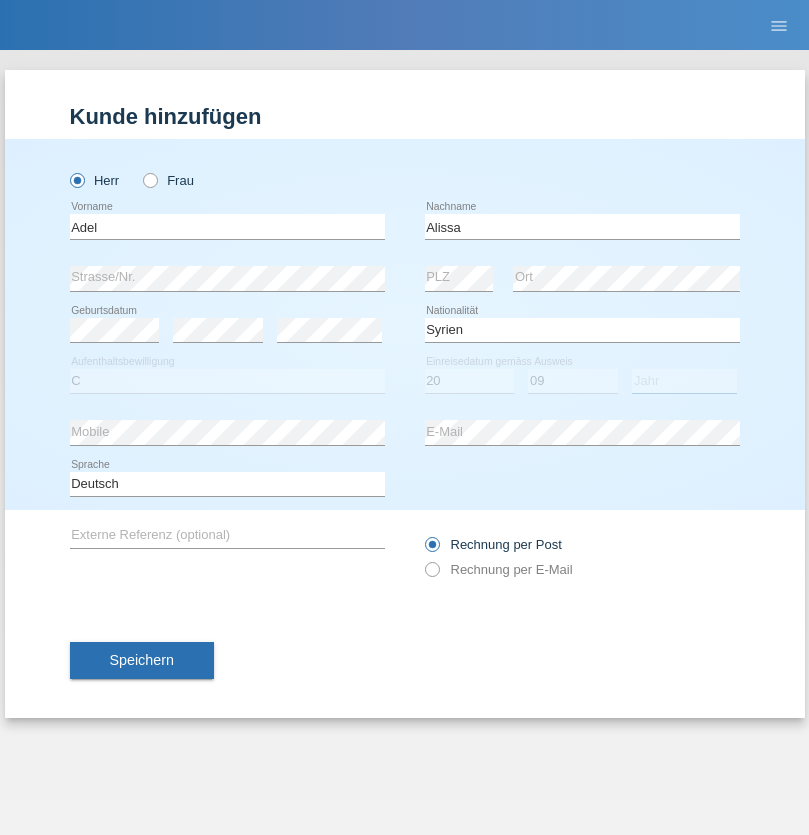 select on "2018" 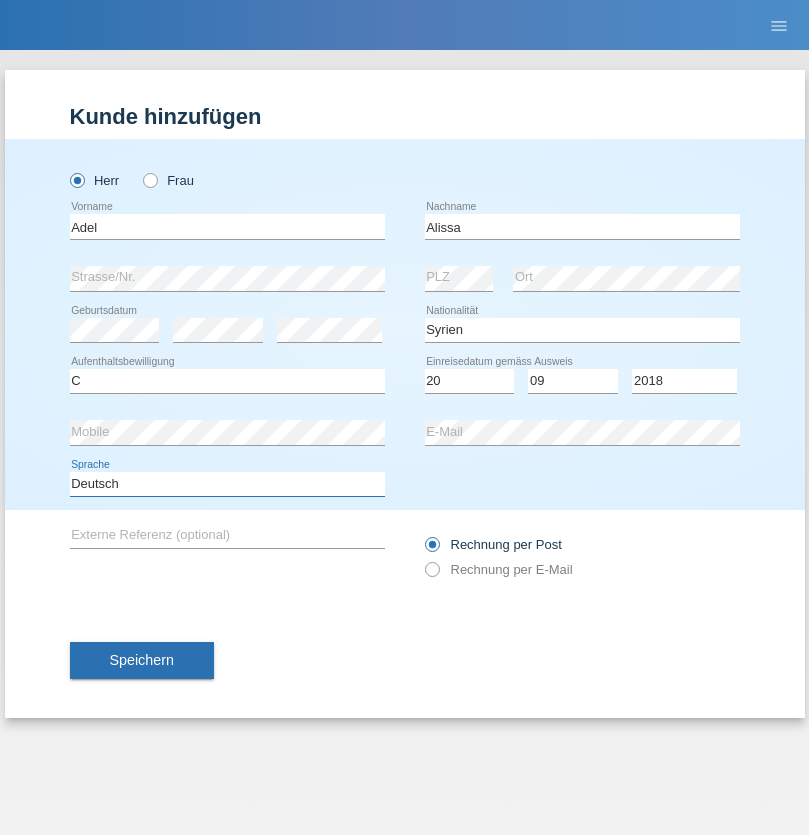select on "en" 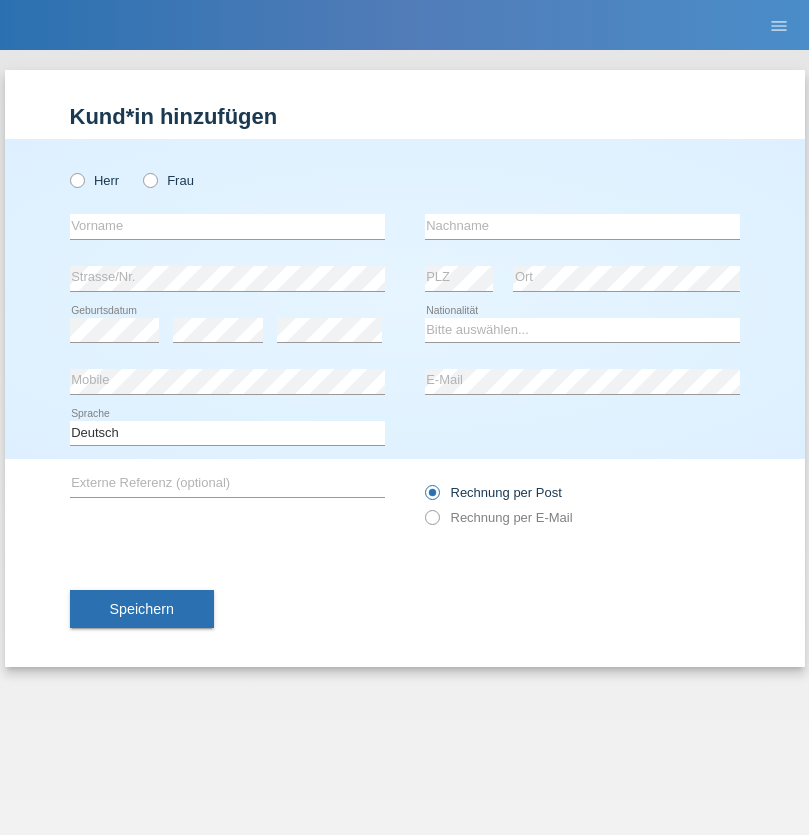 scroll, scrollTop: 0, scrollLeft: 0, axis: both 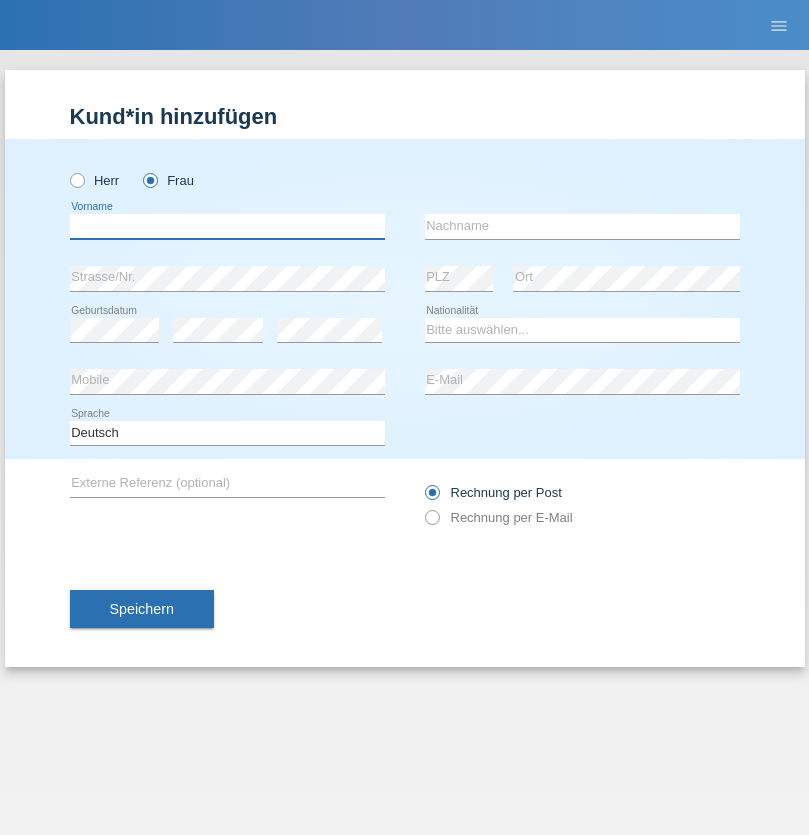 click at bounding box center [227, 226] 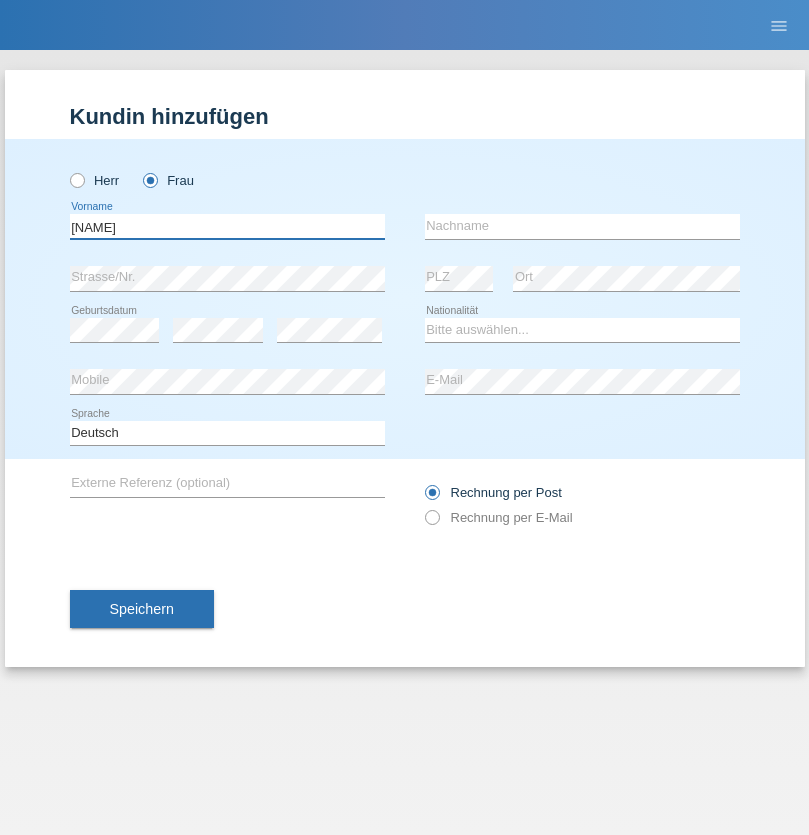 type on "[NAME]" 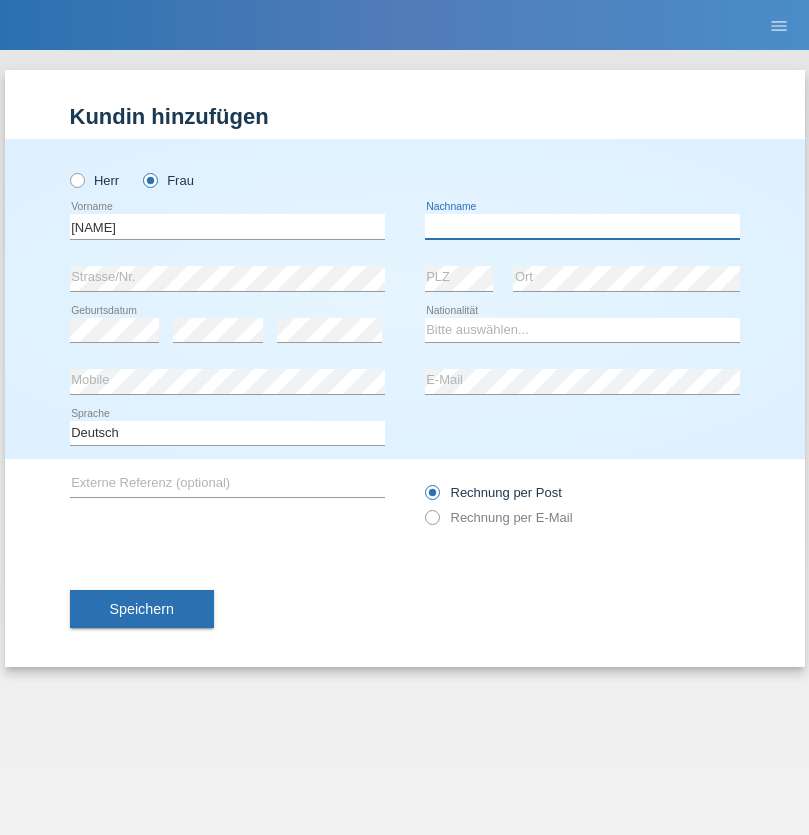 click at bounding box center (582, 226) 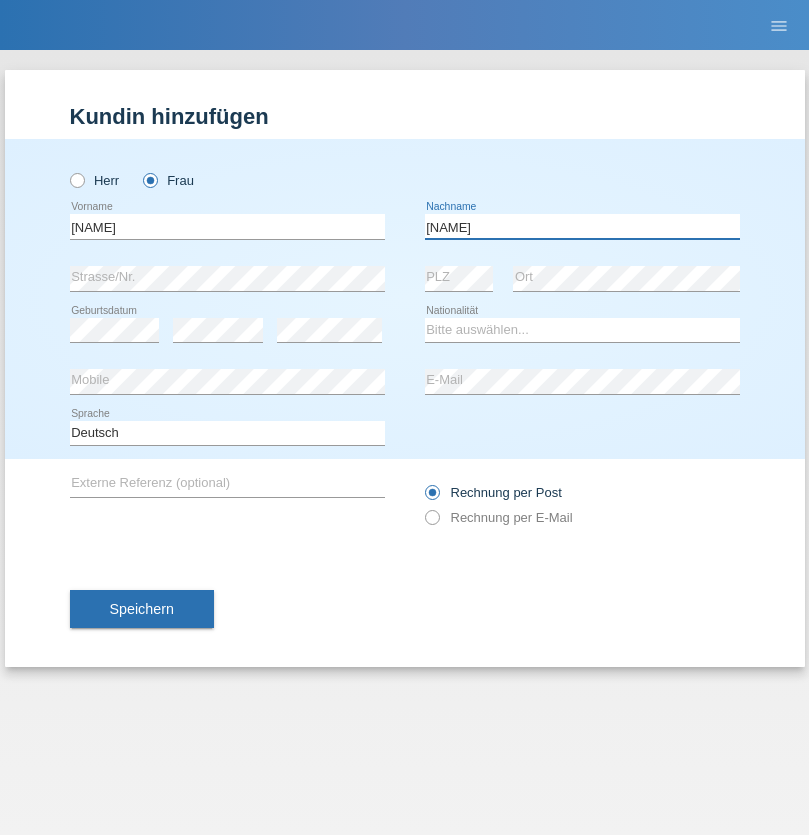 type on "[NAME]" 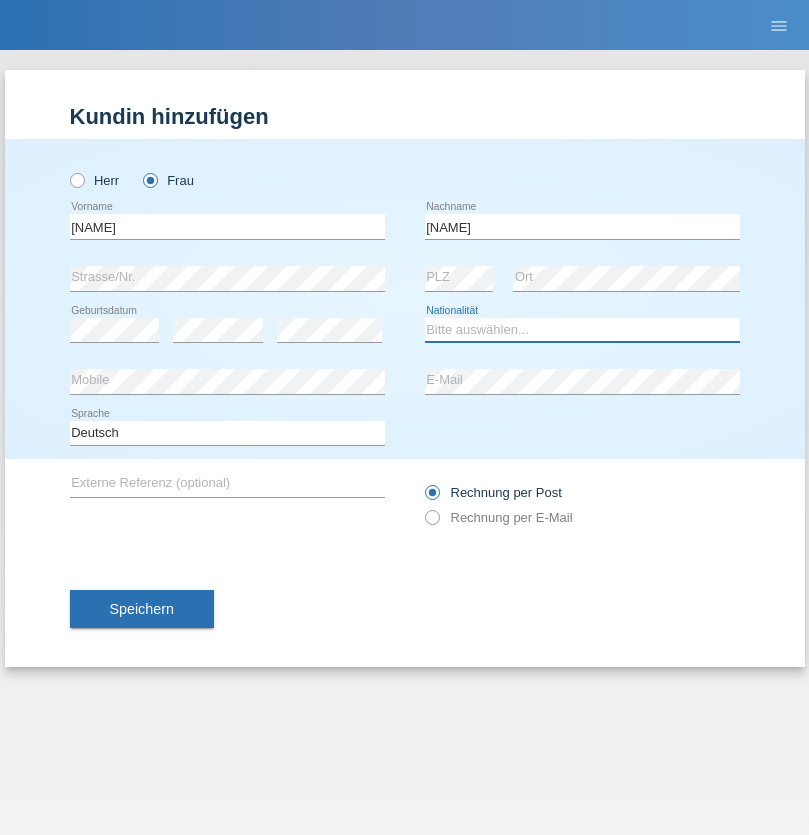 select on "CH" 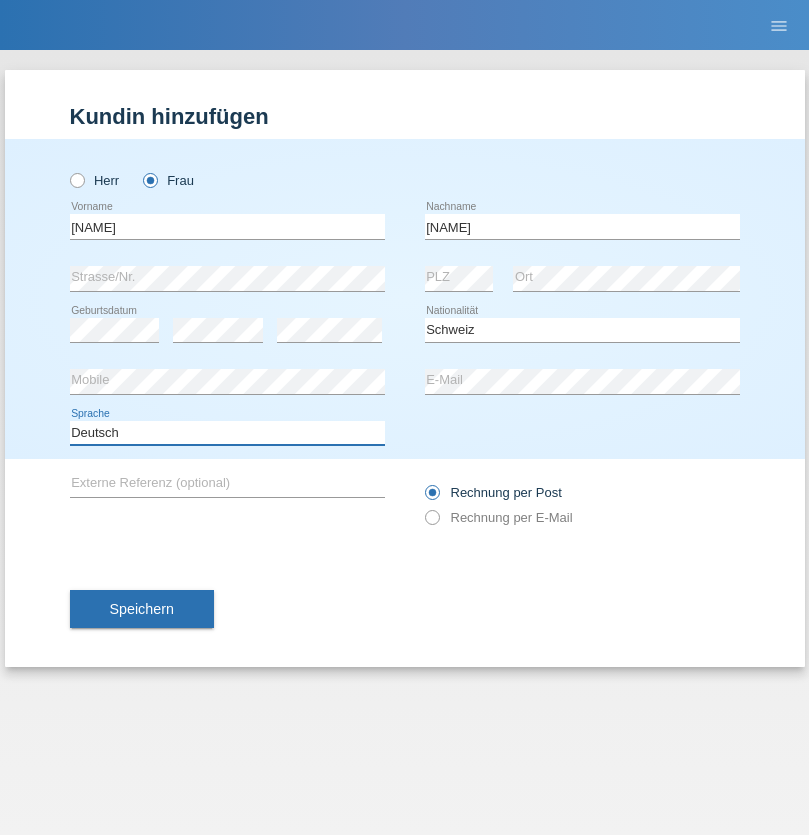 select on "en" 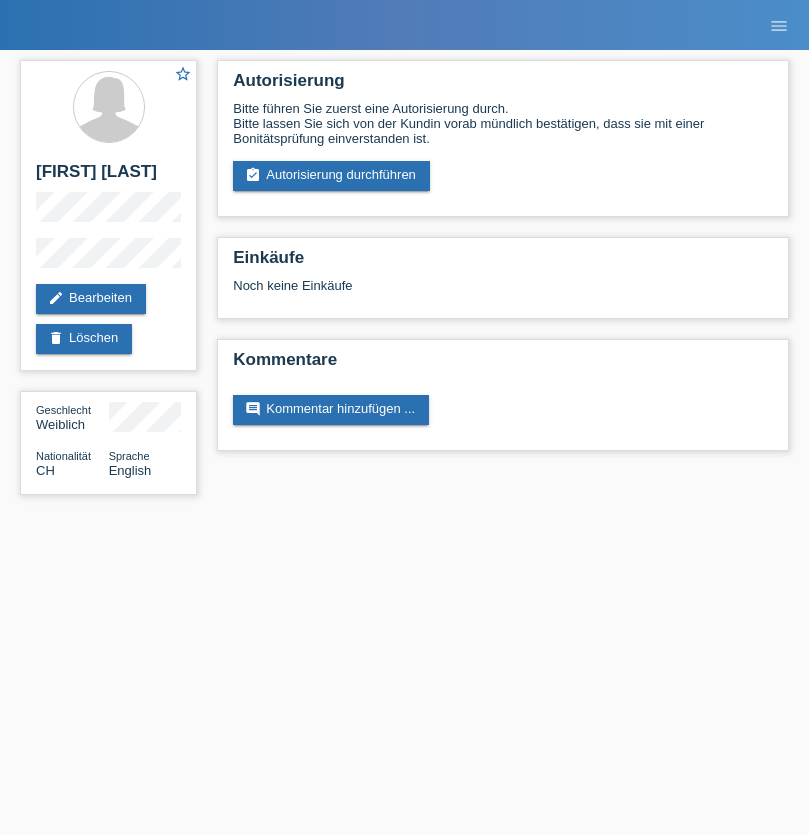 scroll, scrollTop: 0, scrollLeft: 0, axis: both 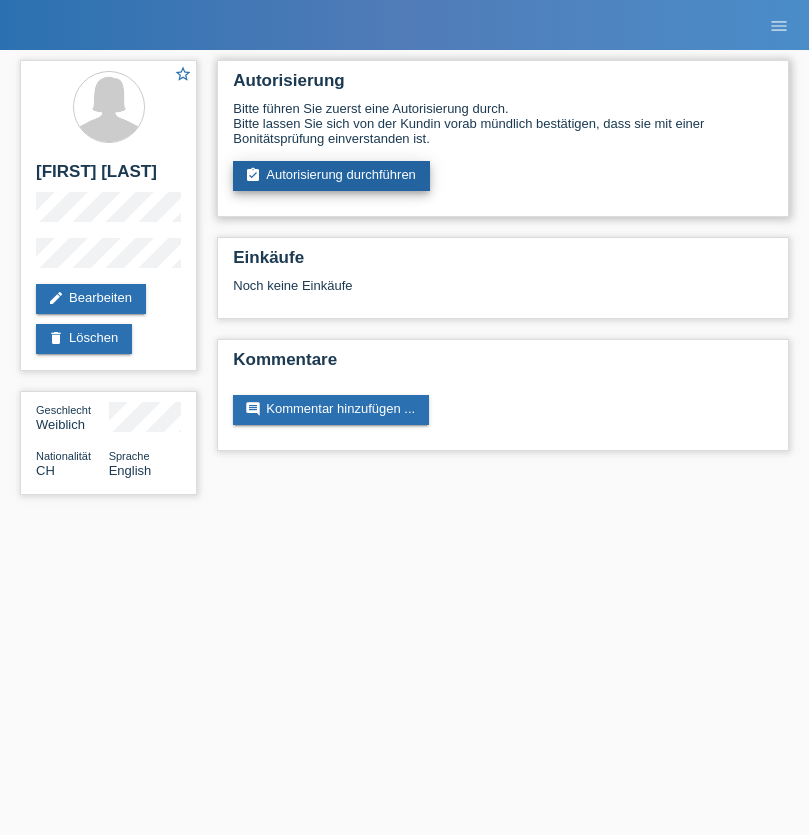 click on "assignment_turned_in  Autorisierung durchführen" at bounding box center [331, 176] 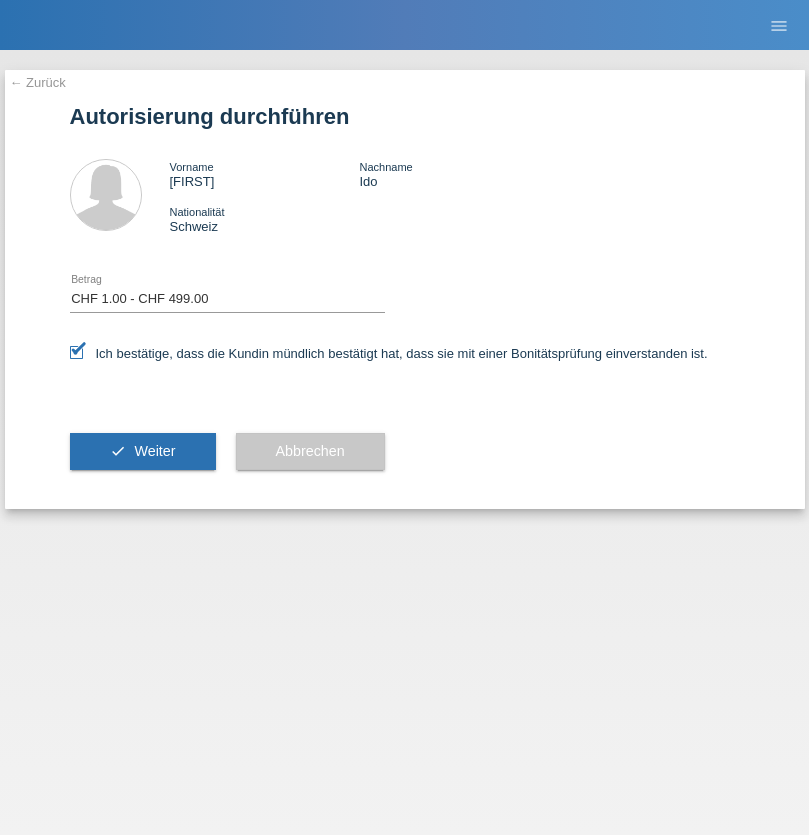 select on "1" 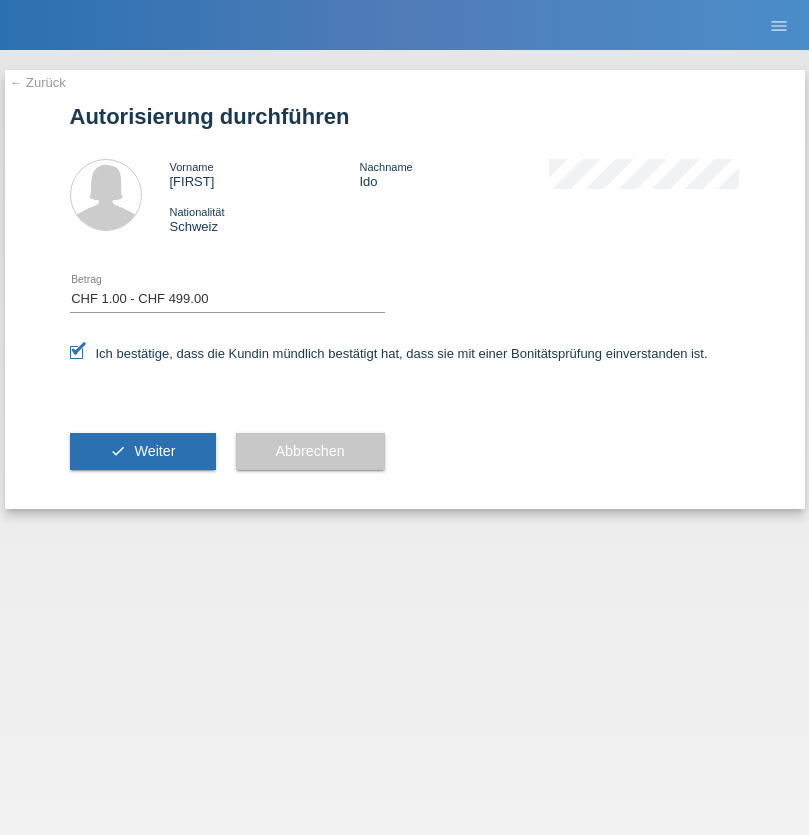 scroll, scrollTop: 0, scrollLeft: 0, axis: both 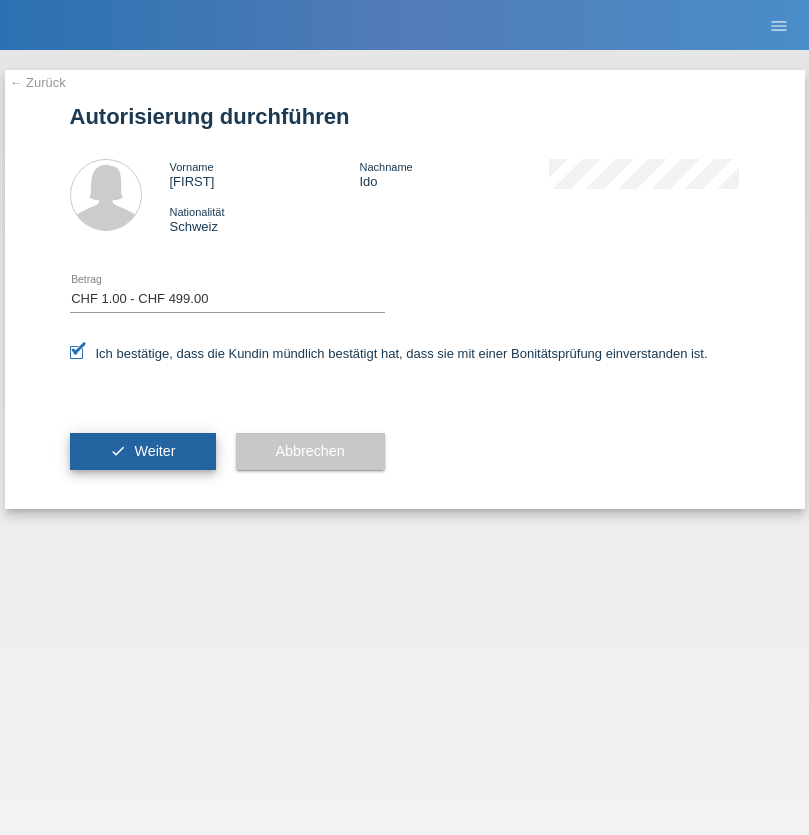 click on "Weiter" at bounding box center [154, 451] 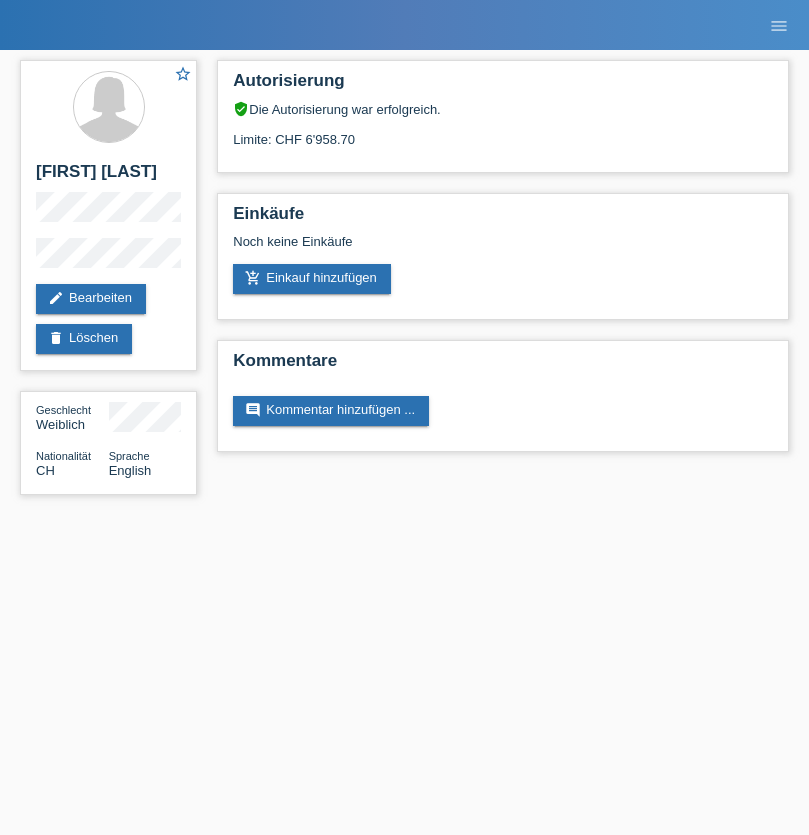 scroll, scrollTop: 0, scrollLeft: 0, axis: both 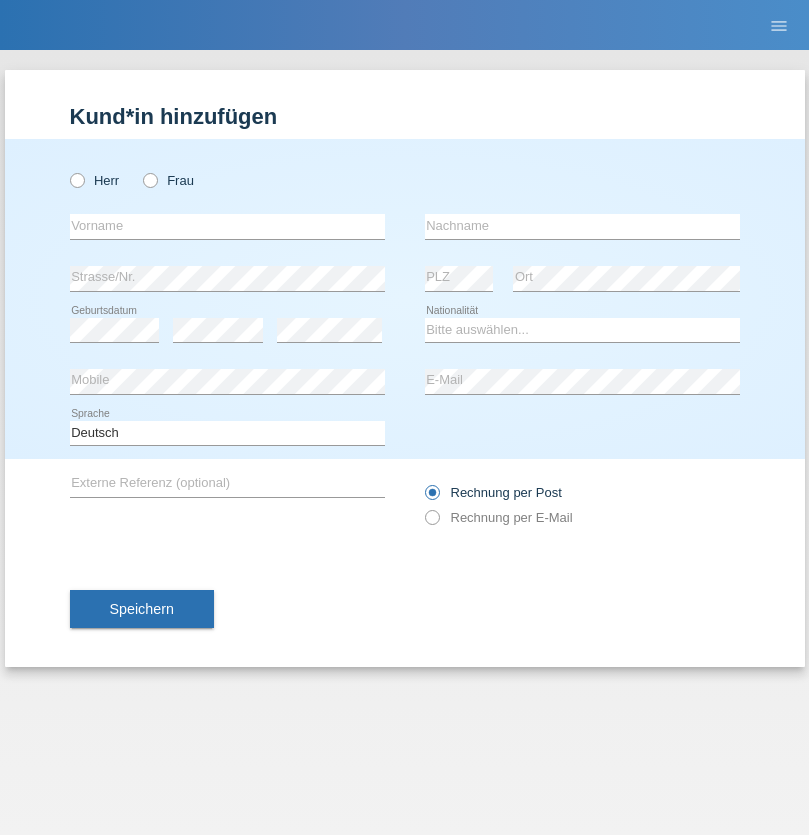 radio on "true" 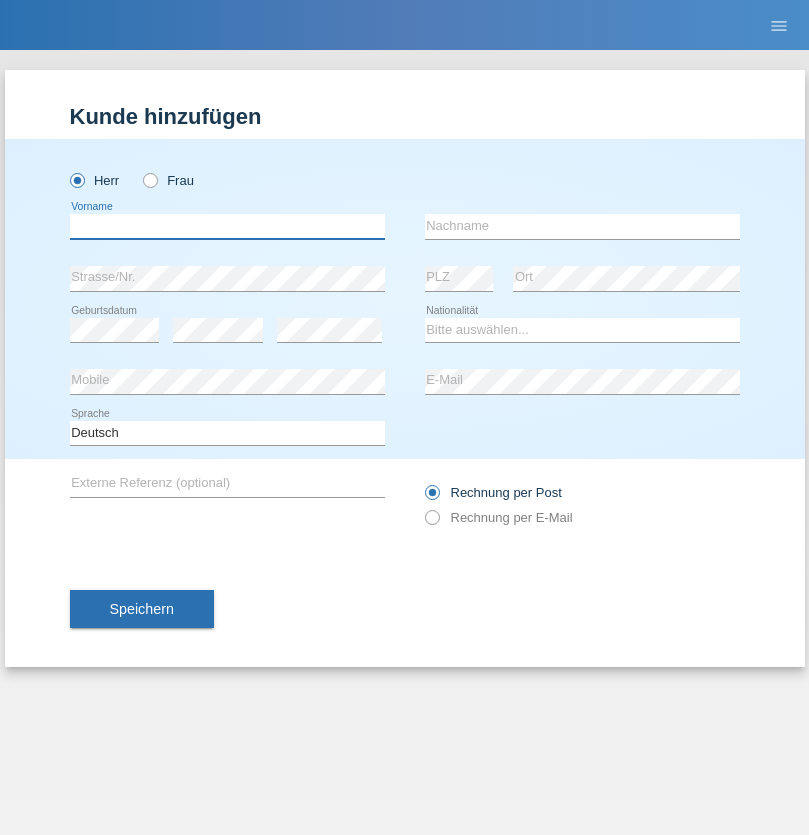 click at bounding box center (227, 226) 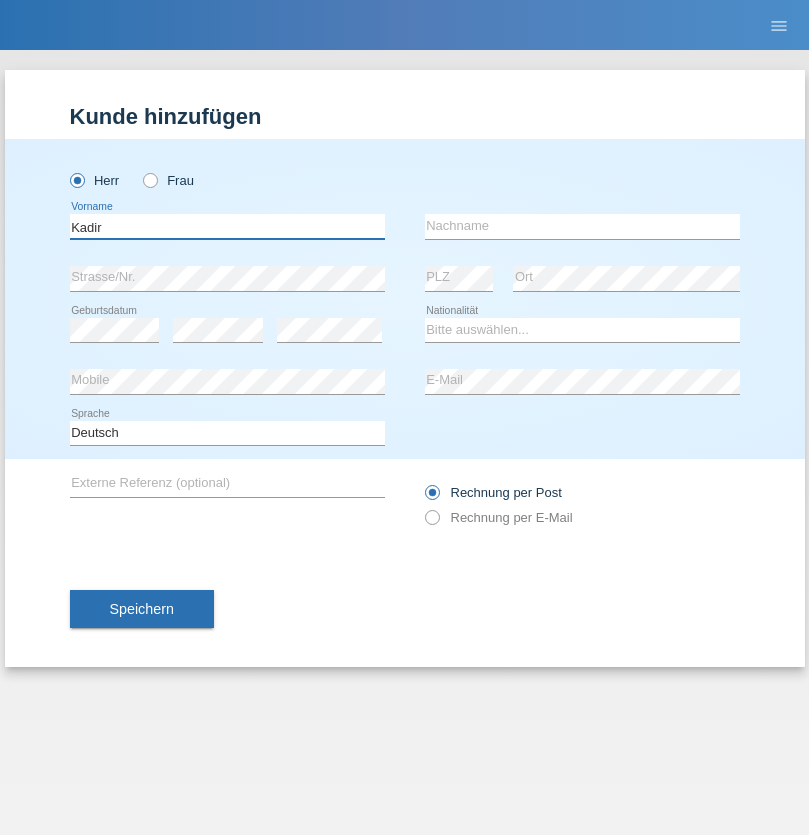 type on "Kadir" 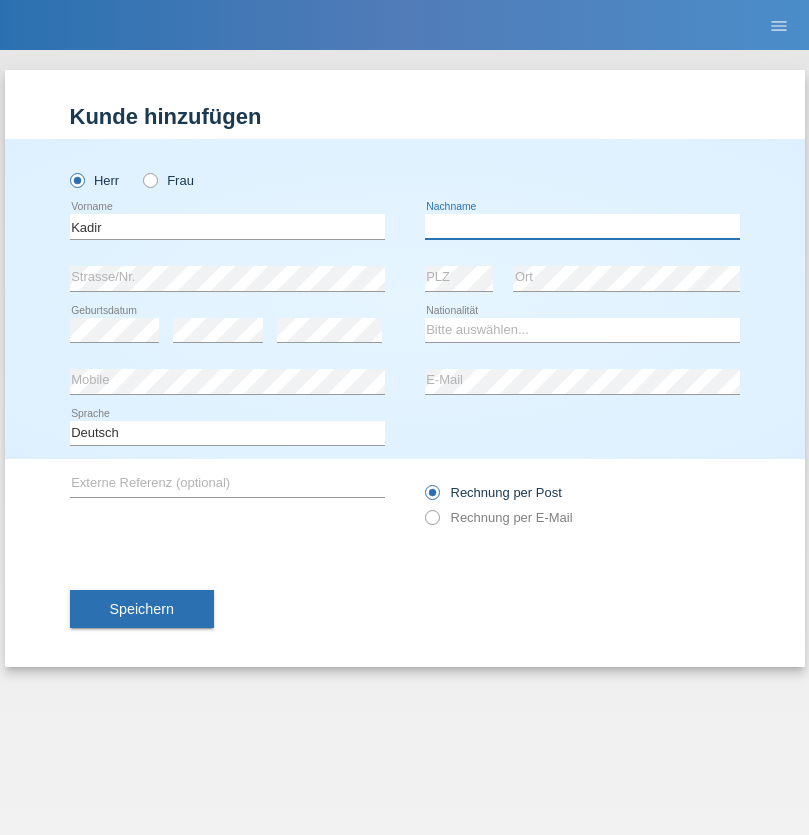 click at bounding box center [582, 226] 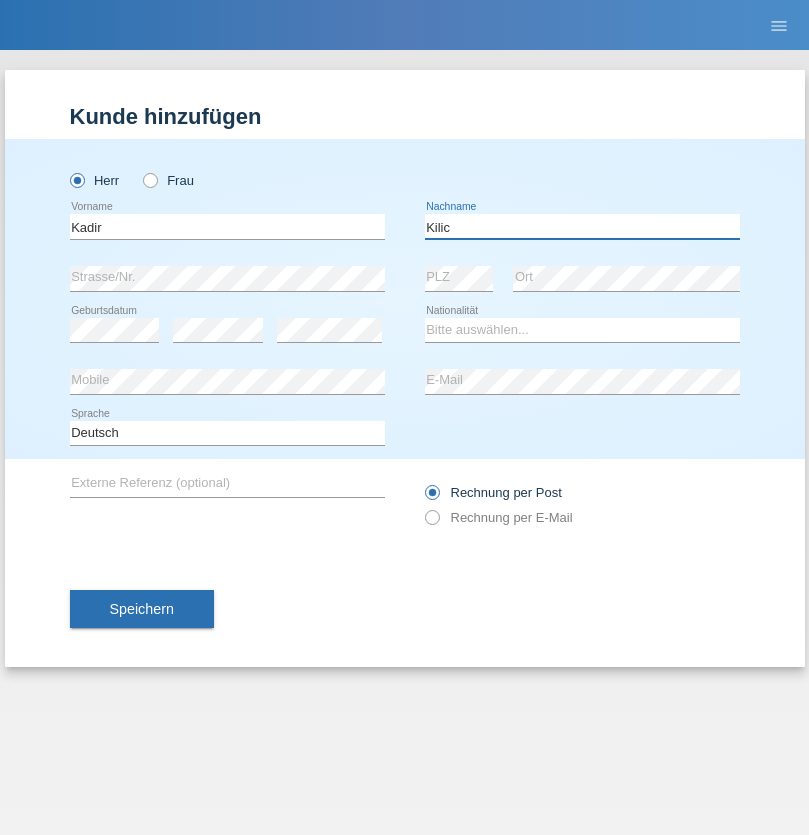 type on "Kilic" 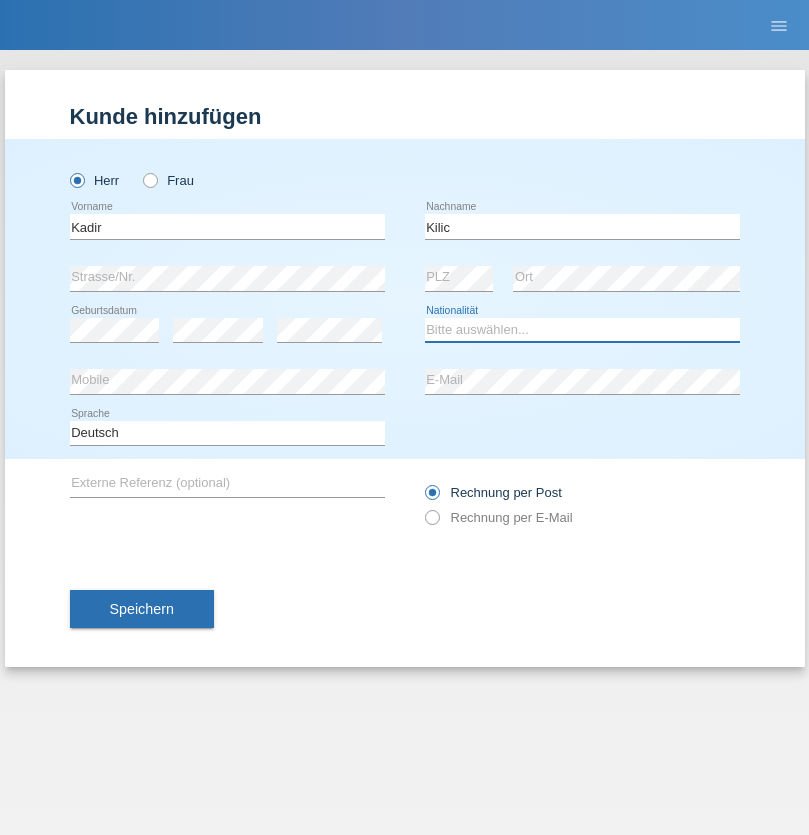 select on "TR" 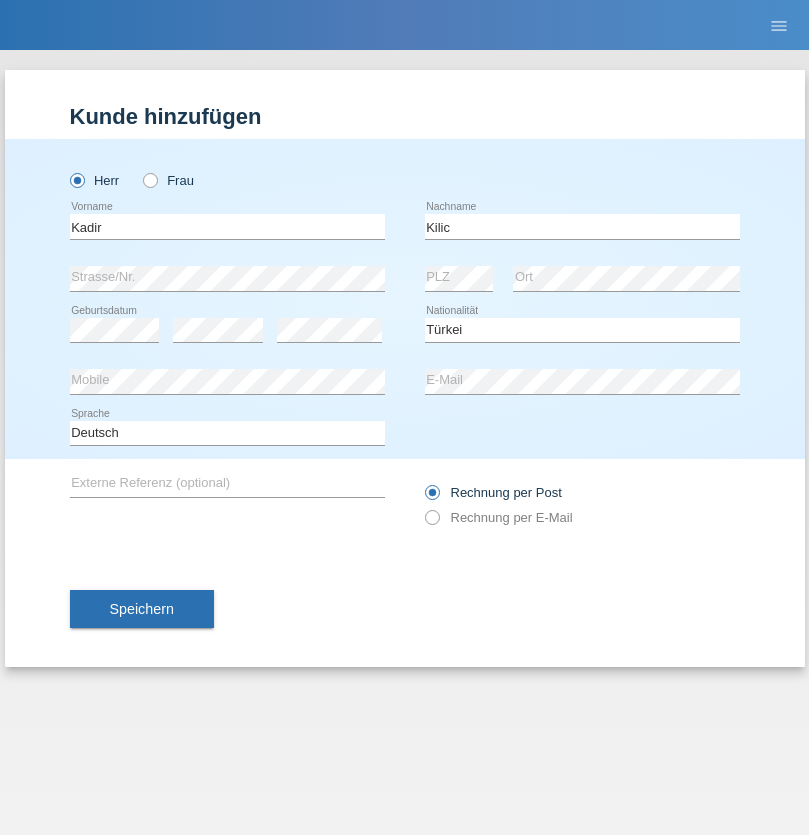select on "C" 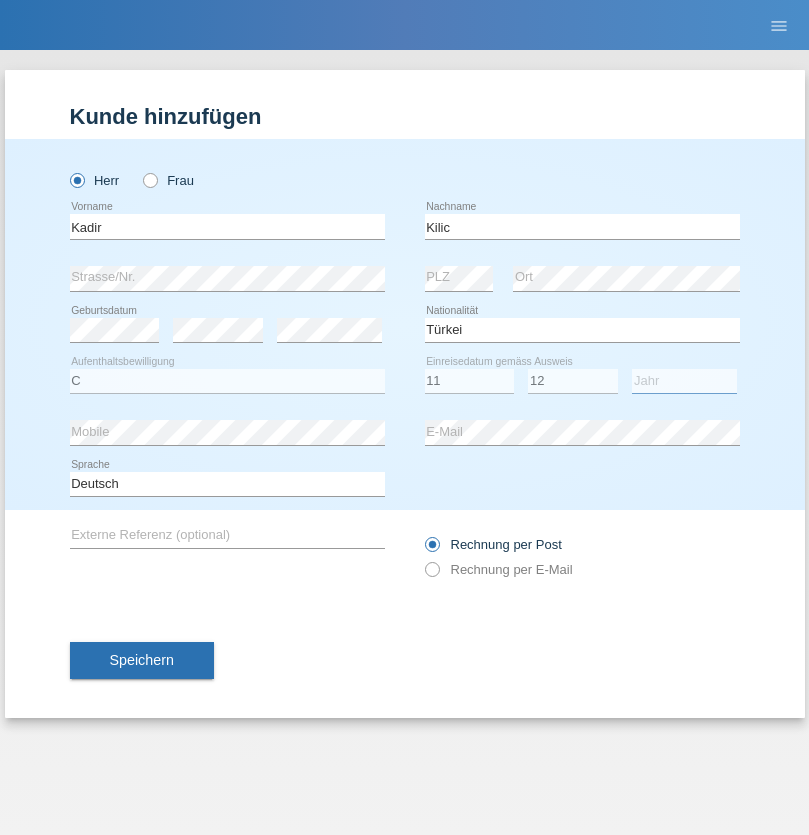 select on "2002" 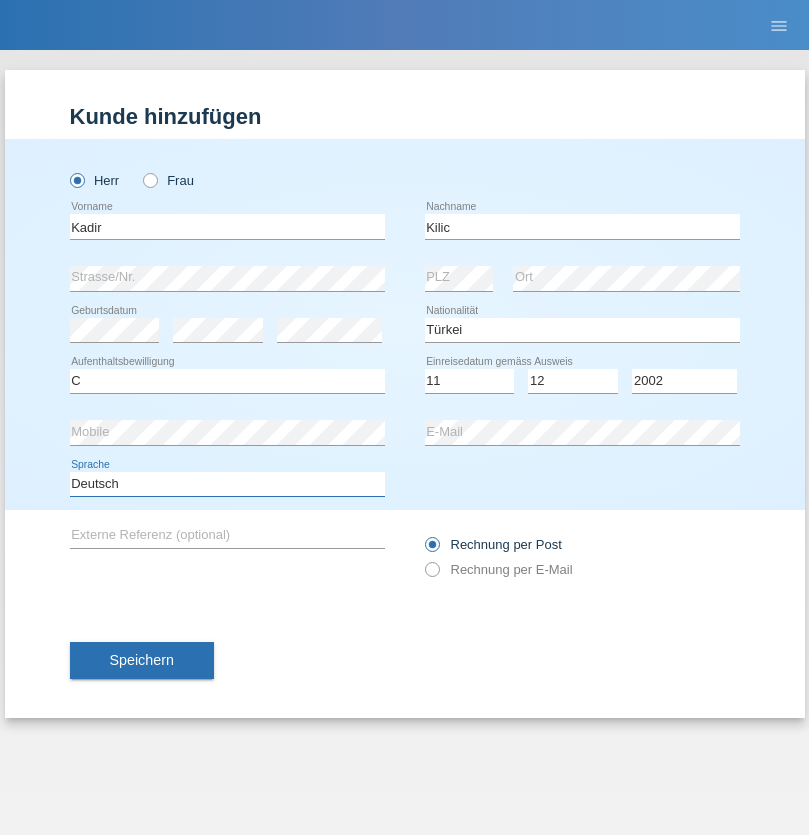 select on "en" 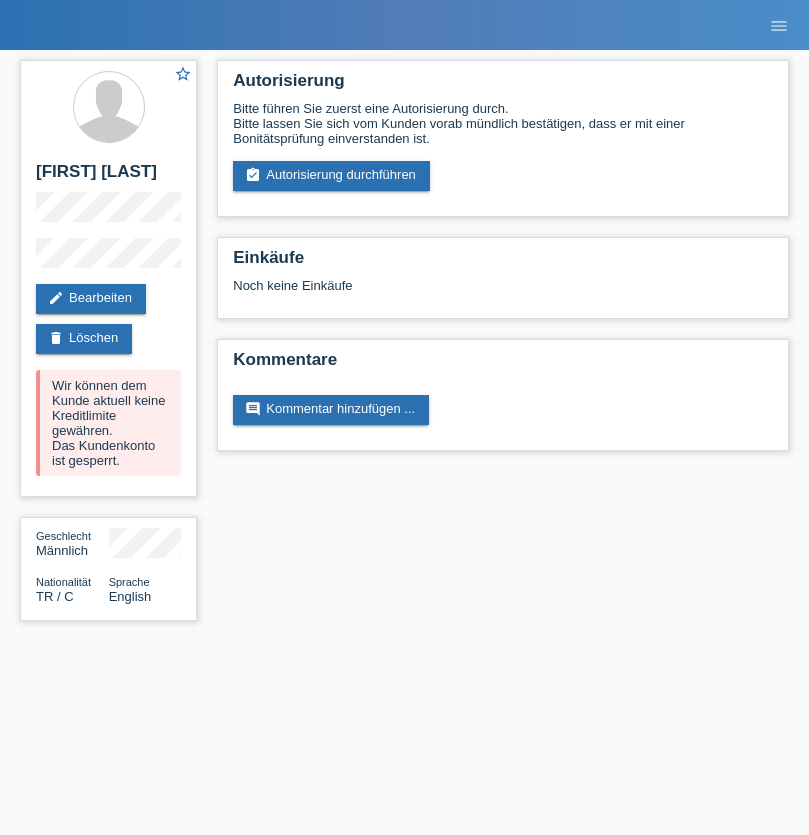 scroll, scrollTop: 0, scrollLeft: 0, axis: both 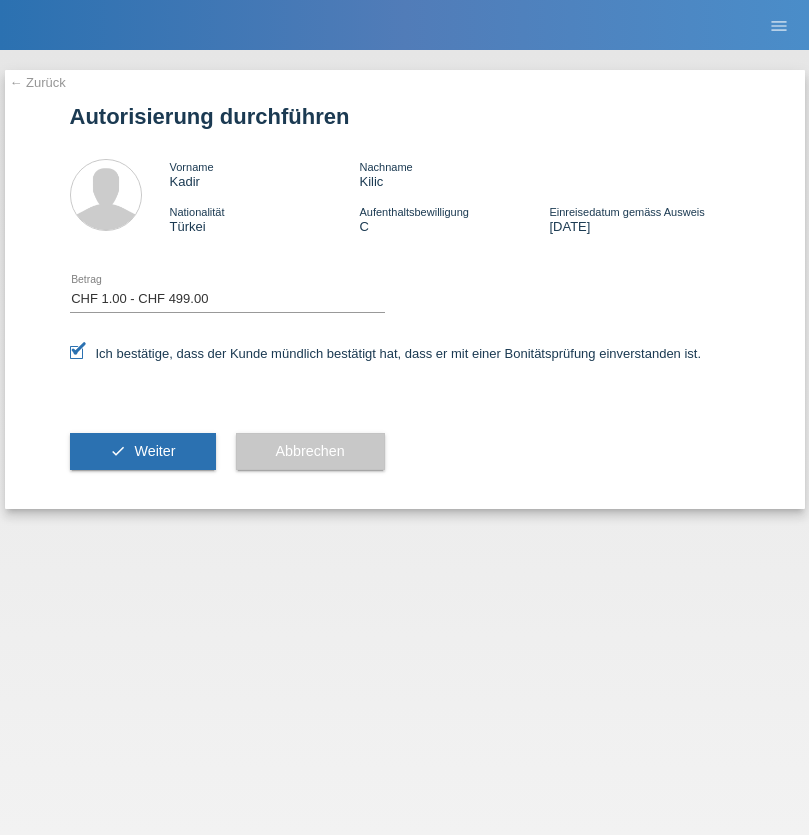 select on "1" 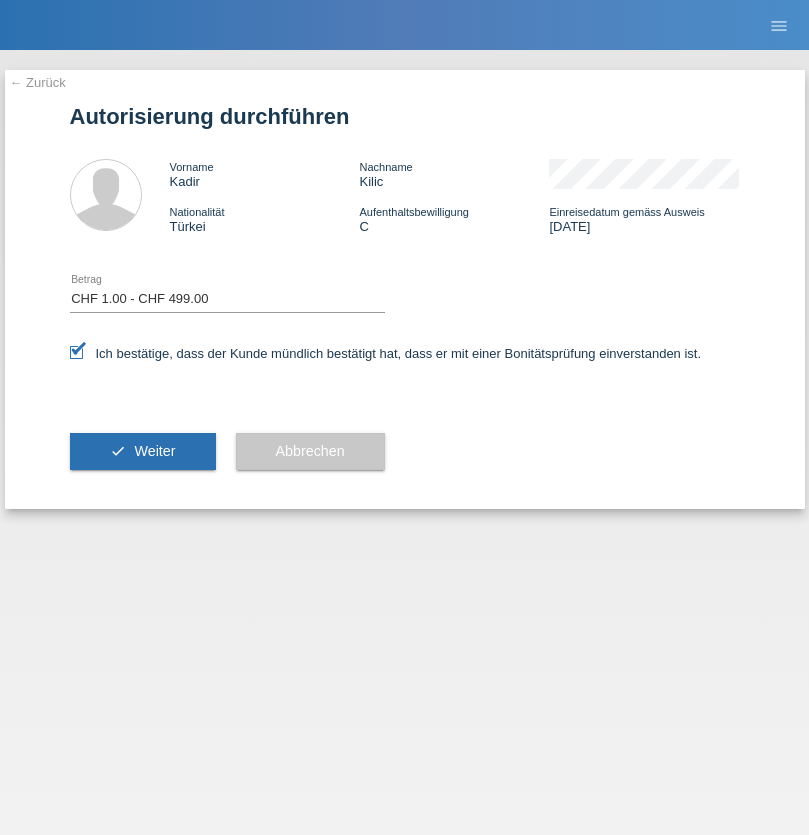scroll, scrollTop: 0, scrollLeft: 0, axis: both 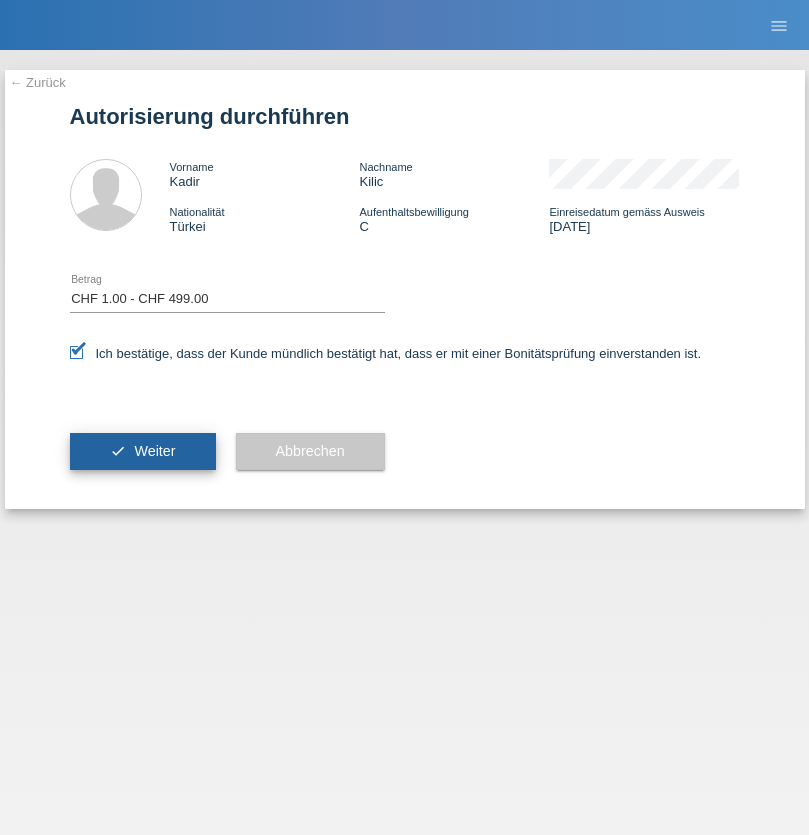 click on "Weiter" at bounding box center (154, 451) 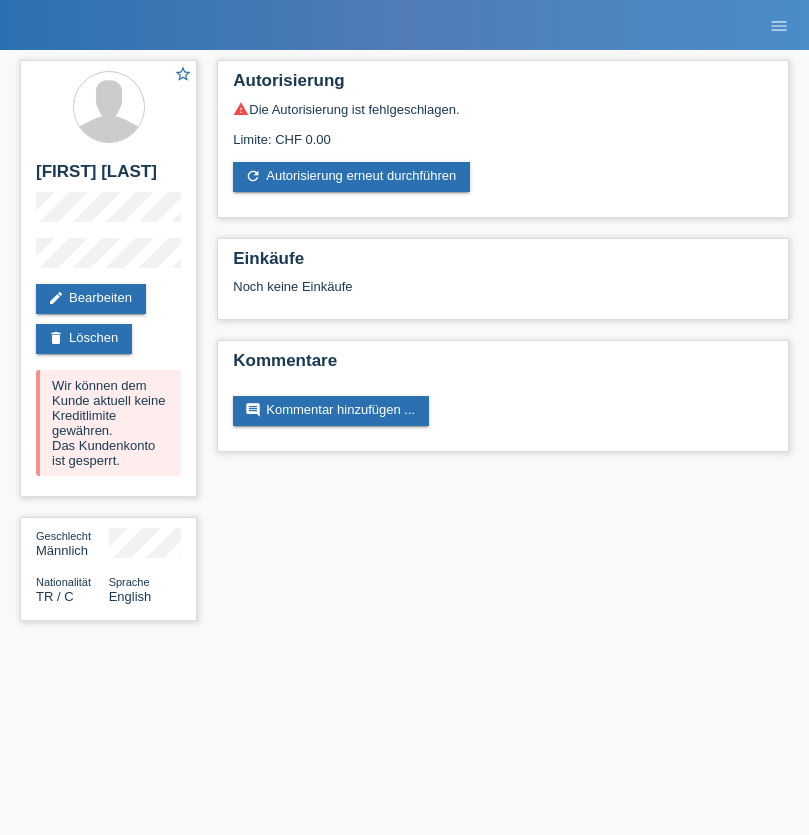 scroll, scrollTop: 0, scrollLeft: 0, axis: both 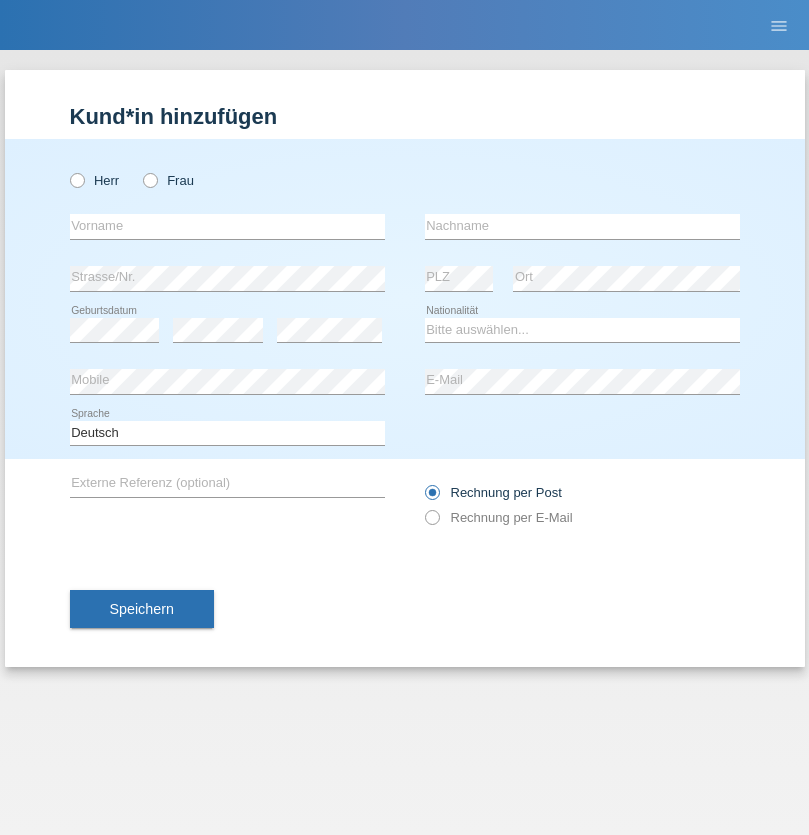 radio on "true" 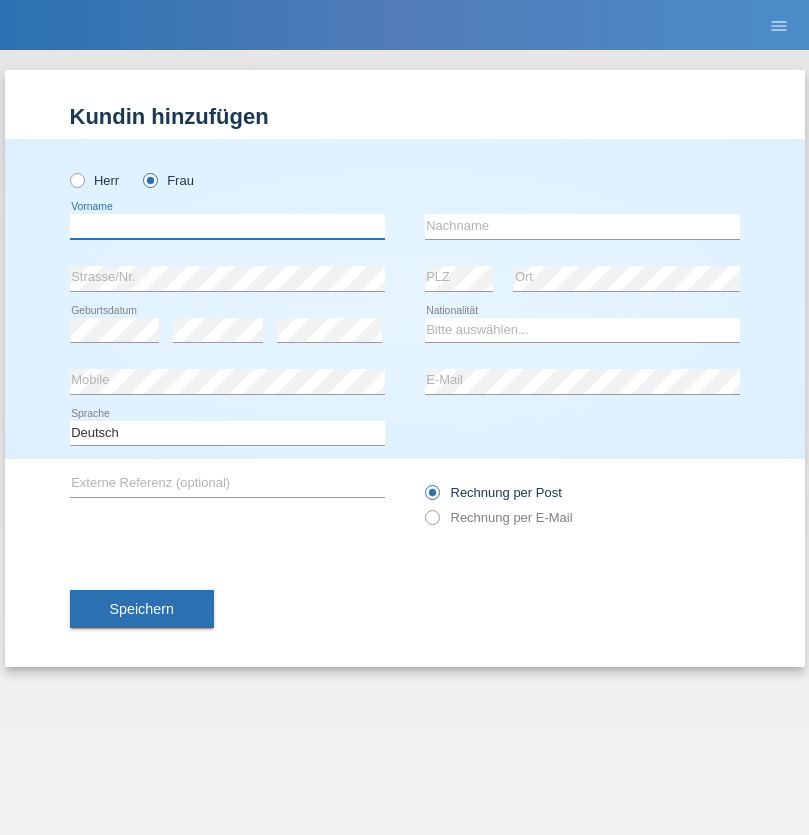 click at bounding box center [227, 226] 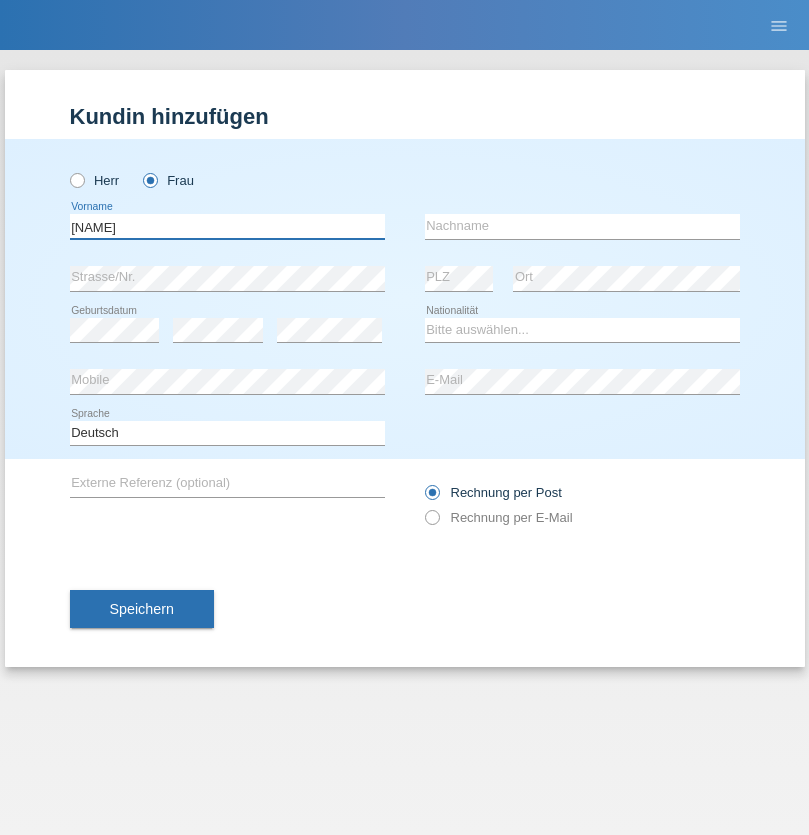 type on "[NAME]" 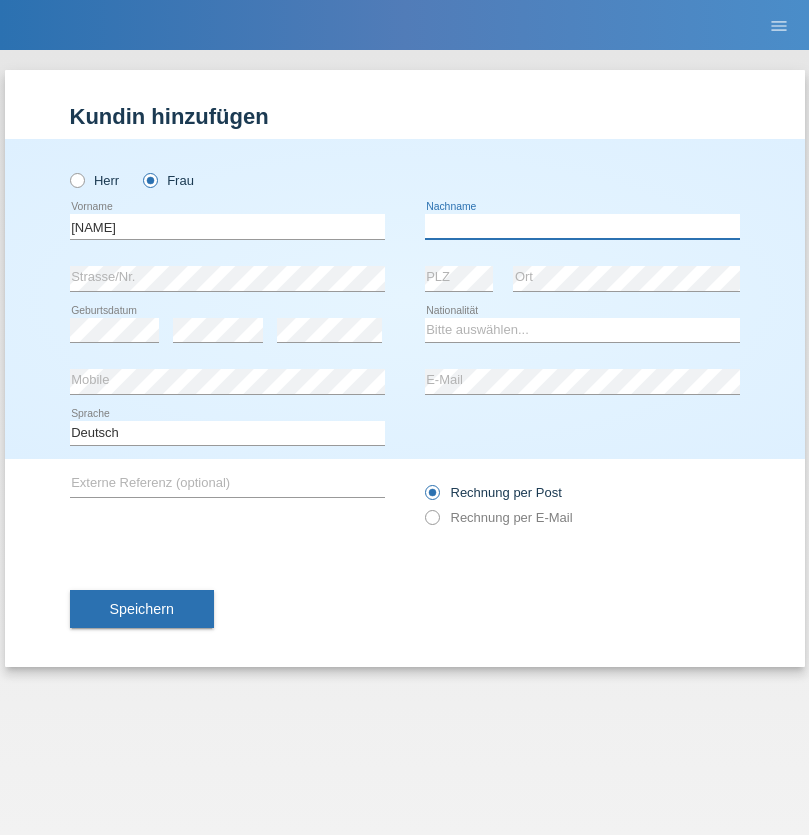 click at bounding box center [582, 226] 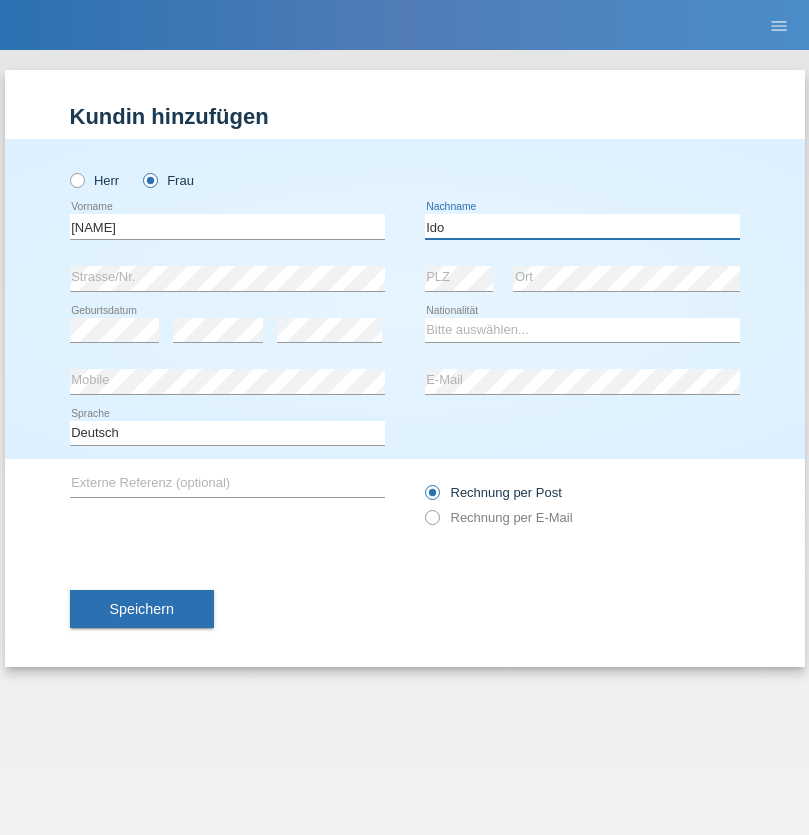 type on "Ido" 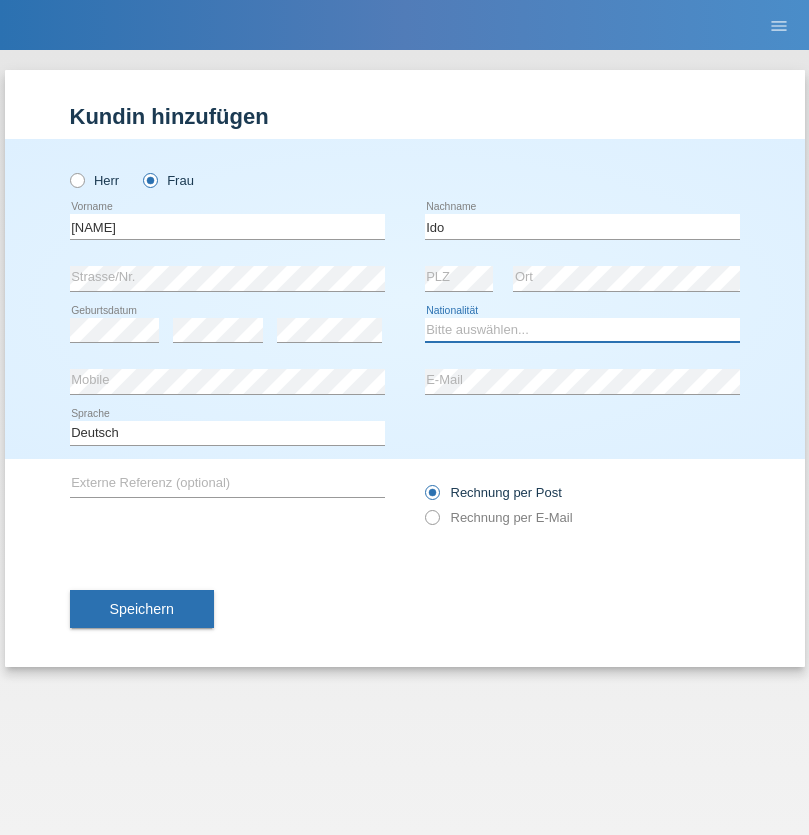 select on "CH" 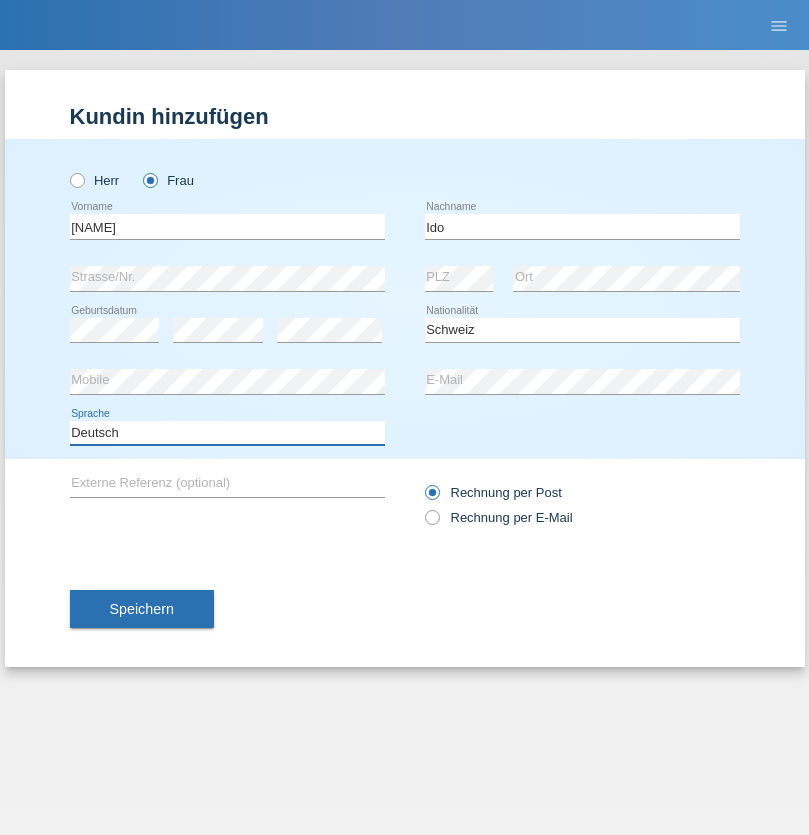 select on "en" 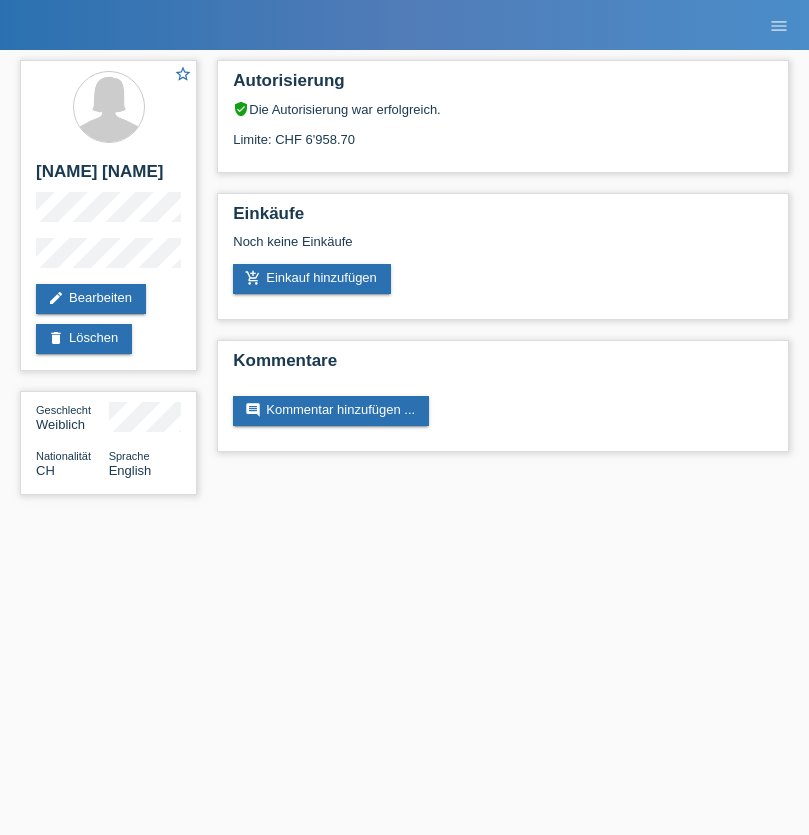 scroll, scrollTop: 0, scrollLeft: 0, axis: both 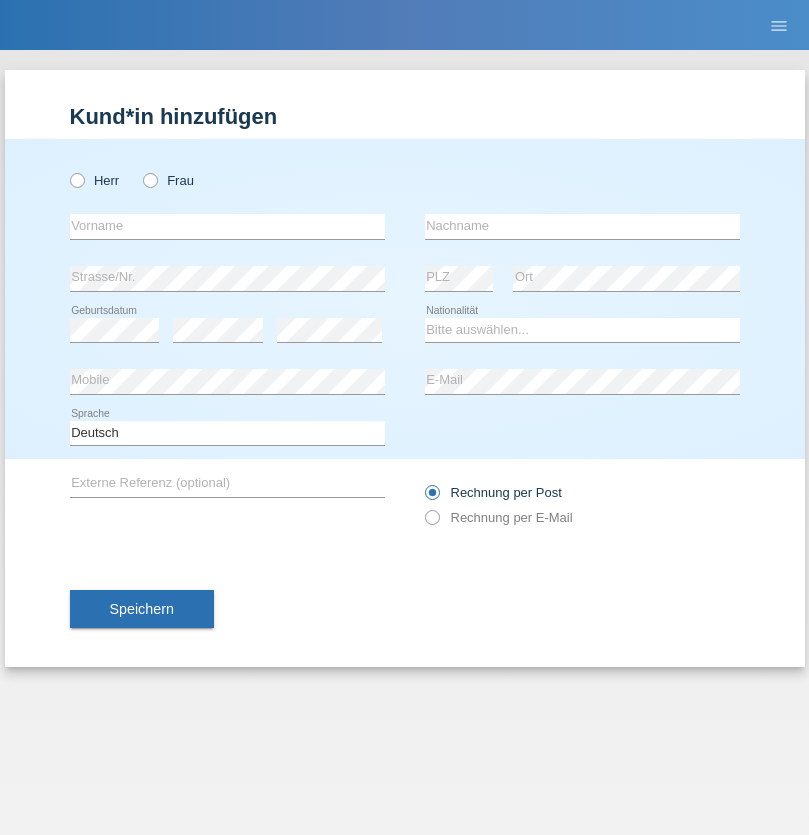 radio on "true" 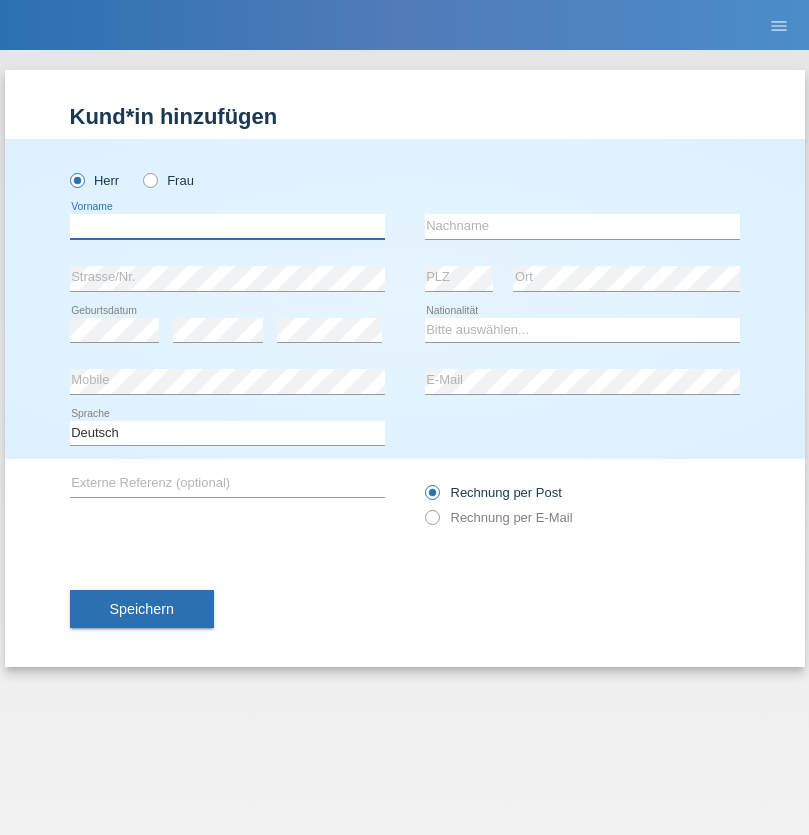 click at bounding box center (227, 226) 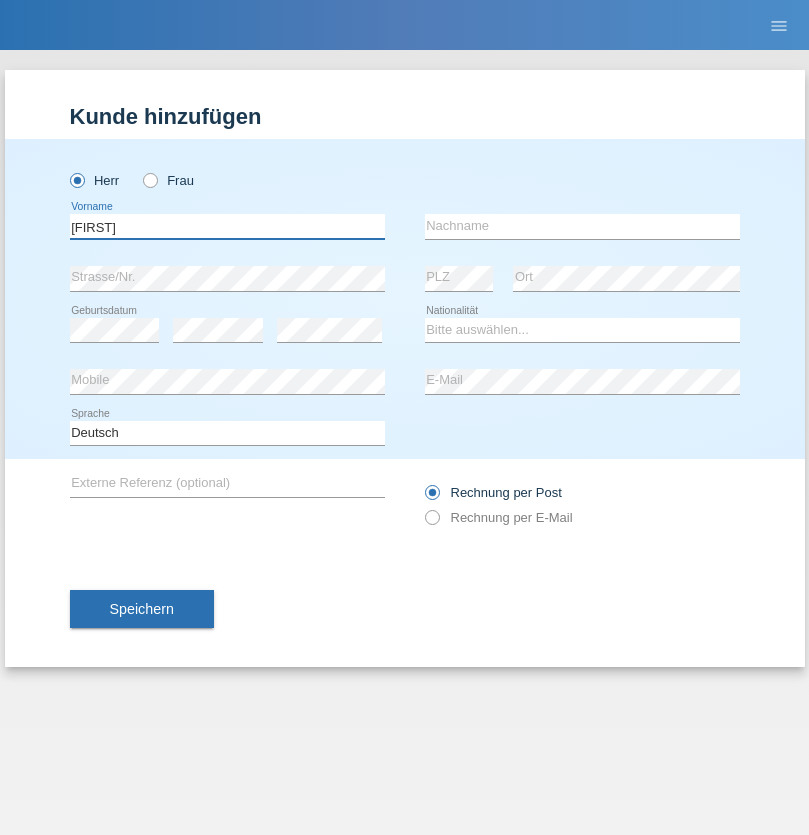 type on "[FIRST]" 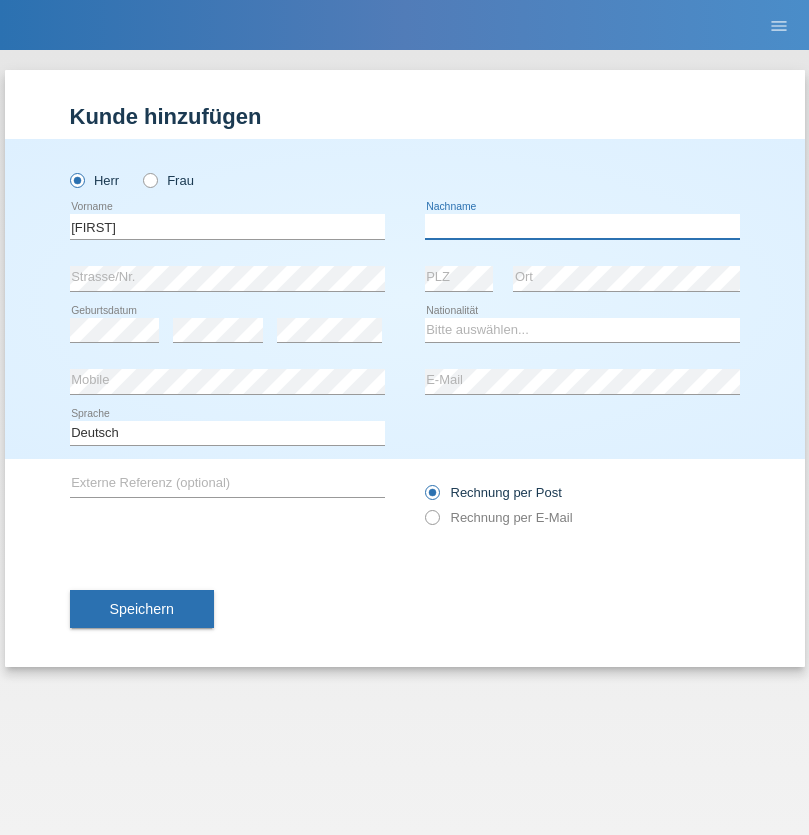 click at bounding box center (582, 226) 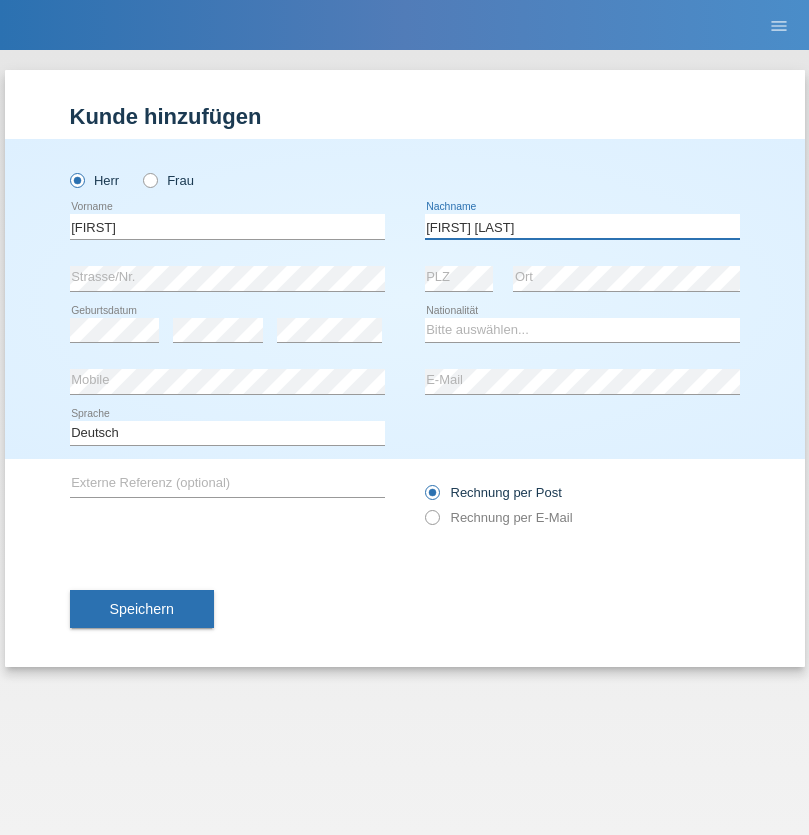 type on "[FIRST] [LAST]" 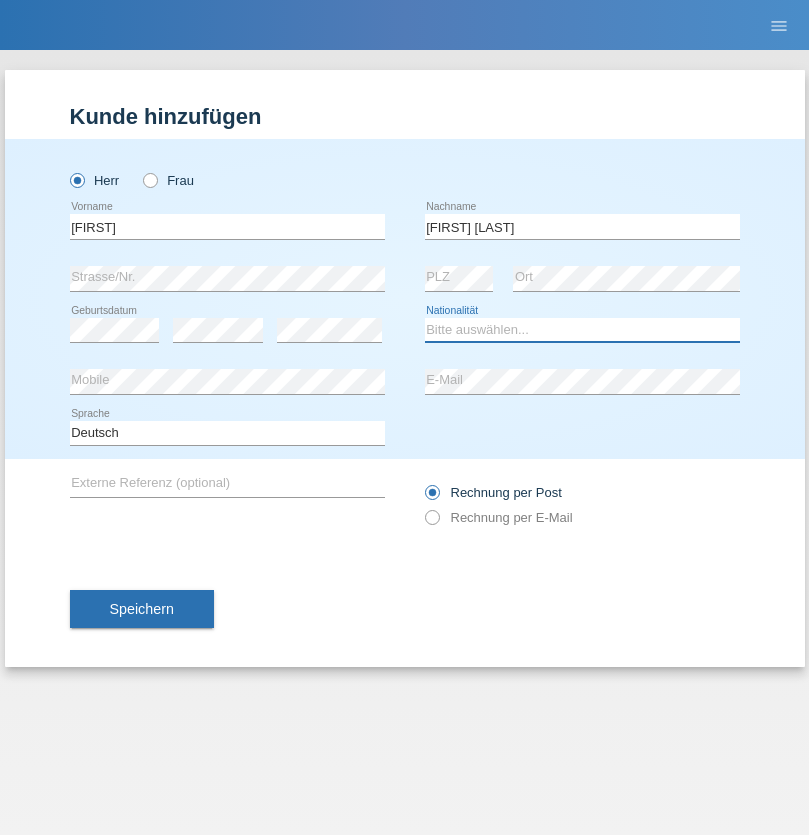 select on "CH" 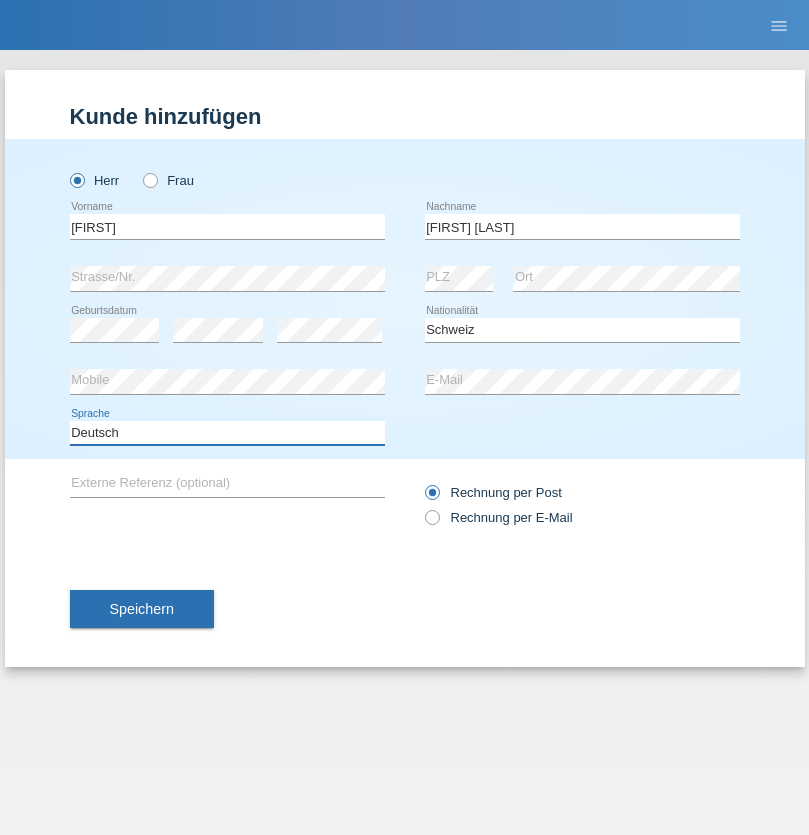 select on "en" 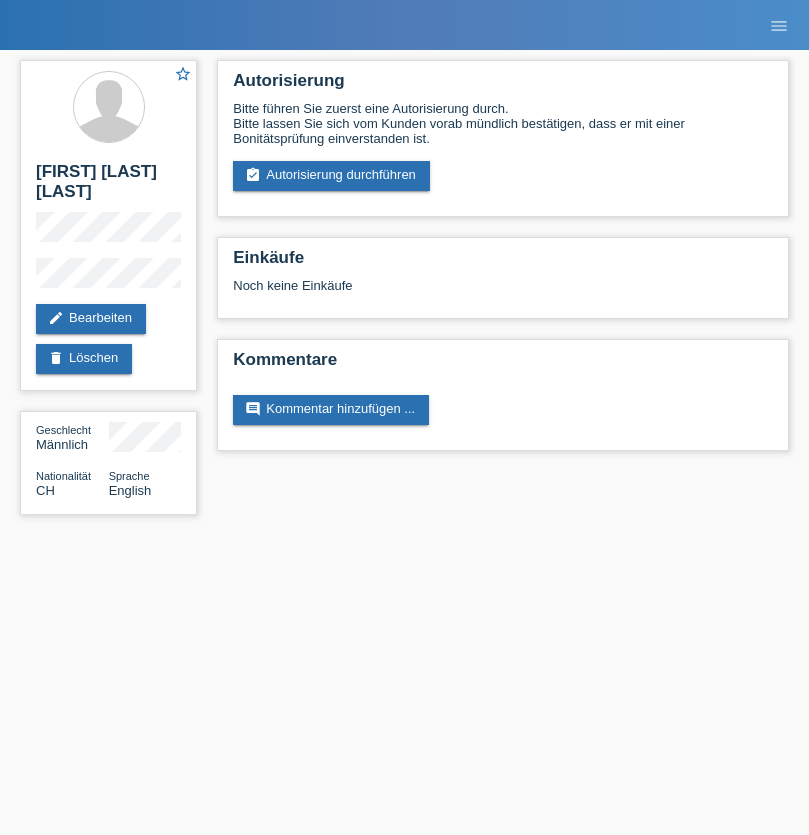 scroll, scrollTop: 0, scrollLeft: 0, axis: both 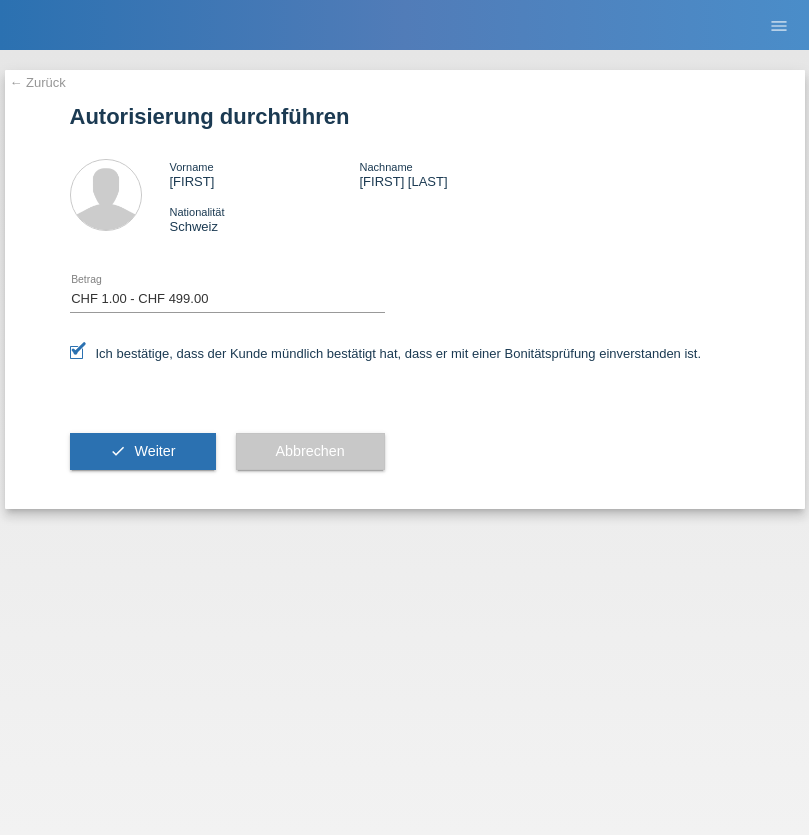 select on "1" 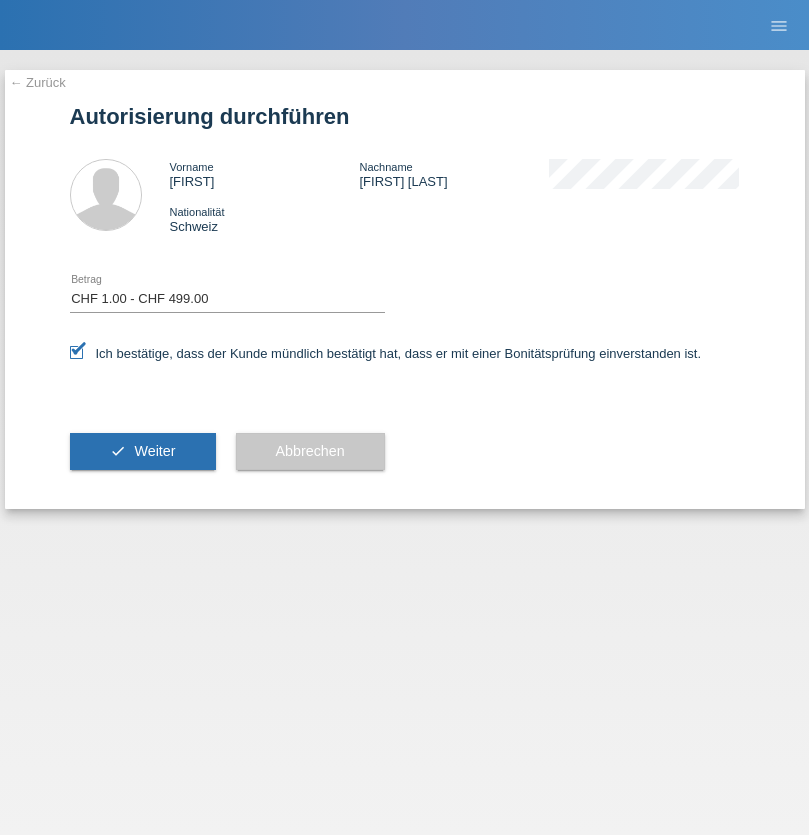 scroll, scrollTop: 0, scrollLeft: 0, axis: both 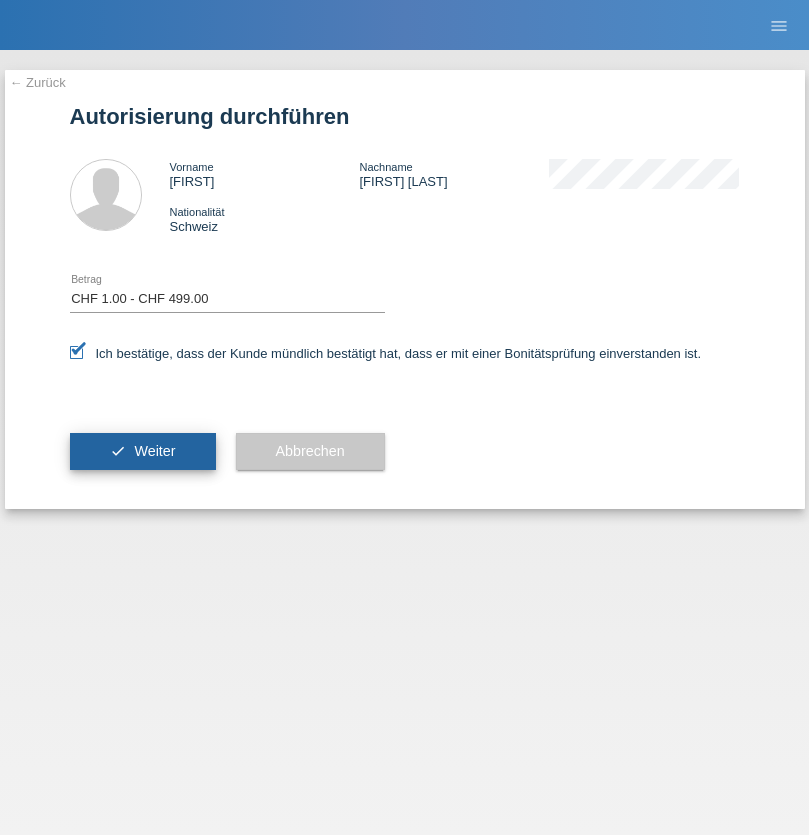 click on "Weiter" at bounding box center [154, 451] 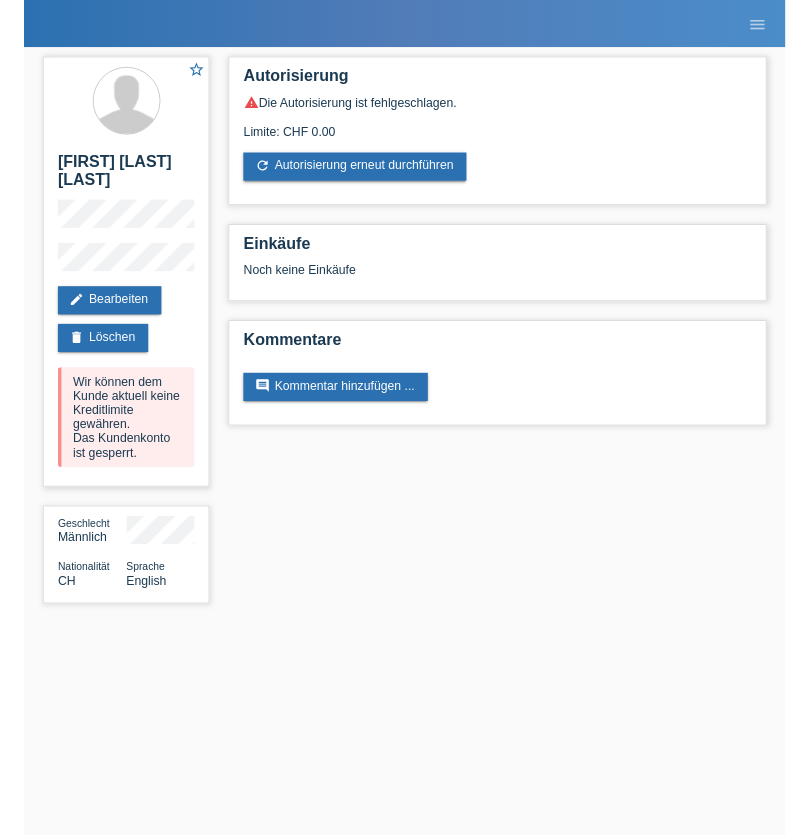 scroll, scrollTop: 0, scrollLeft: 0, axis: both 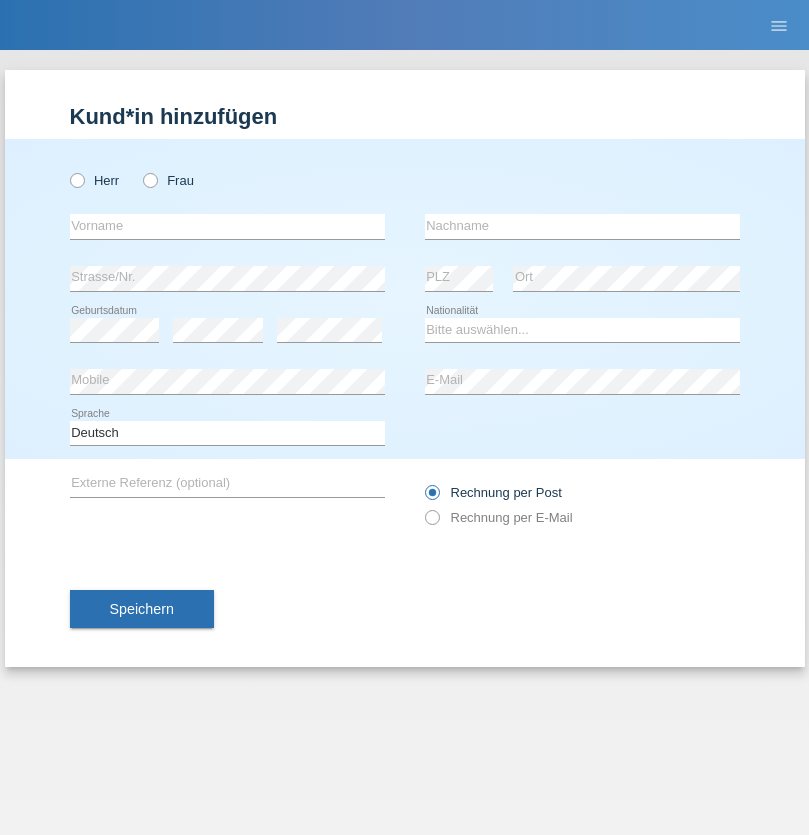 radio on "true" 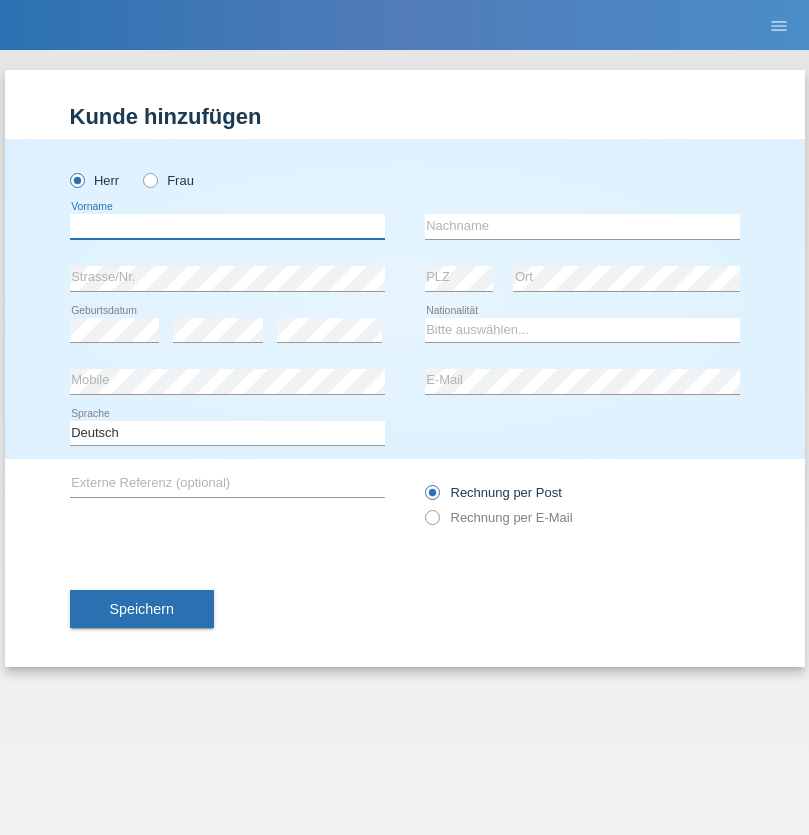 click at bounding box center (227, 226) 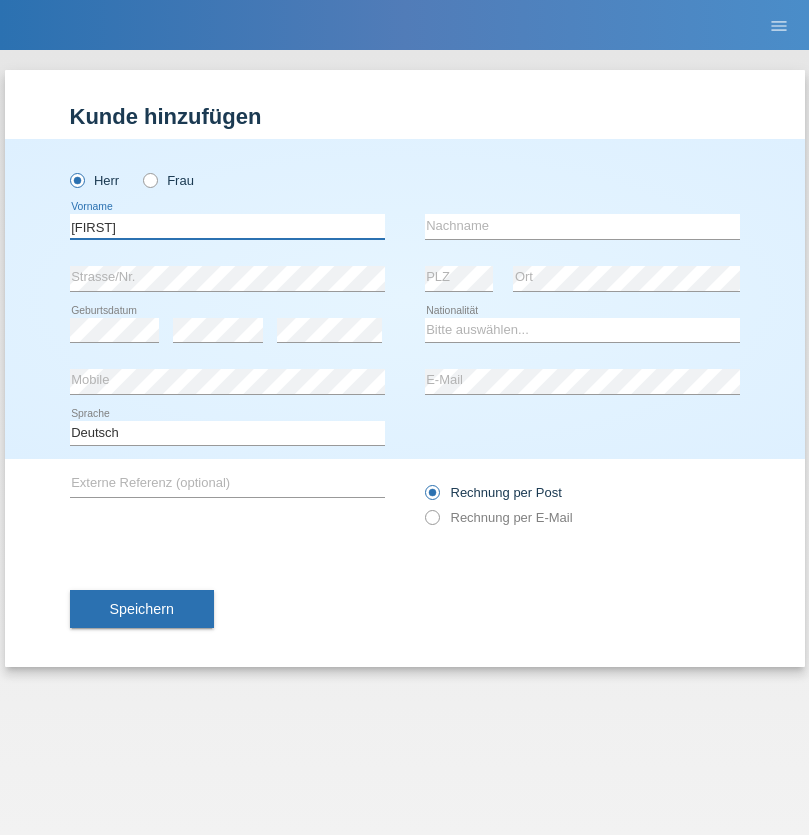 type on "[FIRST]" 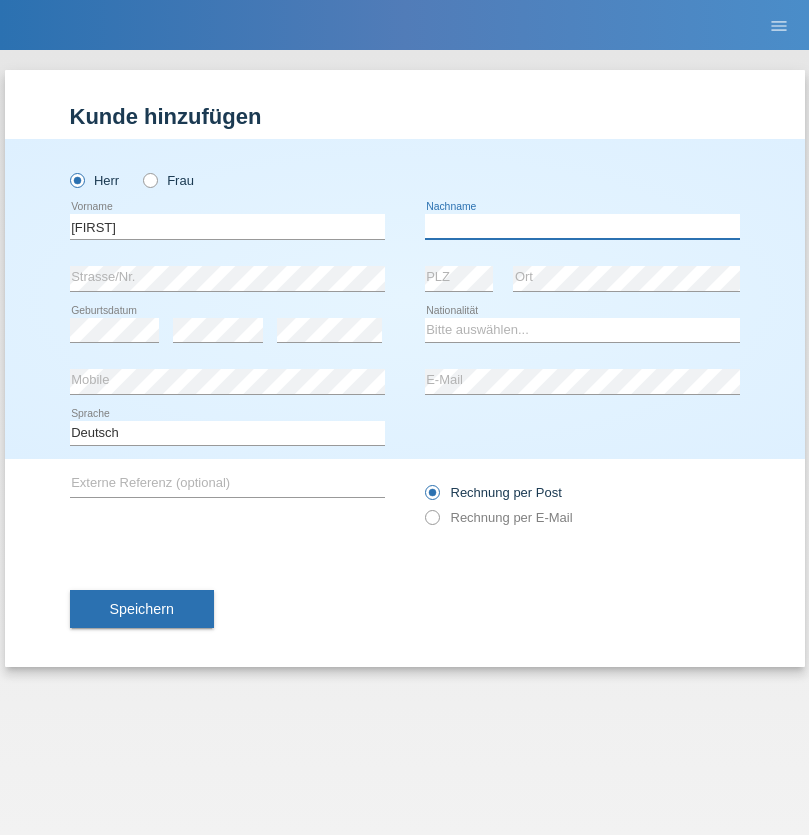 click at bounding box center (582, 226) 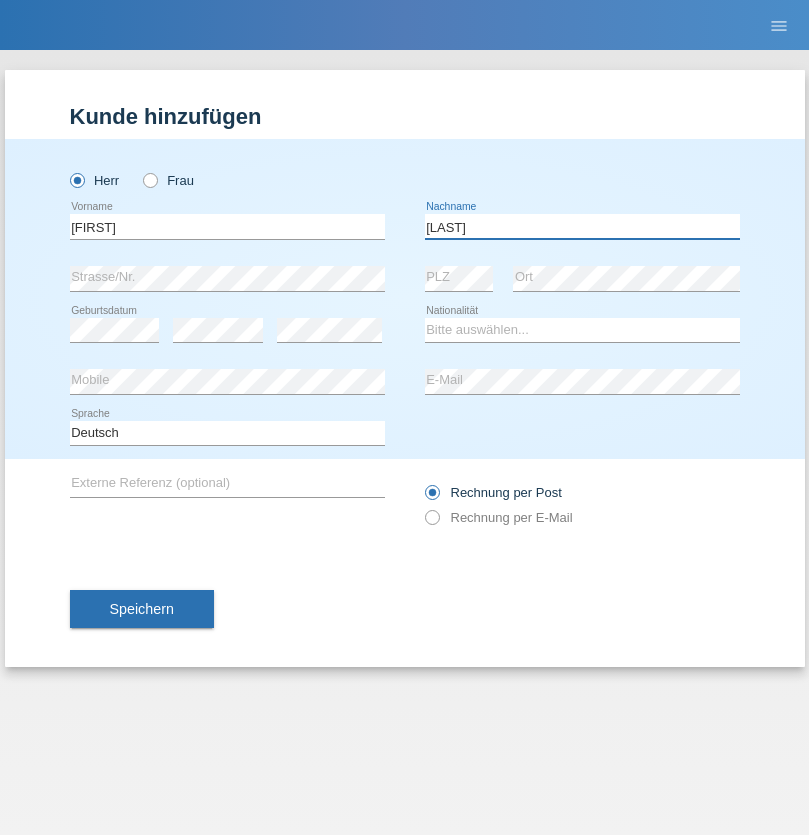 type on "[LAST]" 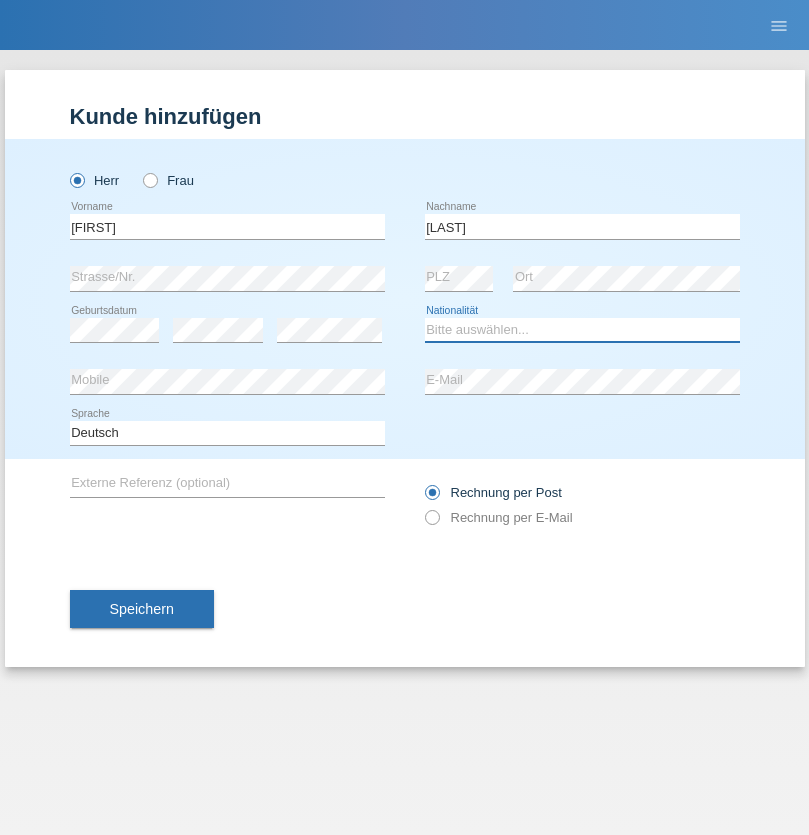 select on "PT" 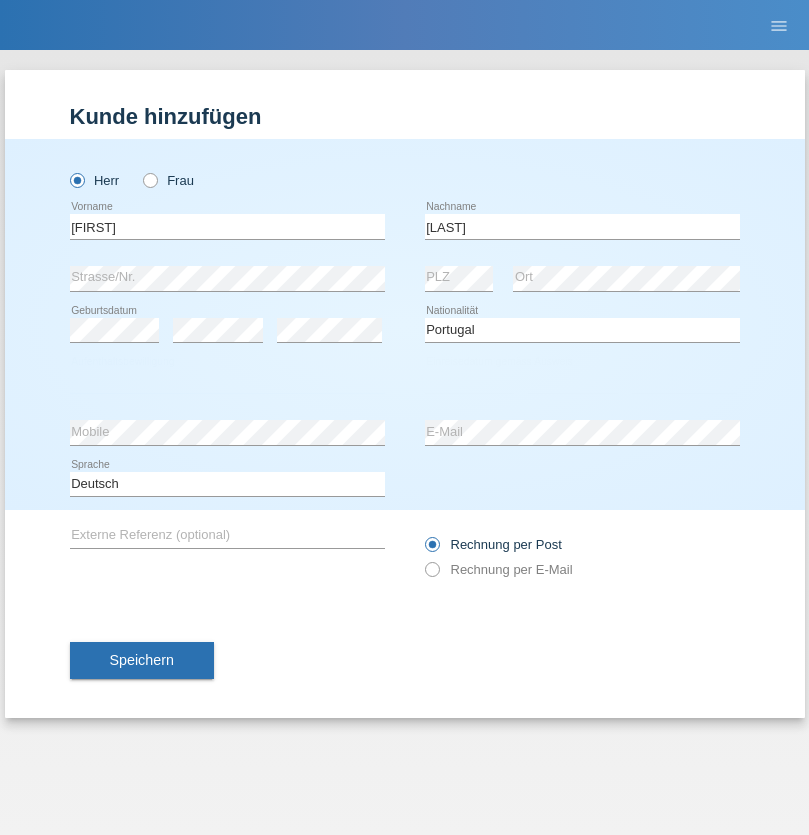 select on "C" 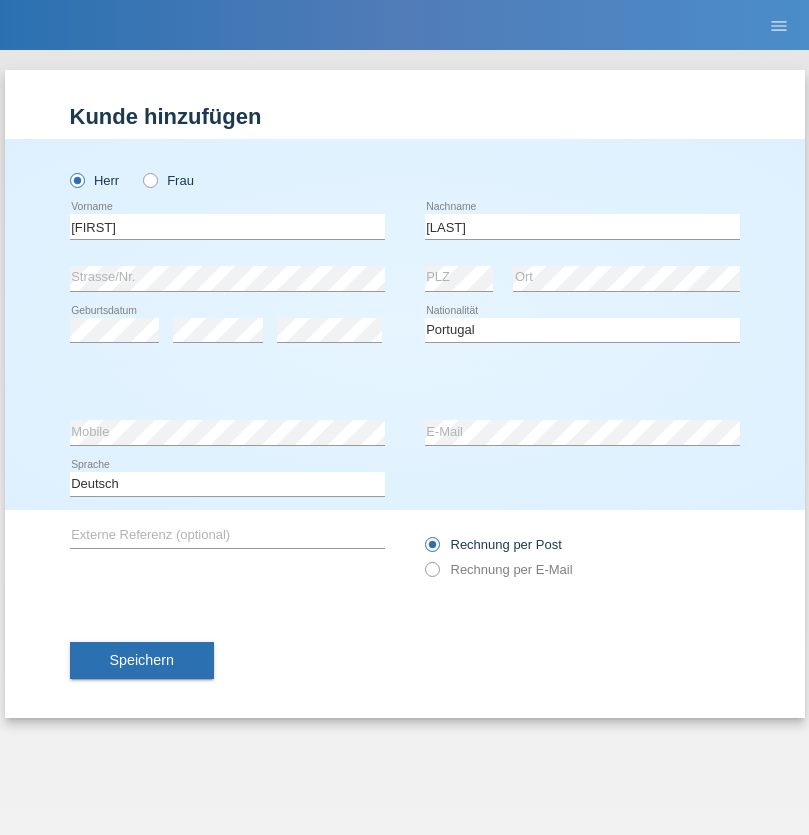 select on "07" 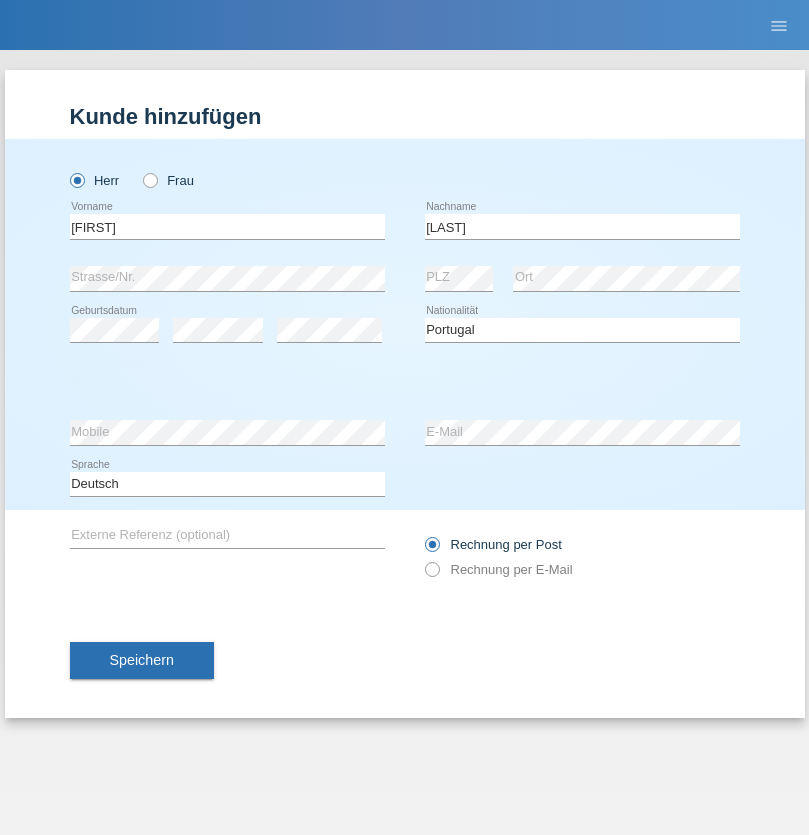 select on "11" 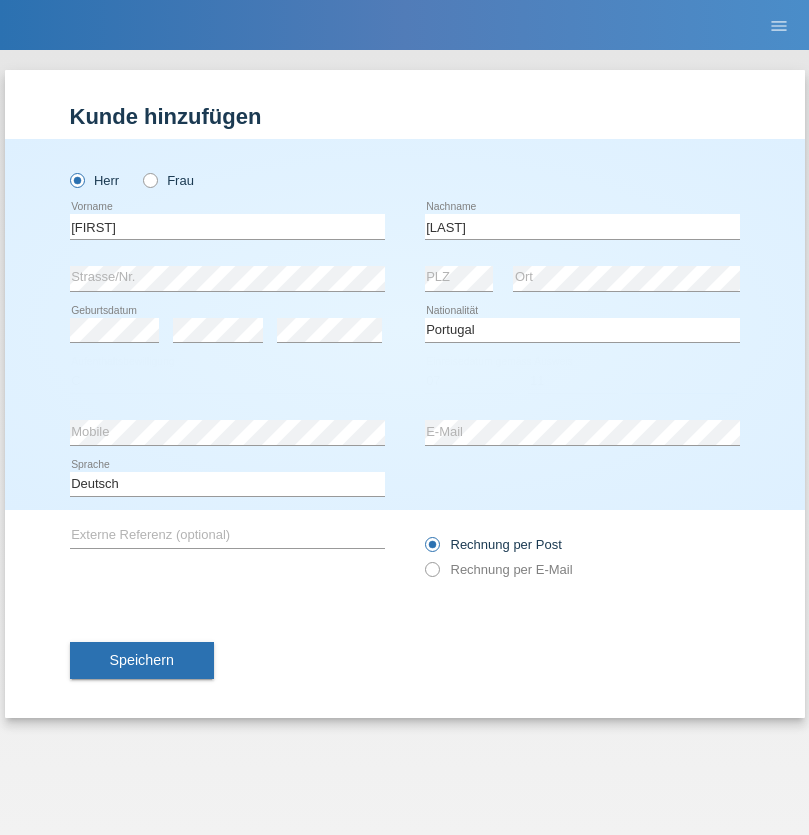 select on "1985" 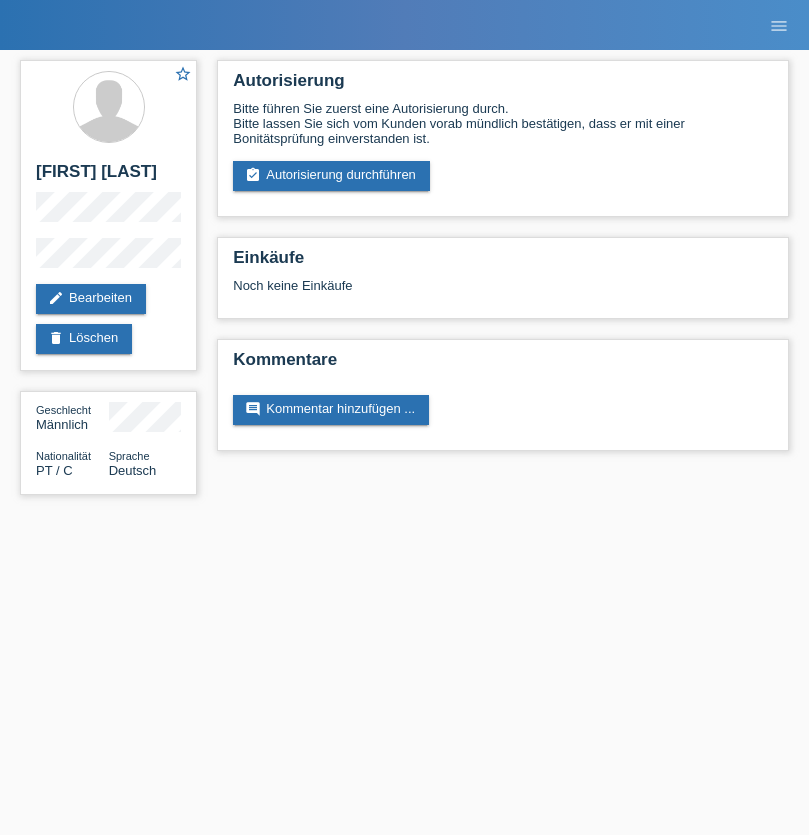 scroll, scrollTop: 0, scrollLeft: 0, axis: both 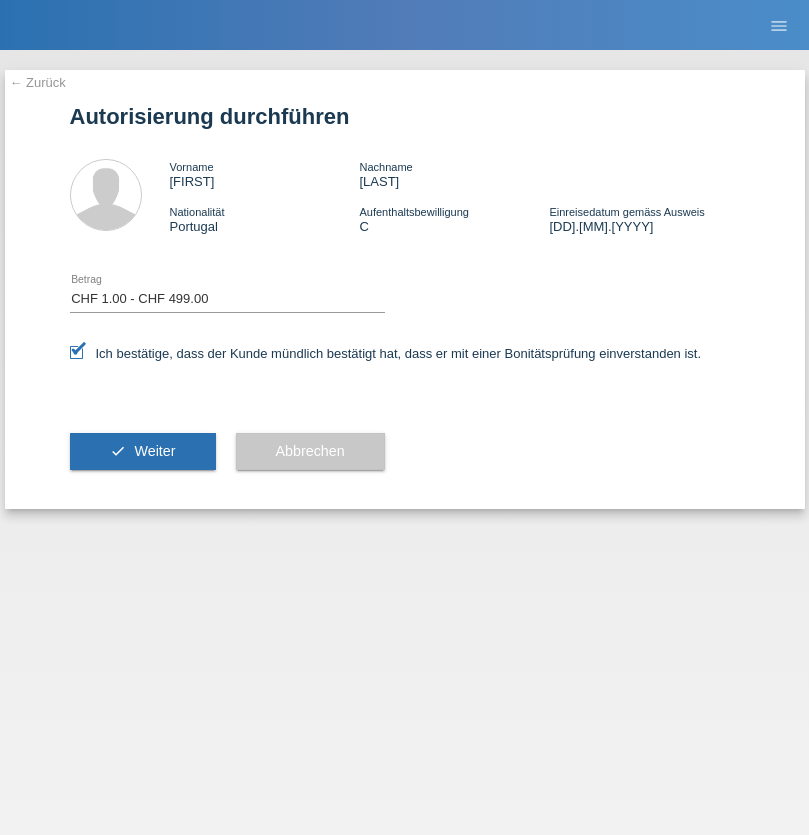 select on "1" 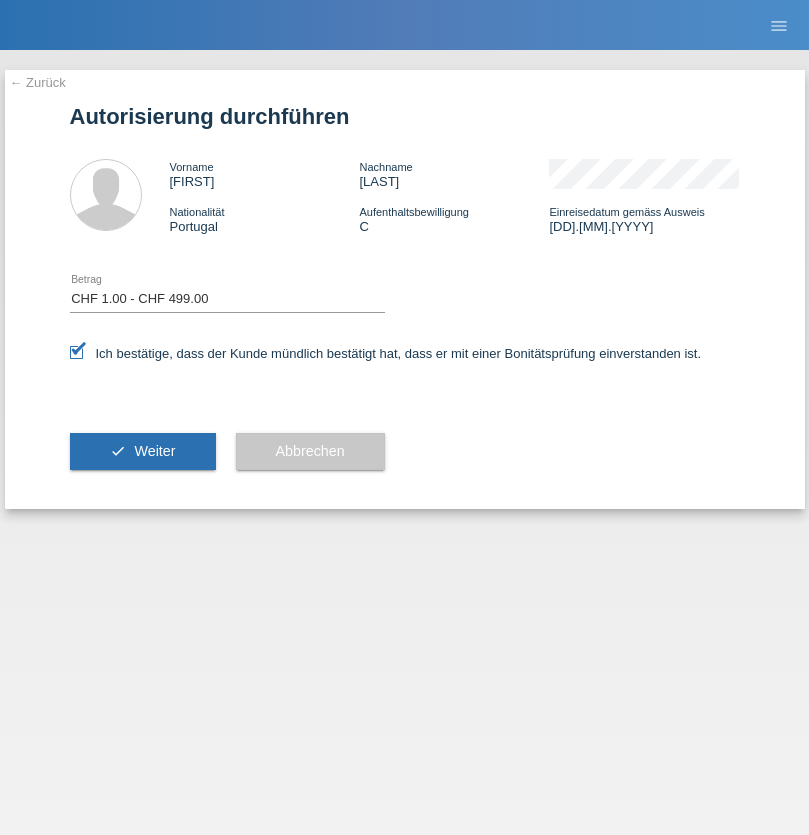 scroll, scrollTop: 0, scrollLeft: 0, axis: both 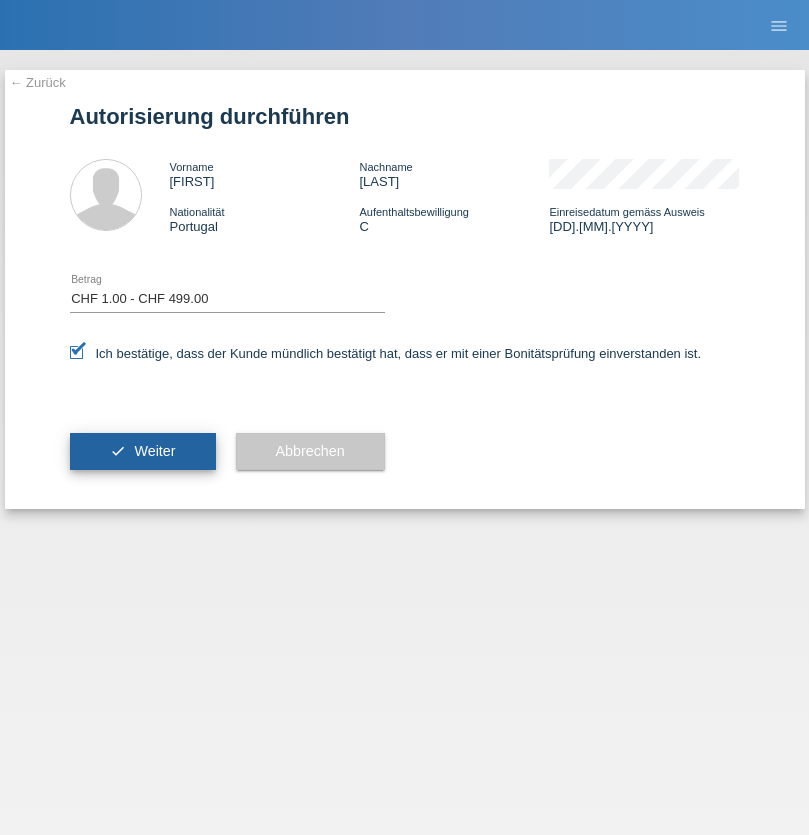 click on "Weiter" at bounding box center (154, 451) 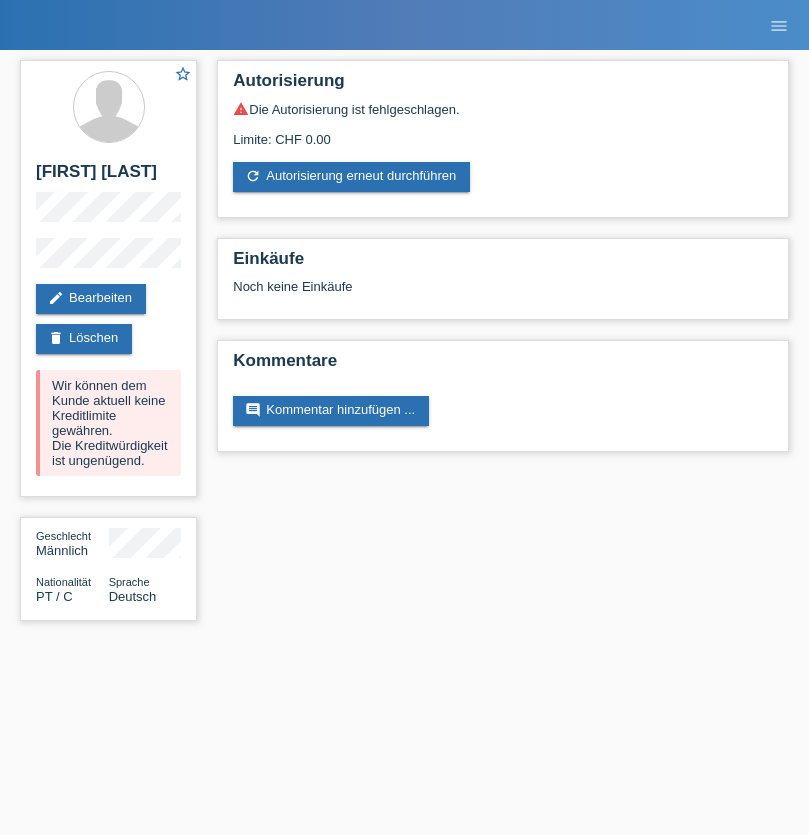 scroll, scrollTop: 0, scrollLeft: 0, axis: both 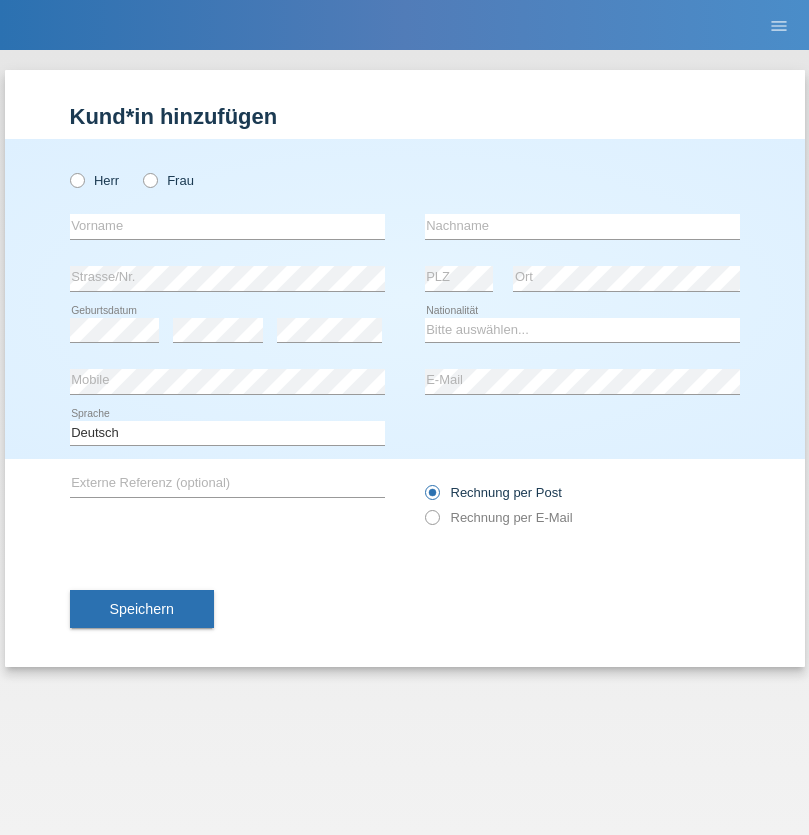 radio on "true" 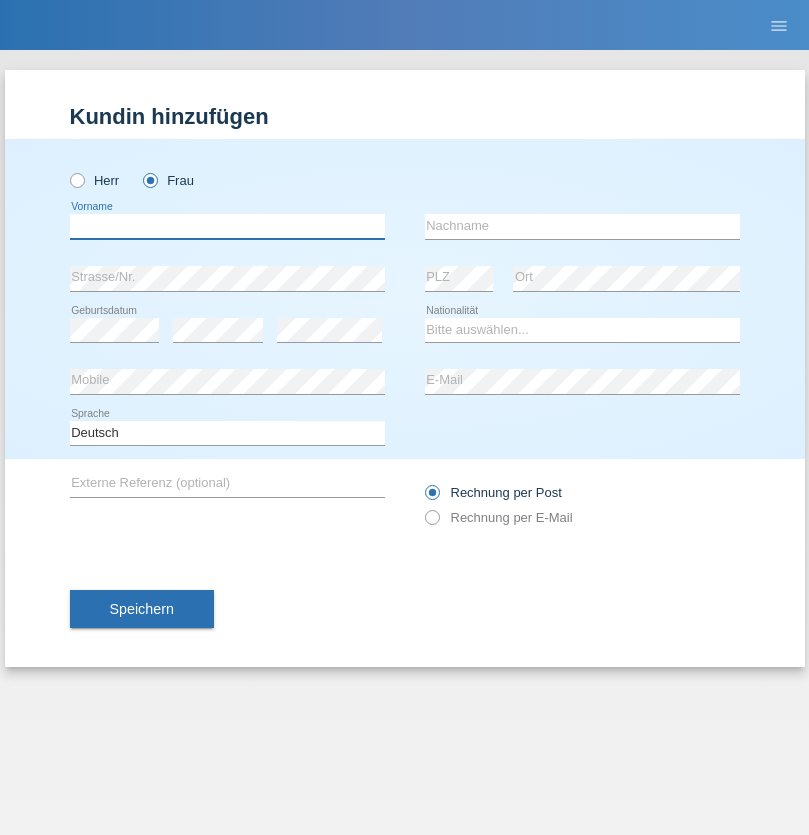 click at bounding box center [227, 226] 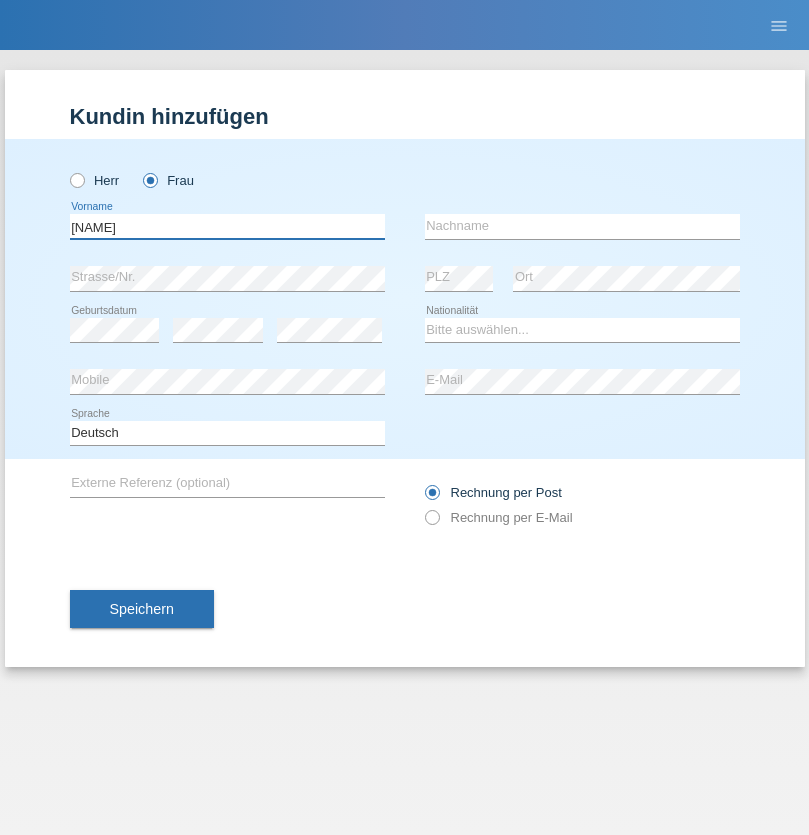 type on "[LAST]" 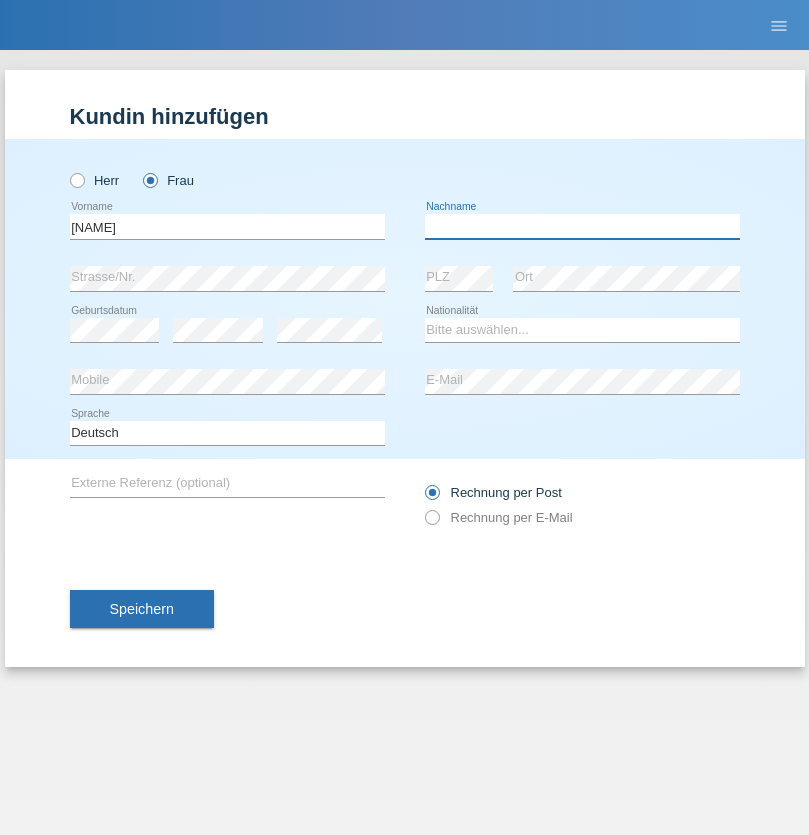 click at bounding box center (582, 226) 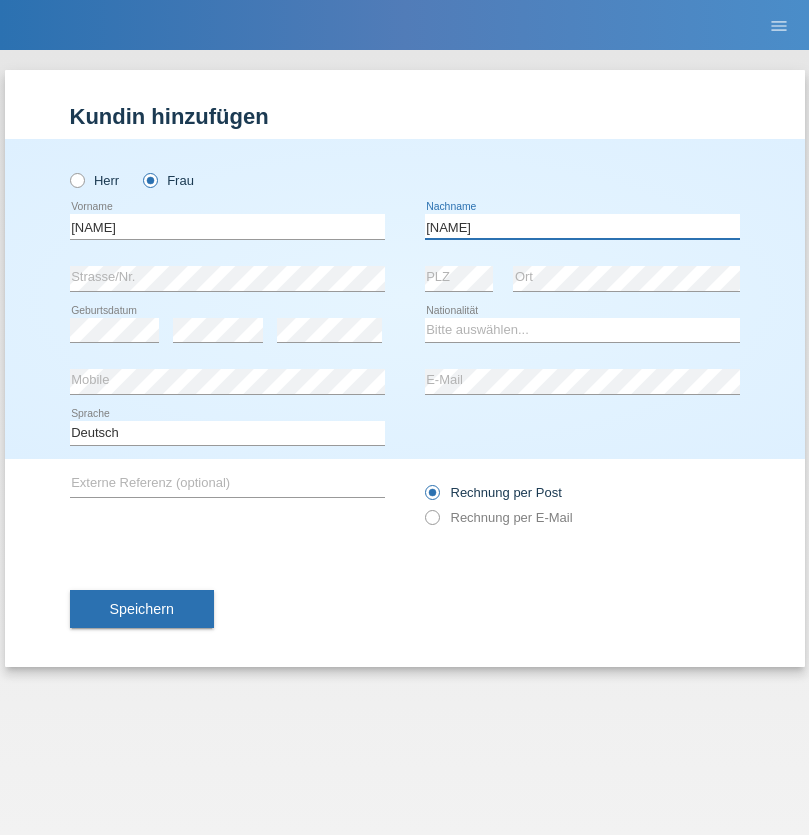type on "[LAST]" 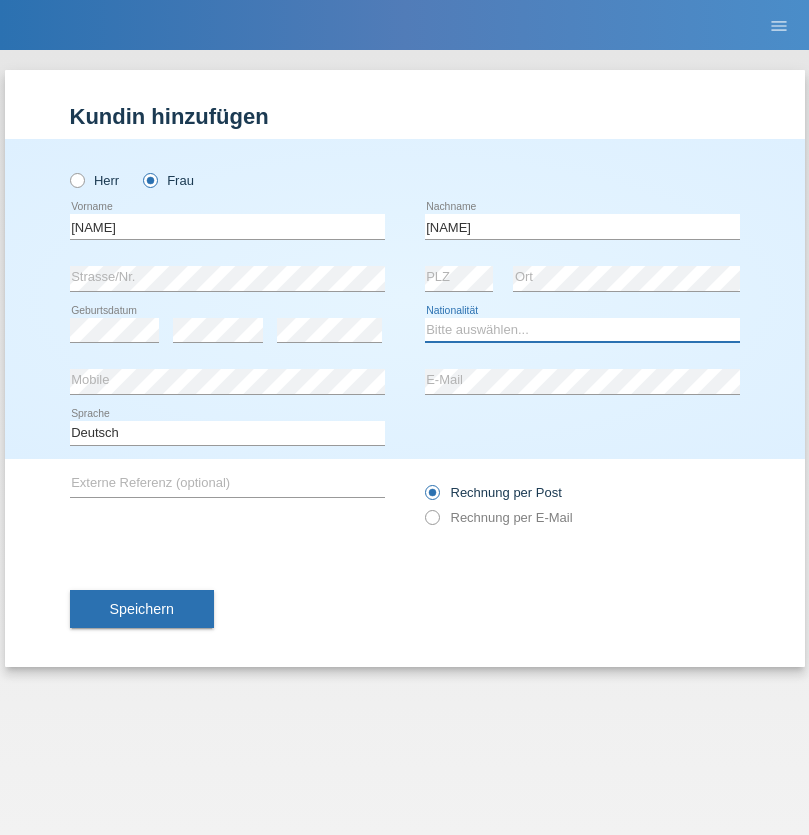 select on "TR" 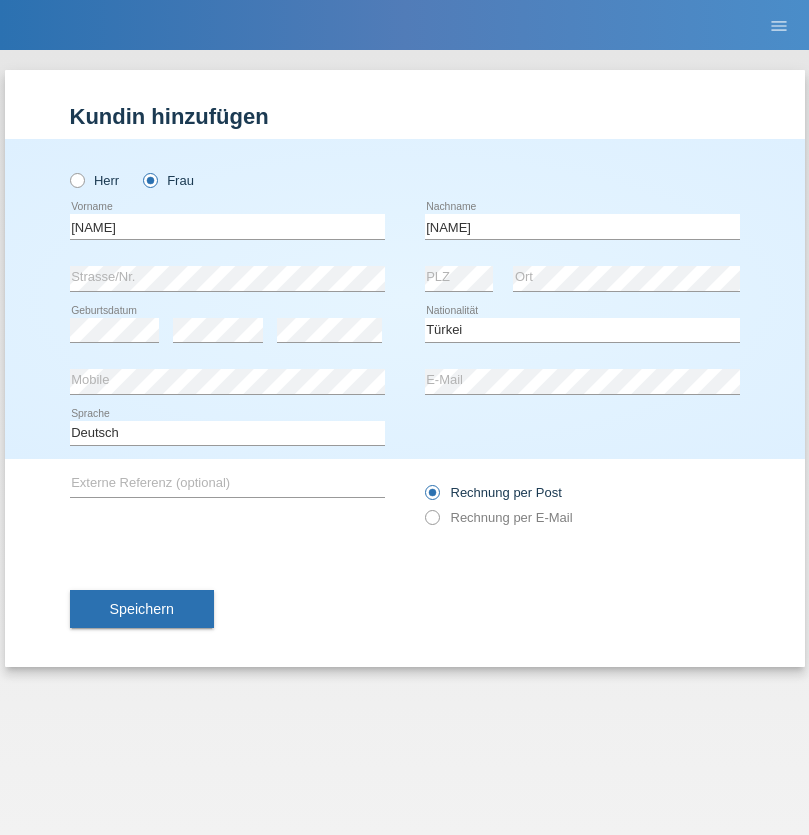select on "C" 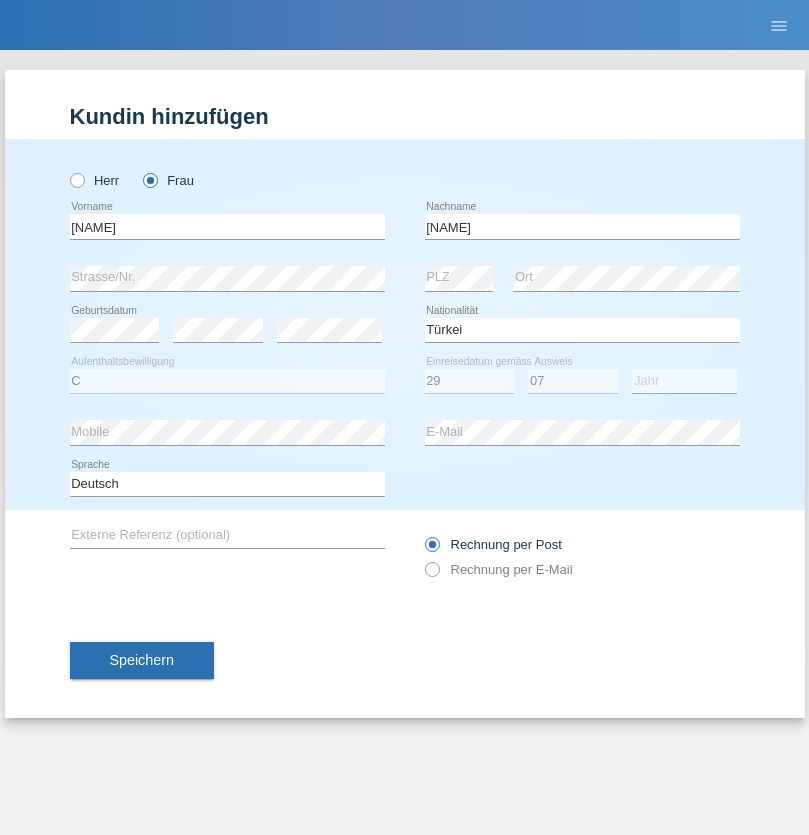 select on "1991" 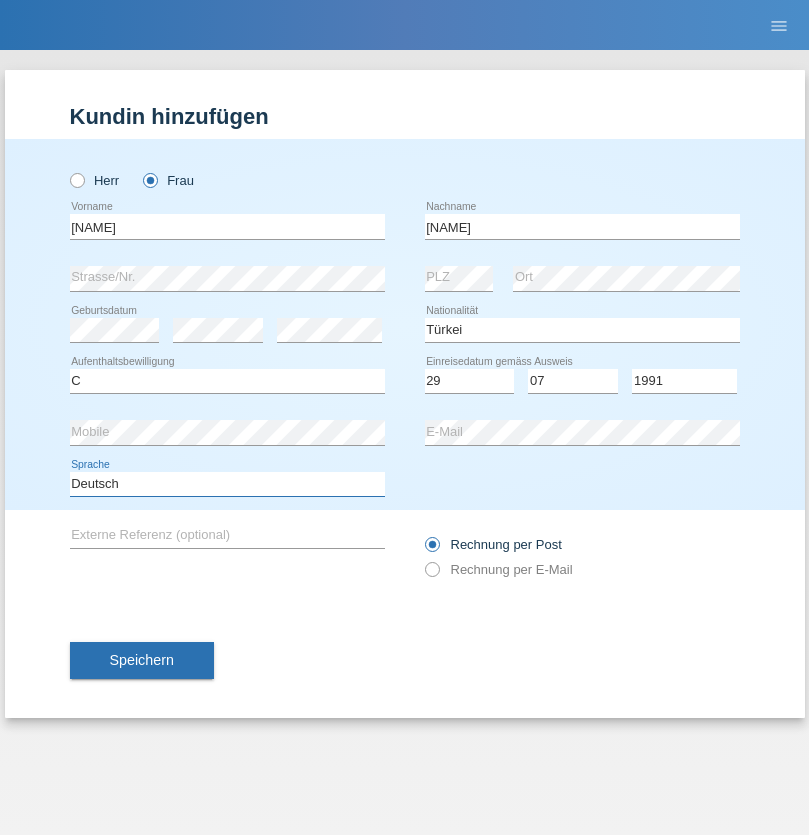 select on "en" 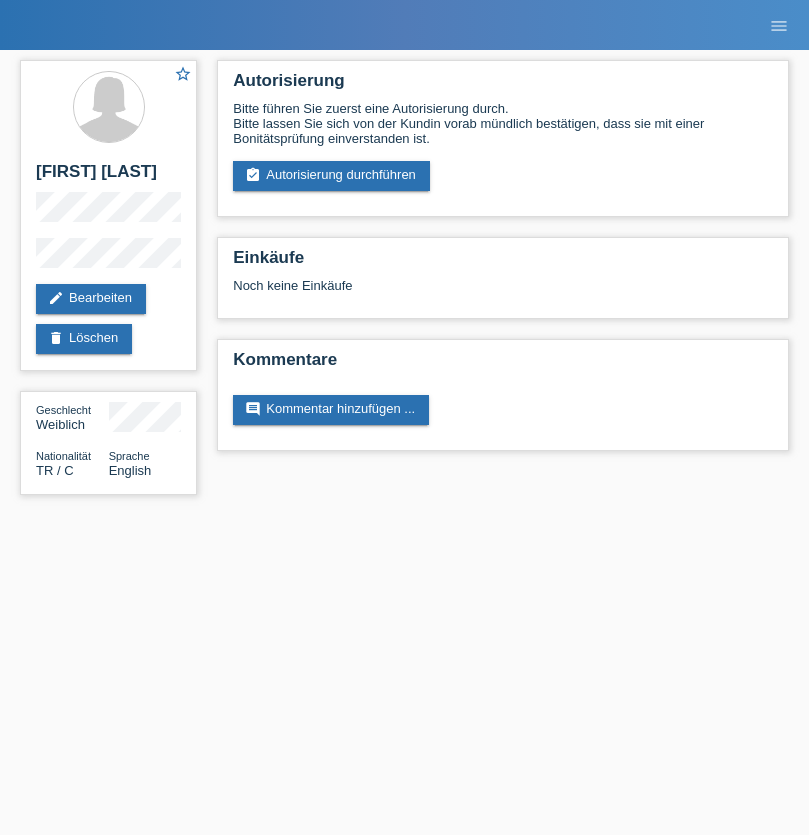 scroll, scrollTop: 0, scrollLeft: 0, axis: both 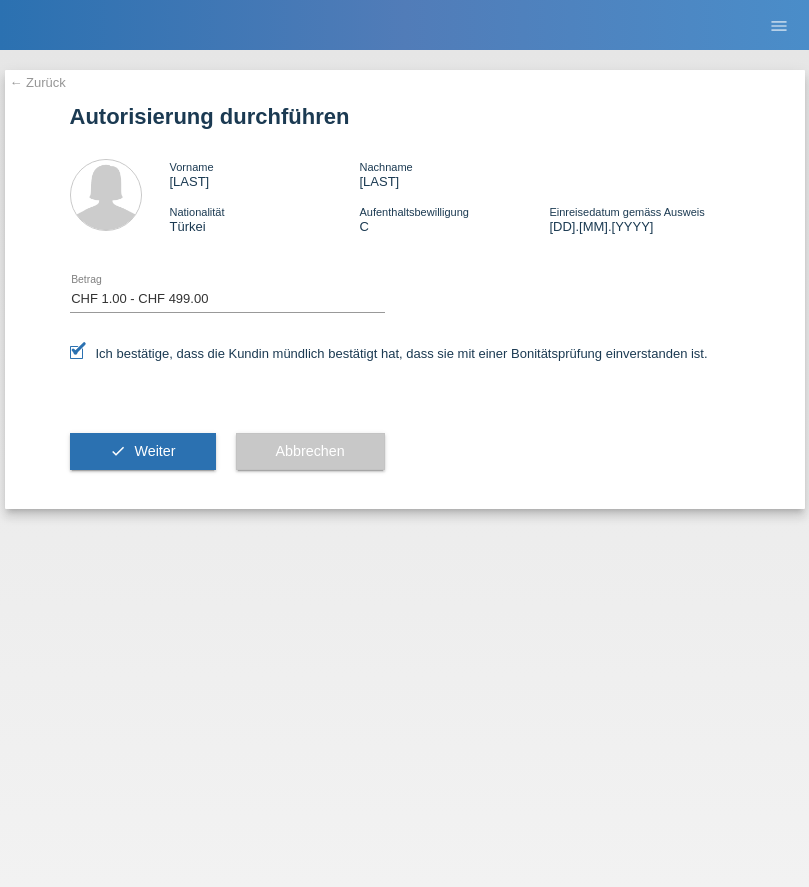 select on "1" 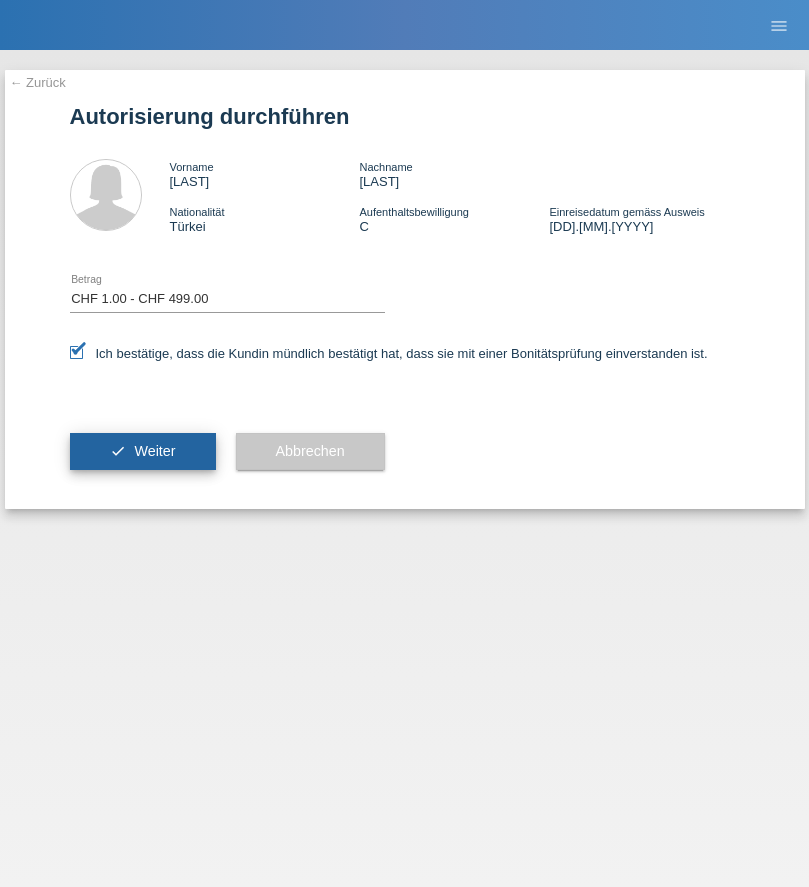 click on "Weiter" at bounding box center (154, 451) 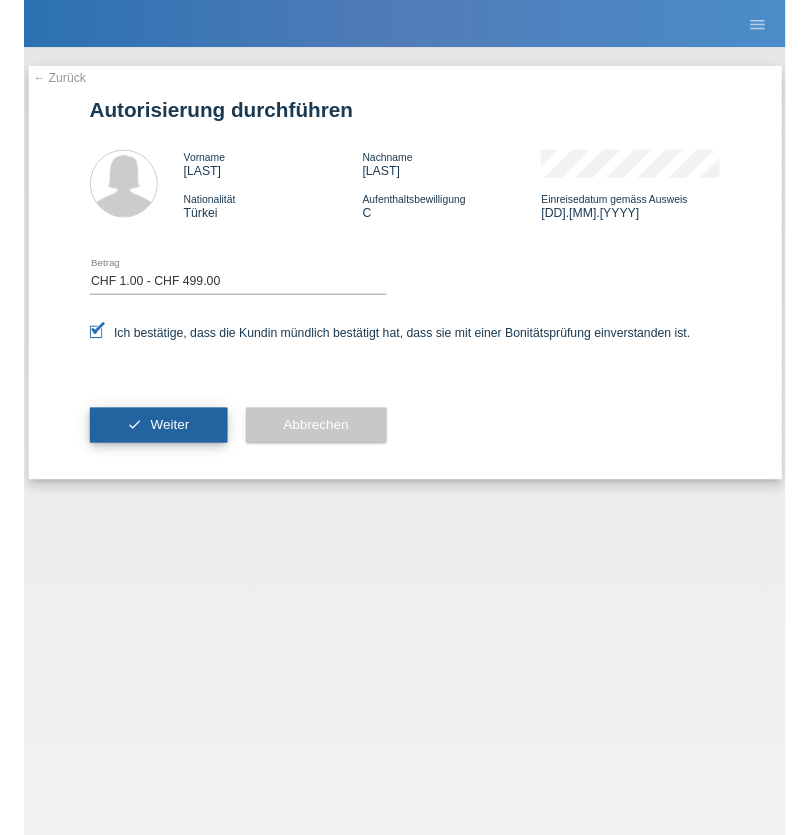 scroll, scrollTop: 0, scrollLeft: 0, axis: both 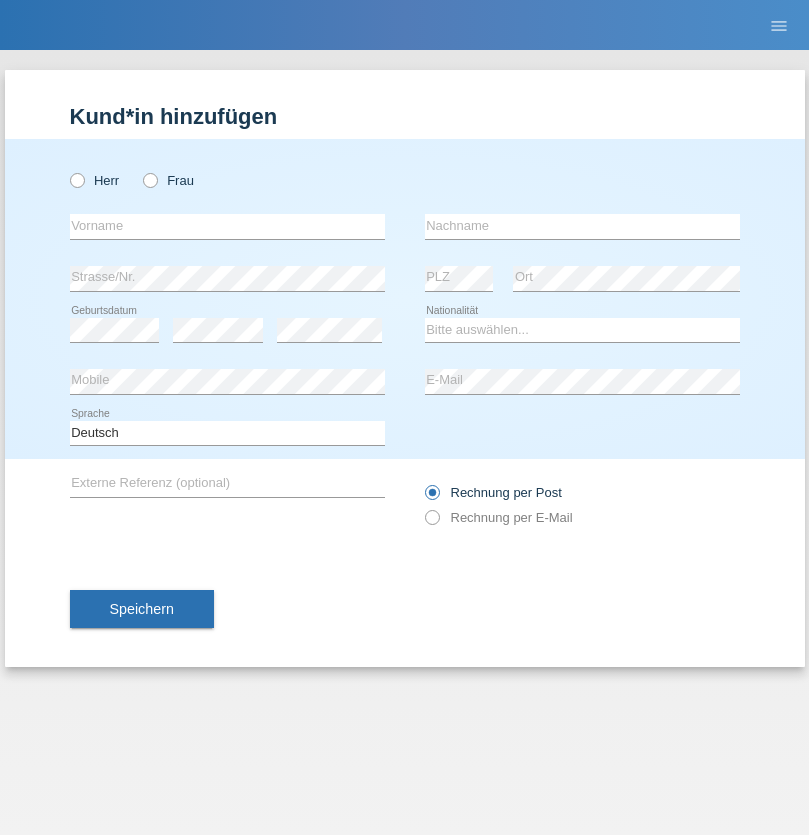 radio on "true" 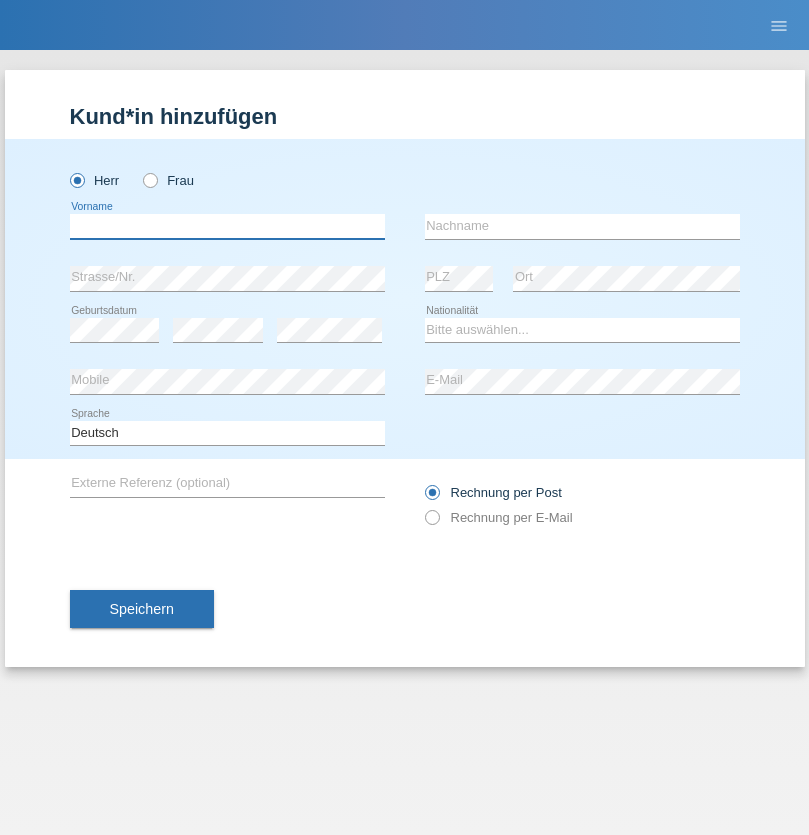 click at bounding box center (227, 226) 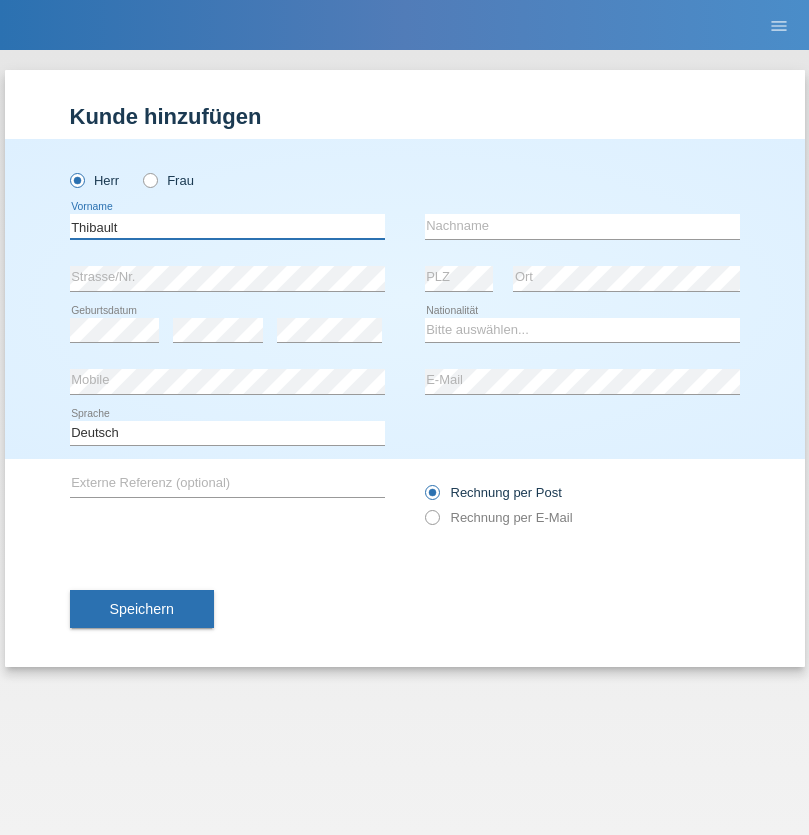 type on "Thibault" 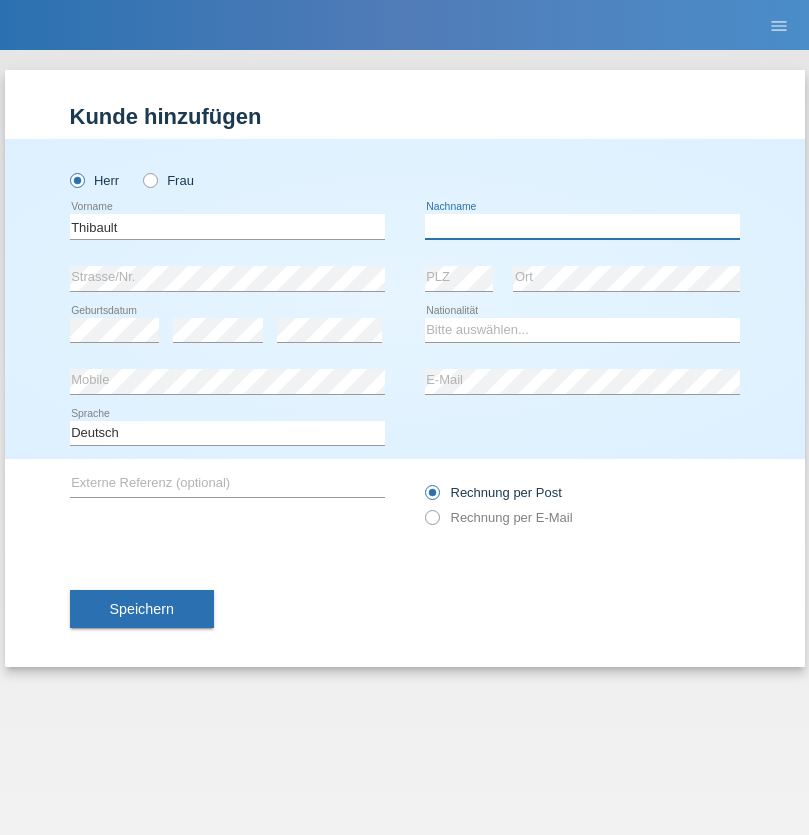 click at bounding box center [582, 226] 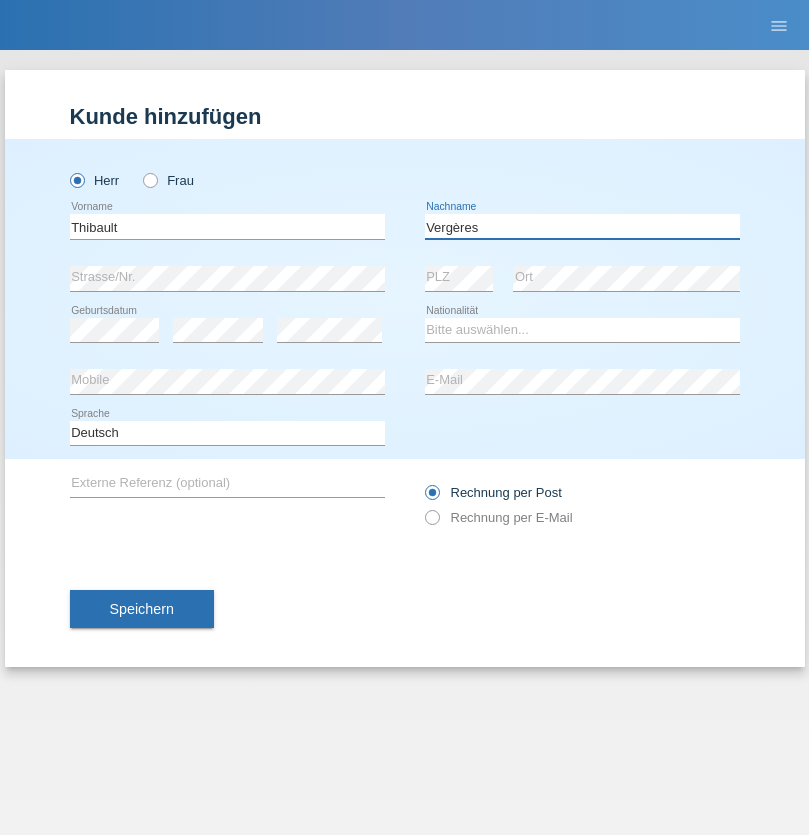 type on "Vergères" 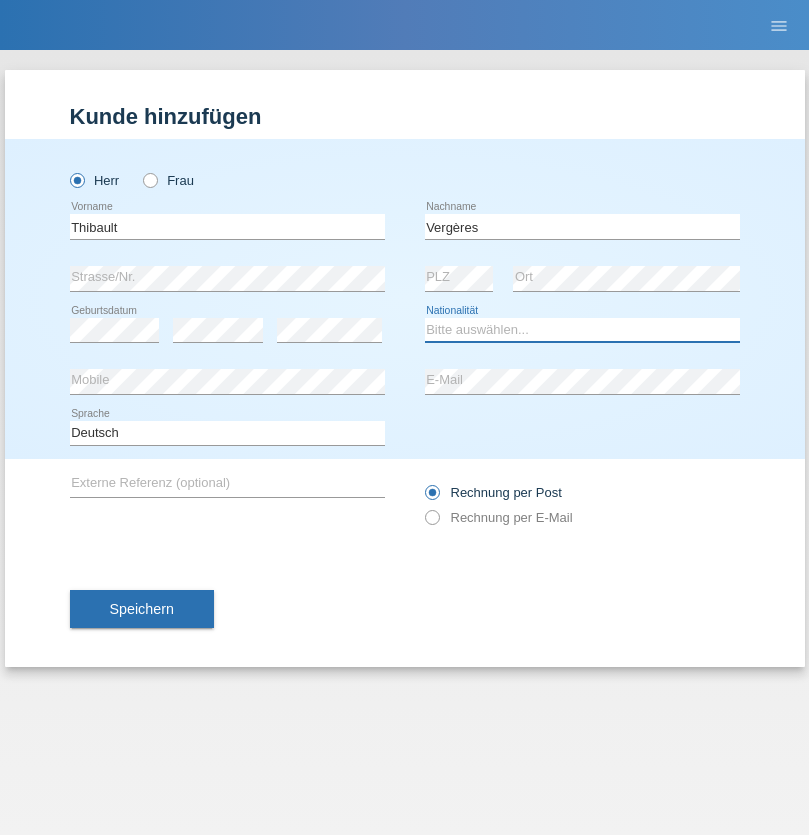 select on "CH" 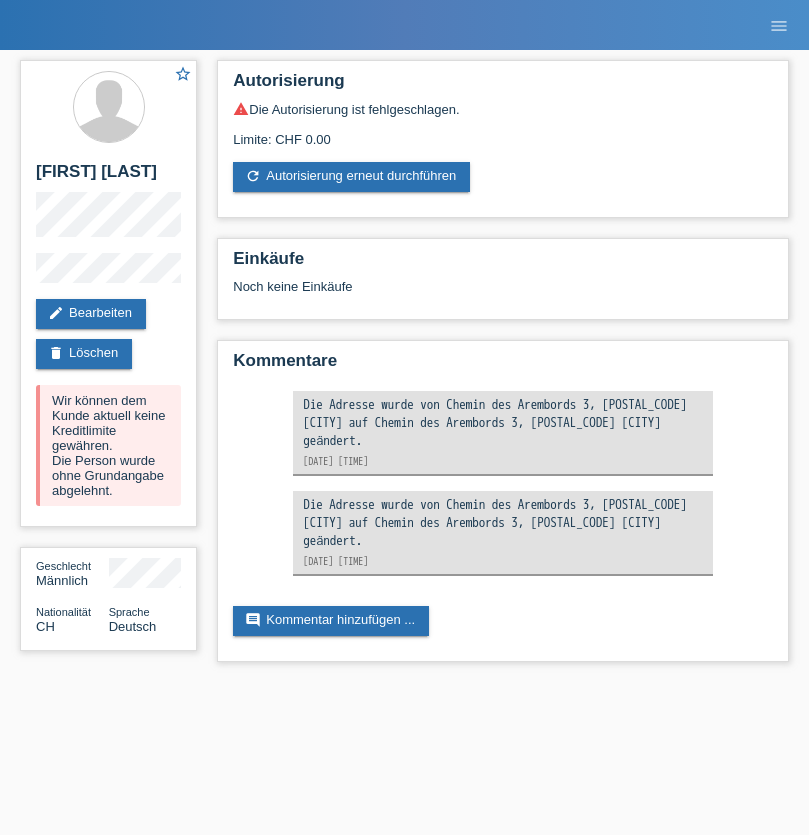 scroll, scrollTop: 0, scrollLeft: 0, axis: both 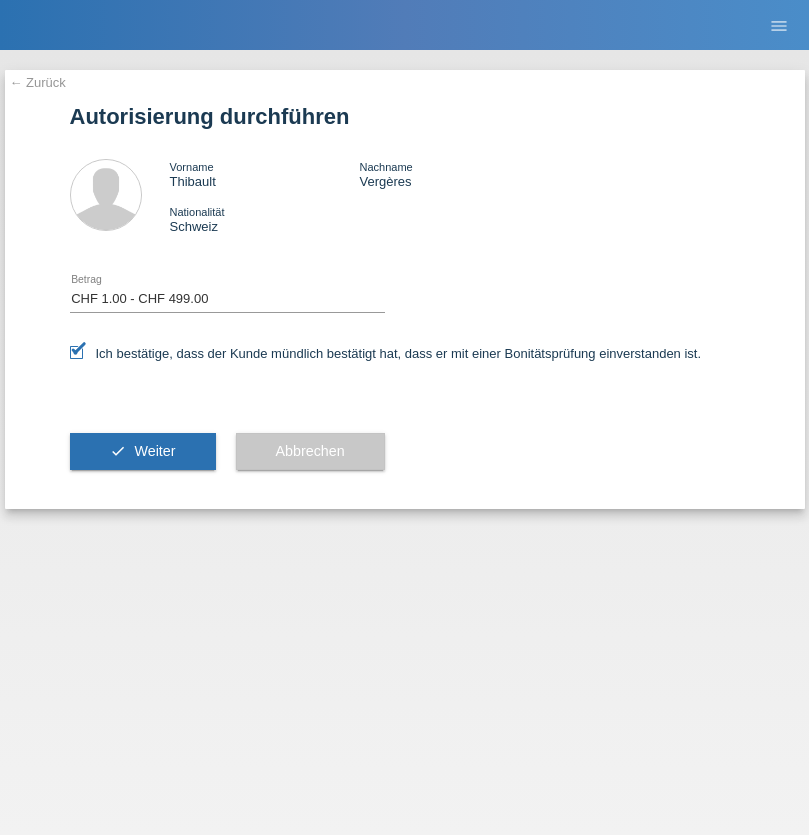 select on "1" 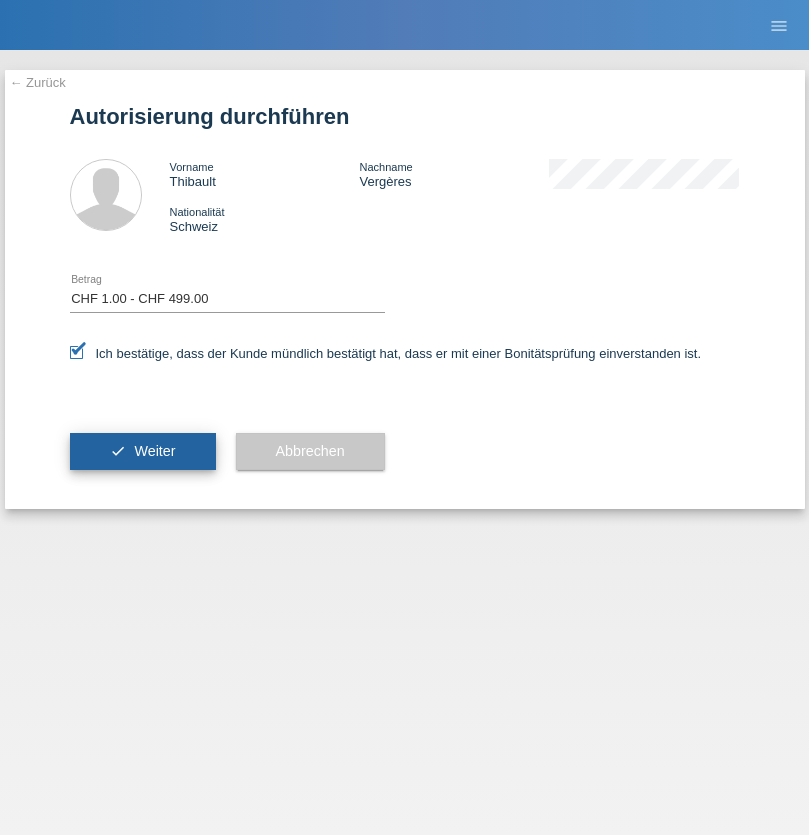click on "Weiter" at bounding box center (154, 451) 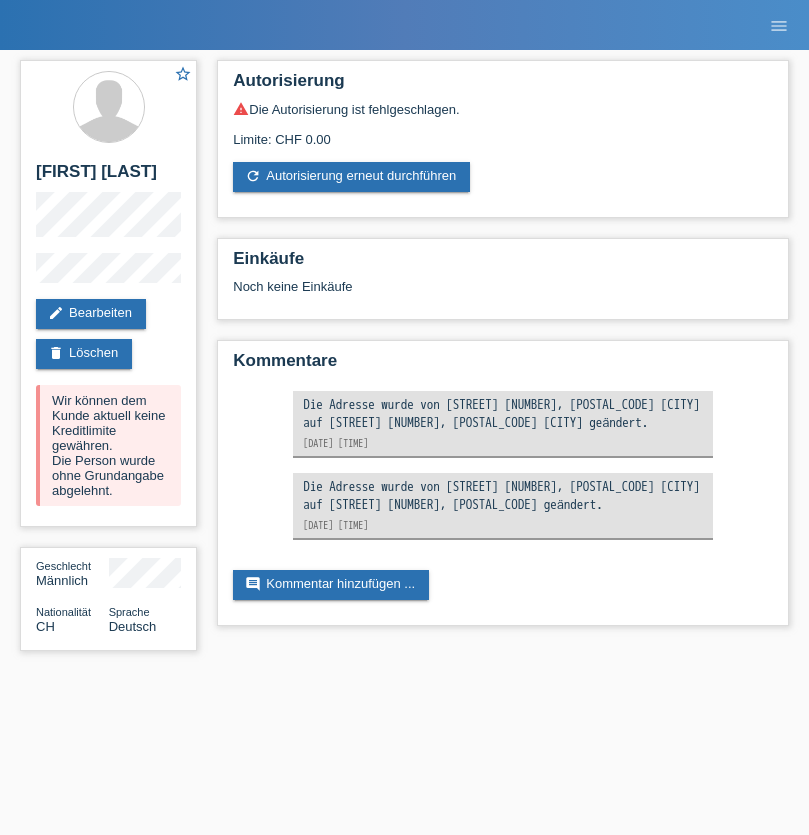 scroll, scrollTop: 0, scrollLeft: 0, axis: both 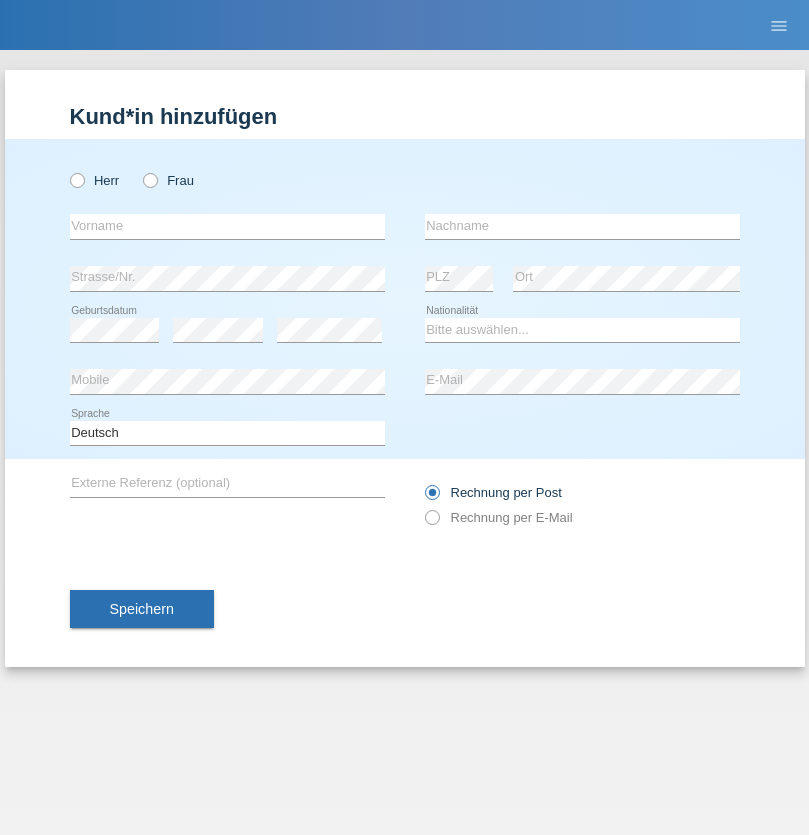 radio on "true" 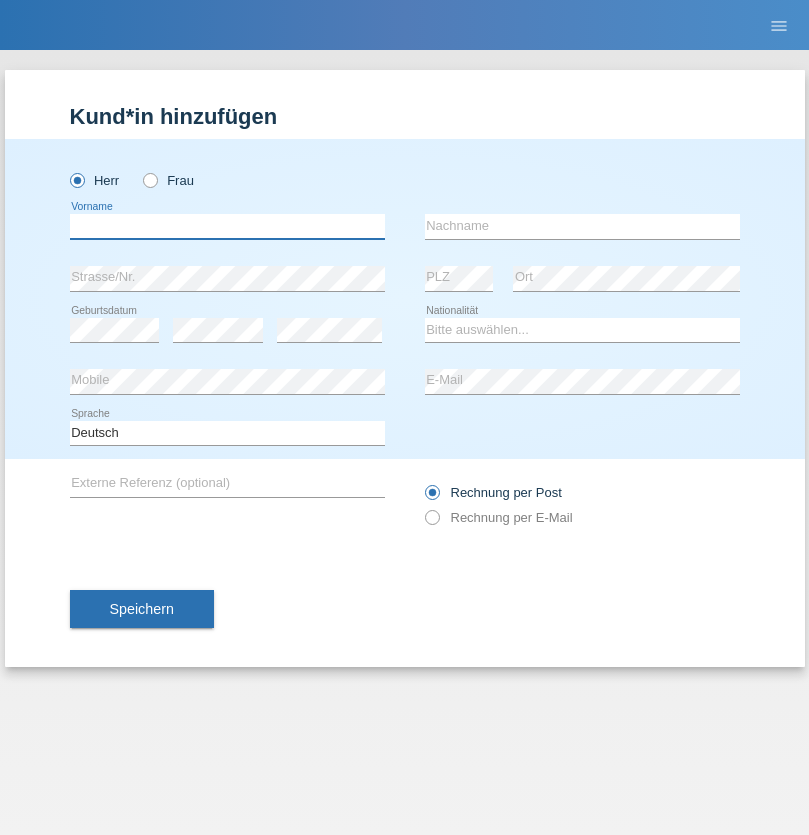 click at bounding box center [227, 226] 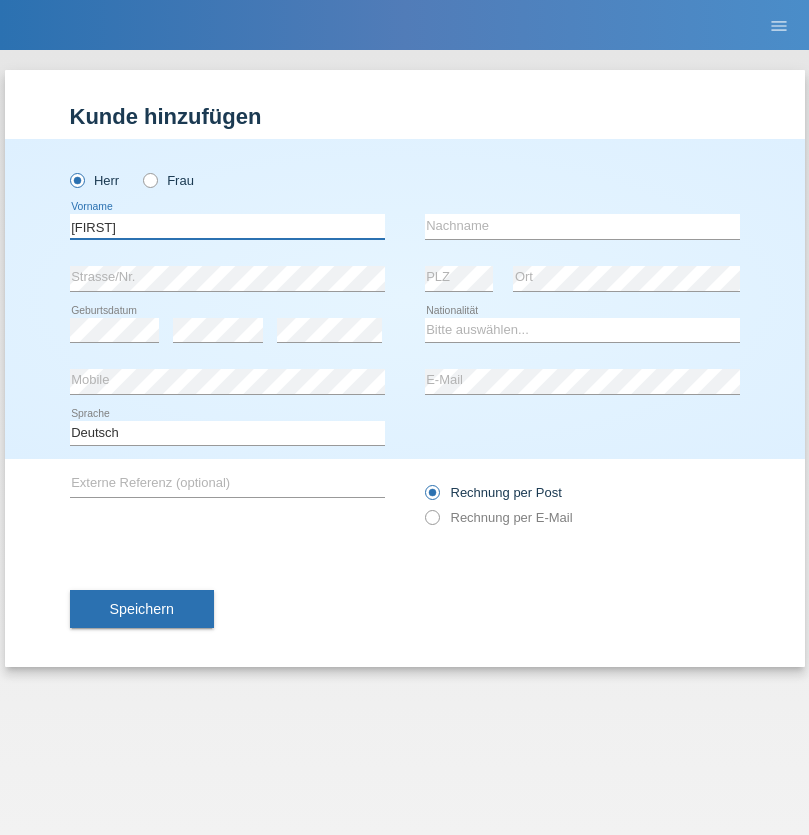 type on "Guilherme" 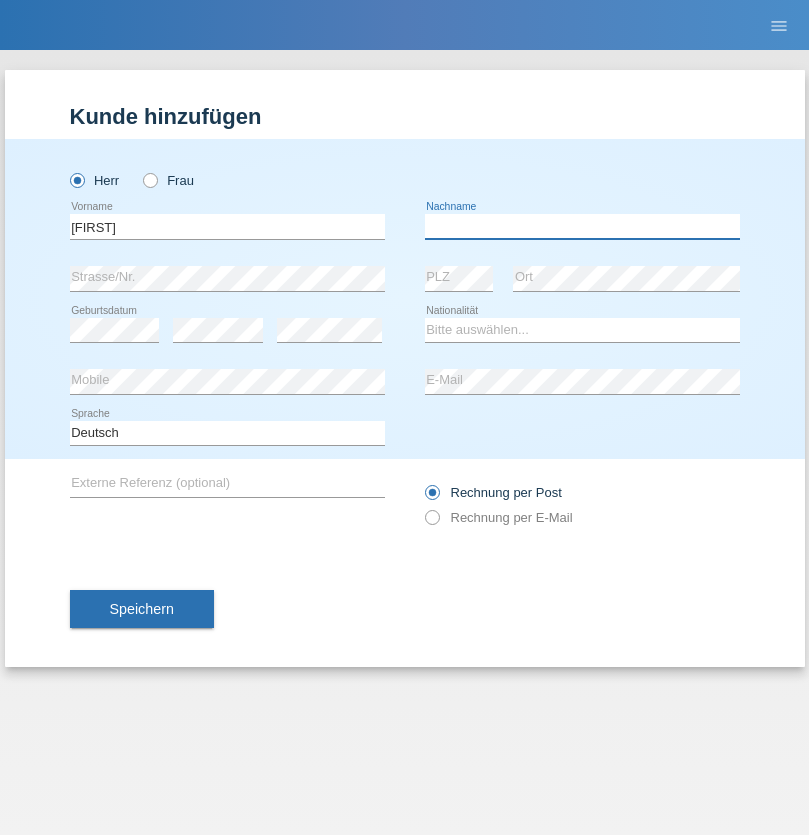 click at bounding box center (582, 226) 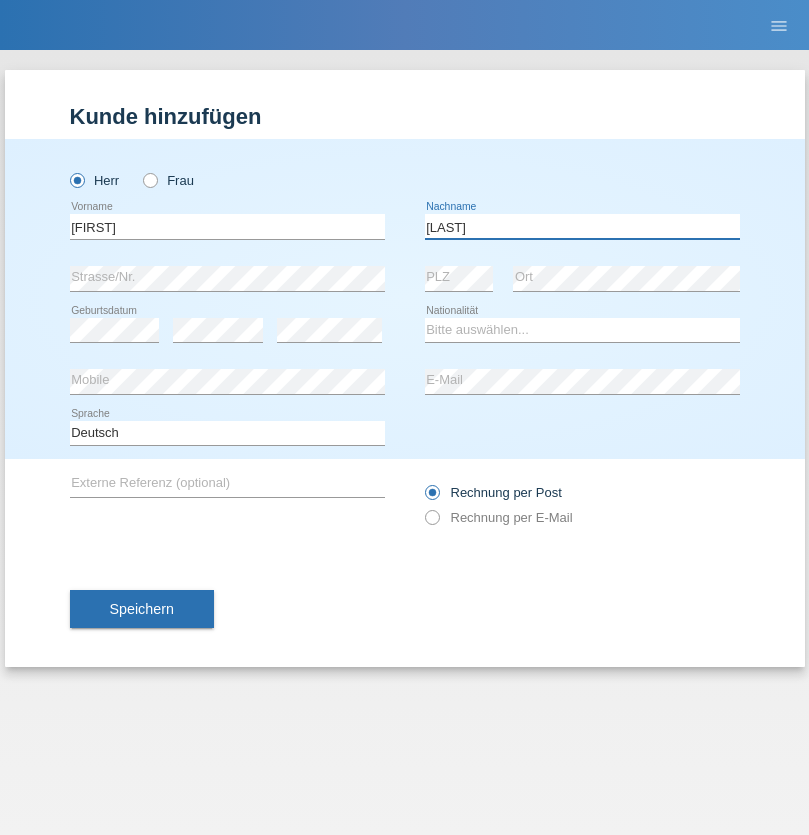 type on "Ferreira" 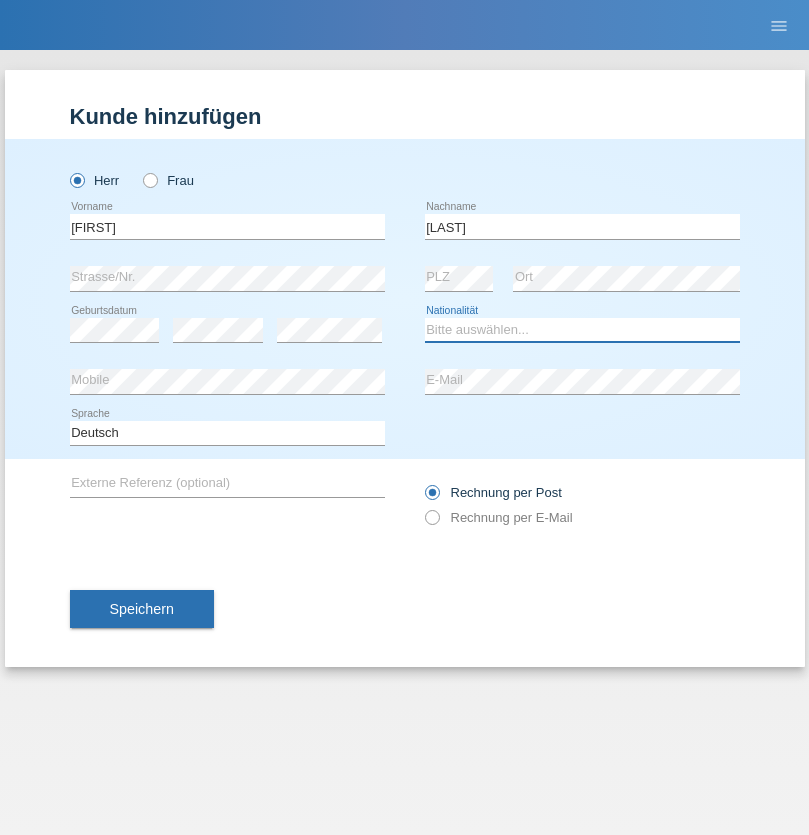 select on "PT" 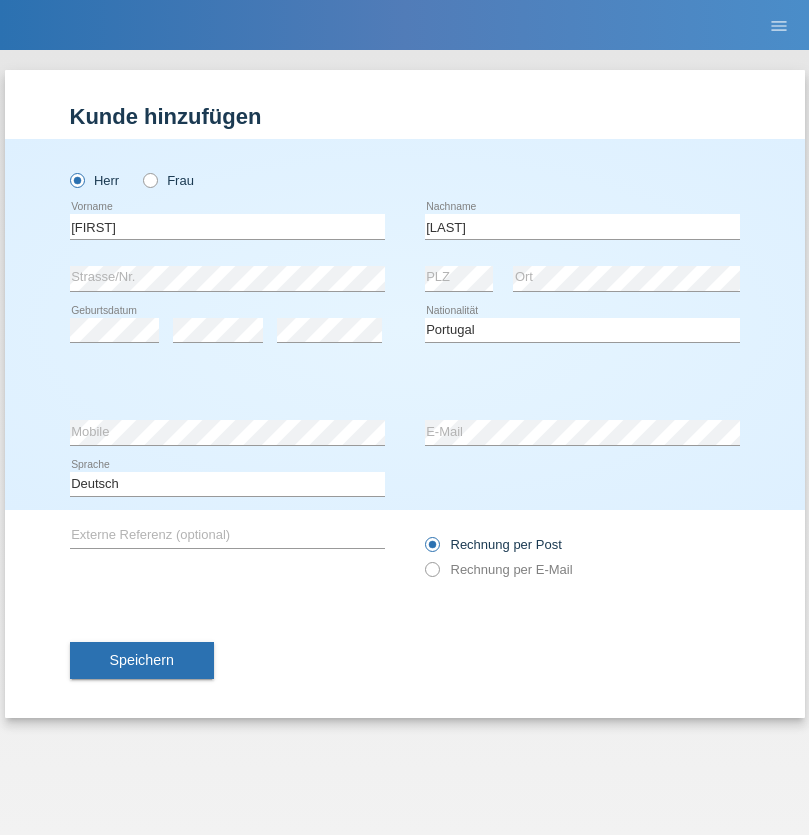 select on "C" 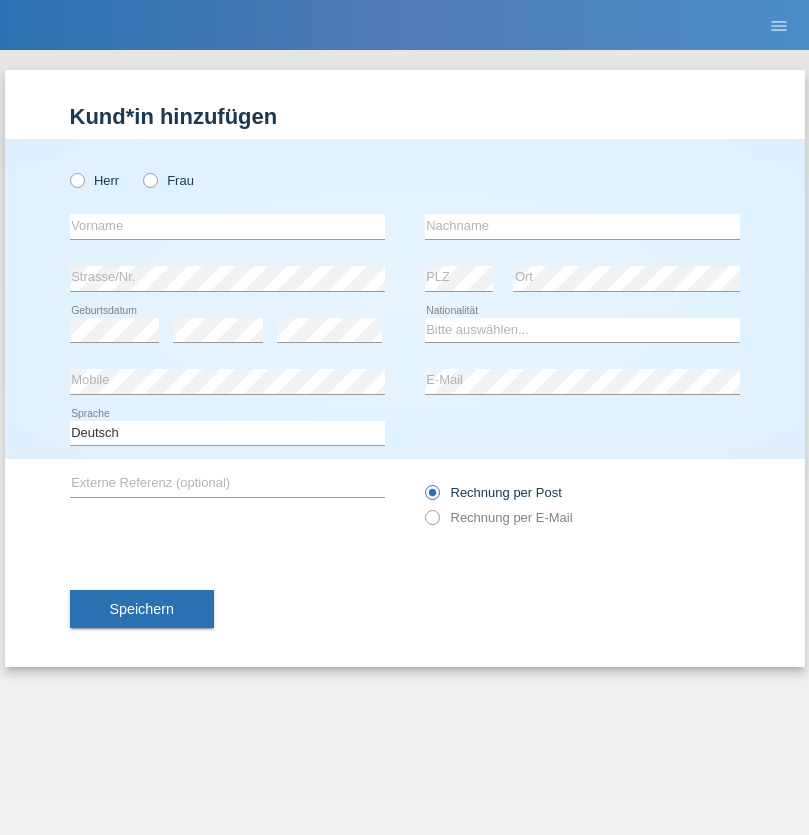 scroll, scrollTop: 0, scrollLeft: 0, axis: both 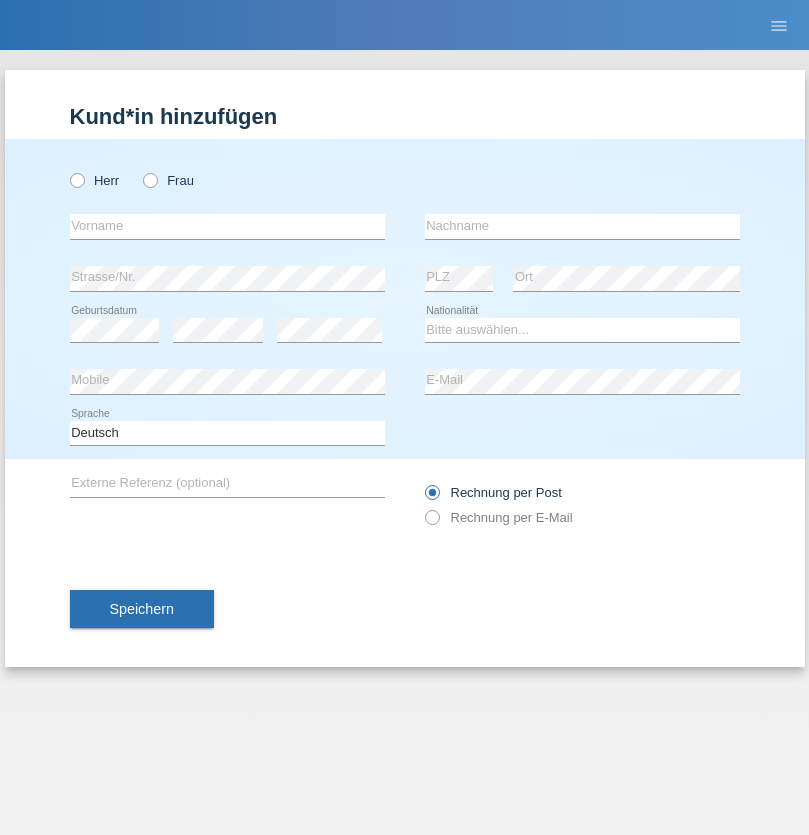 radio on "true" 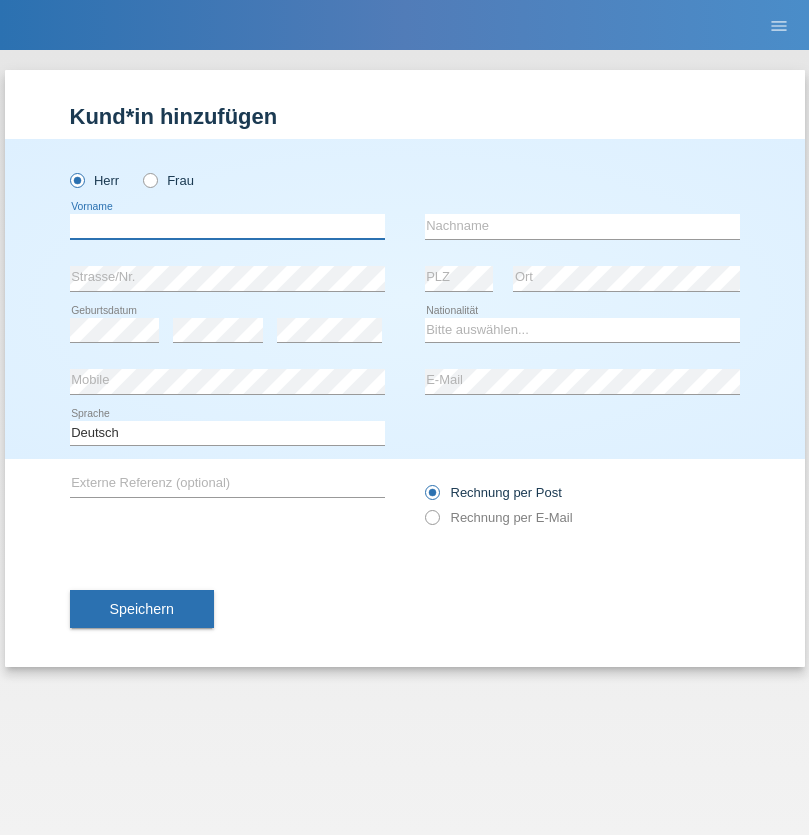 click at bounding box center (227, 226) 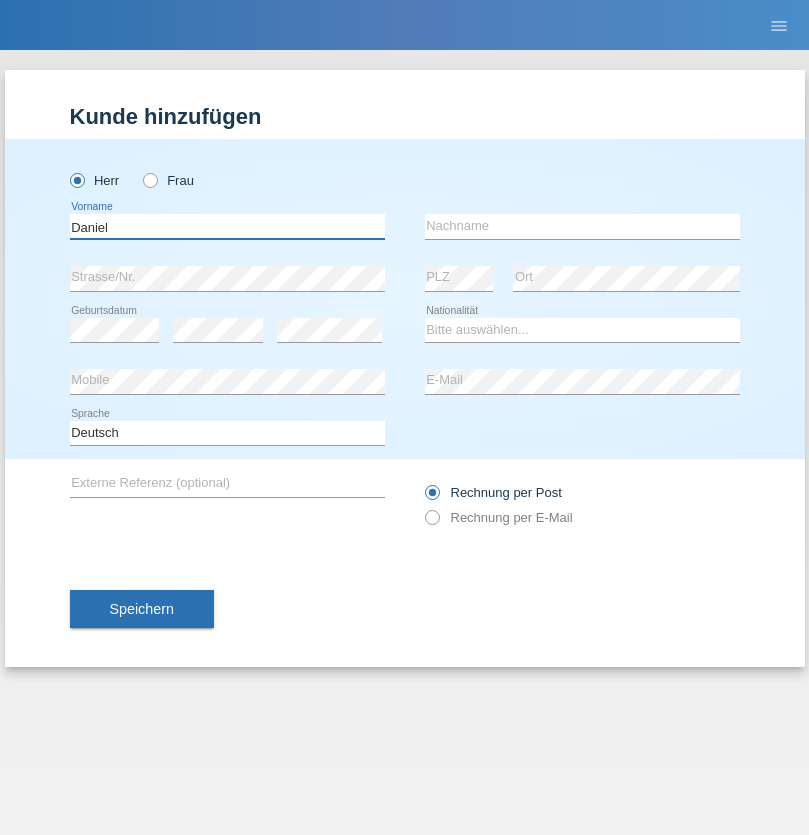 type on "Daniel" 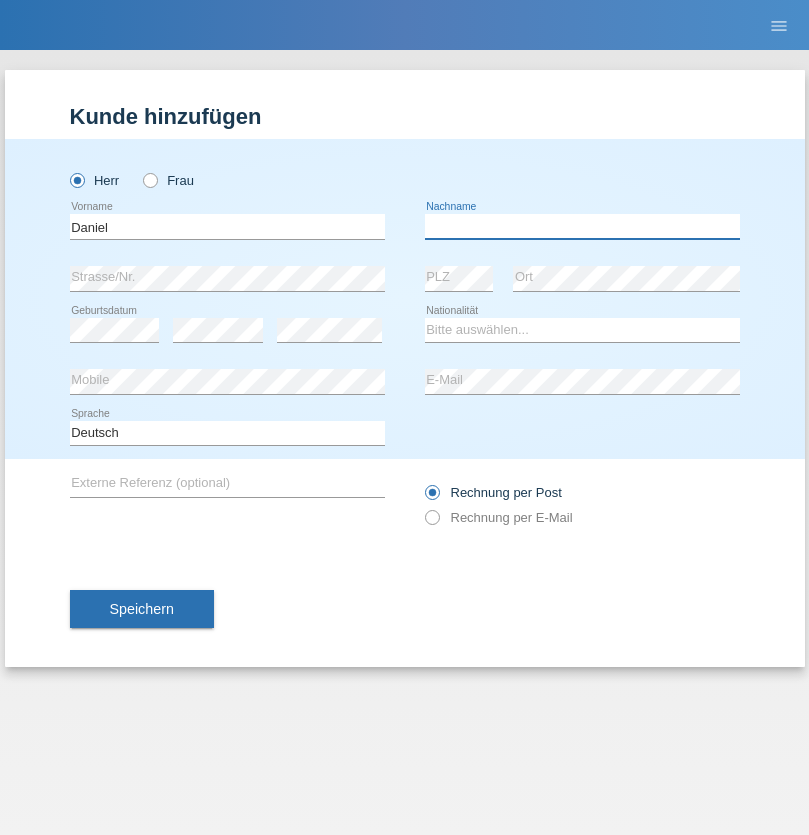 click at bounding box center [582, 226] 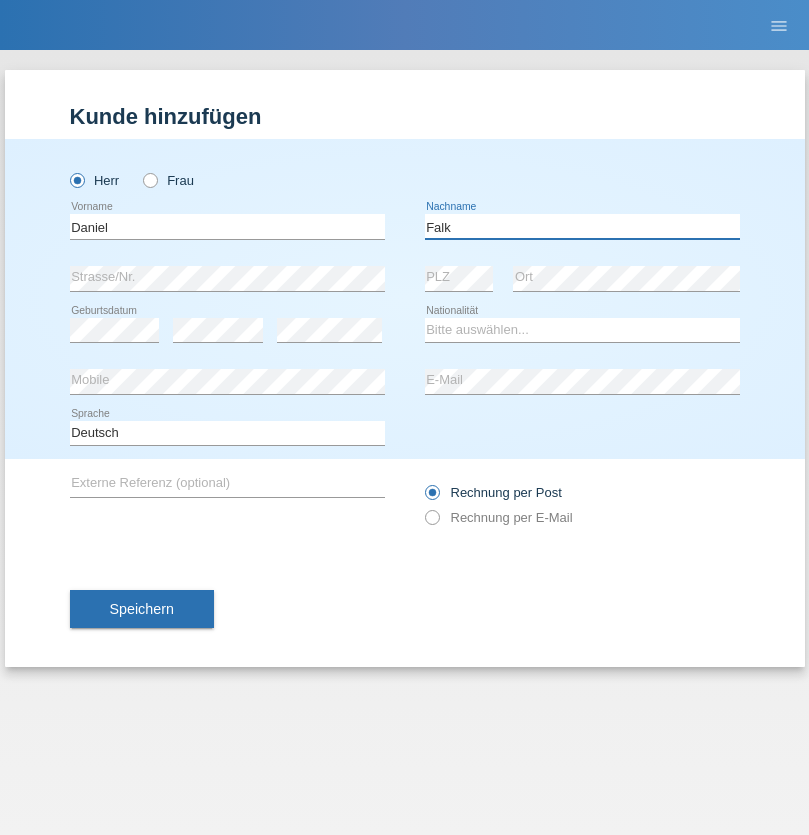 type on "Falk" 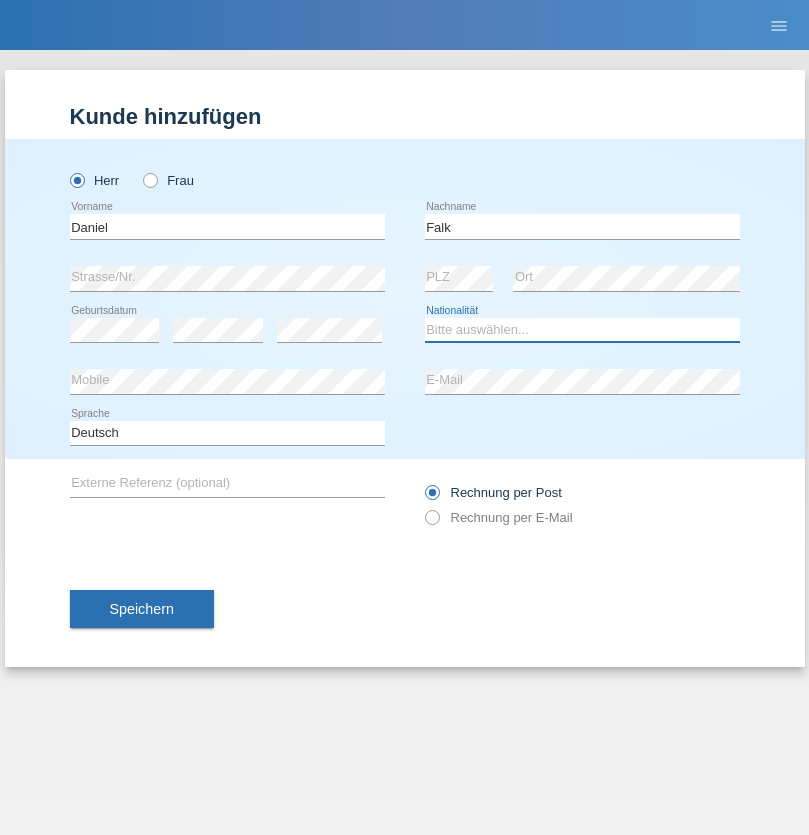 select on "CH" 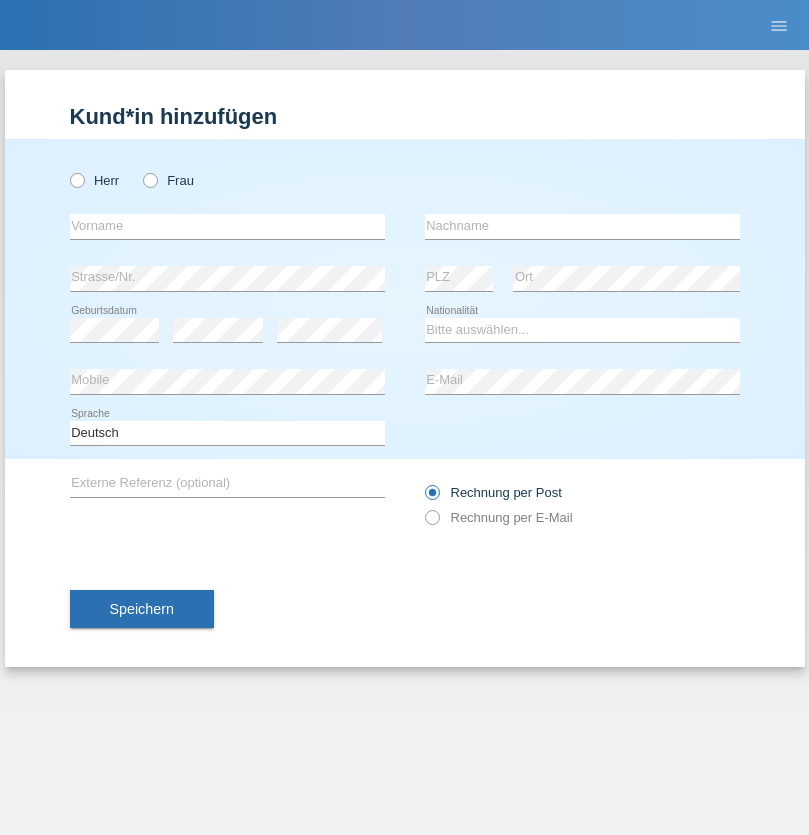 scroll, scrollTop: 0, scrollLeft: 0, axis: both 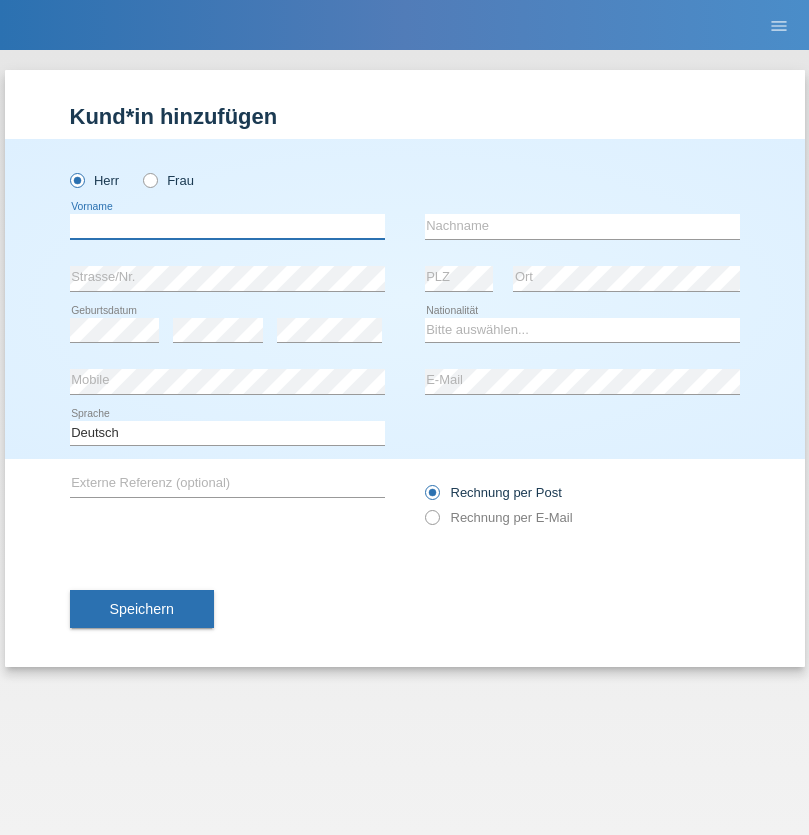click at bounding box center [227, 226] 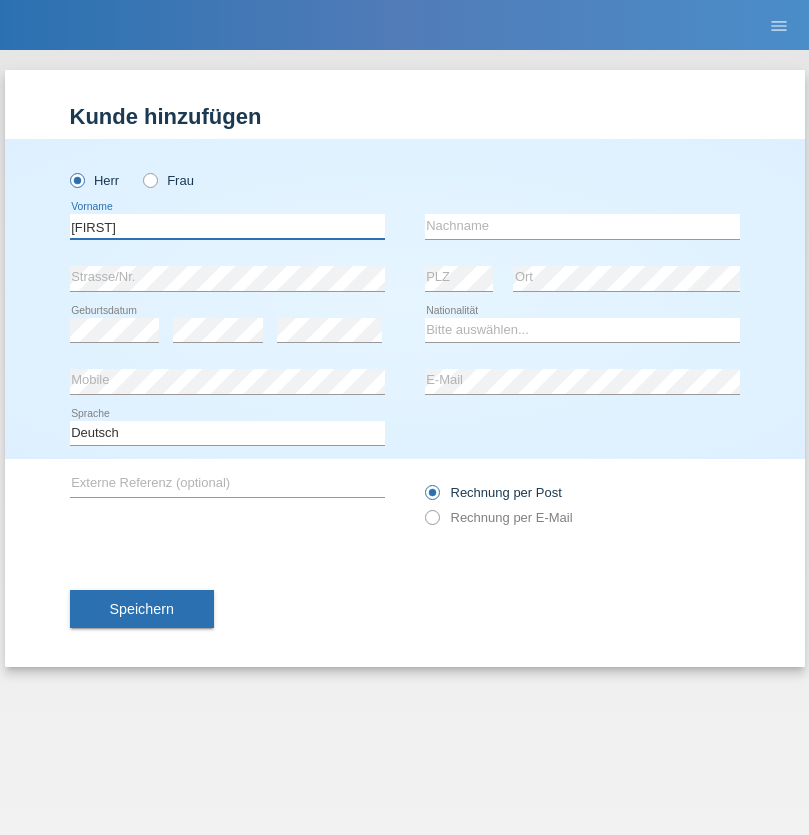 type on "[FIRST]" 